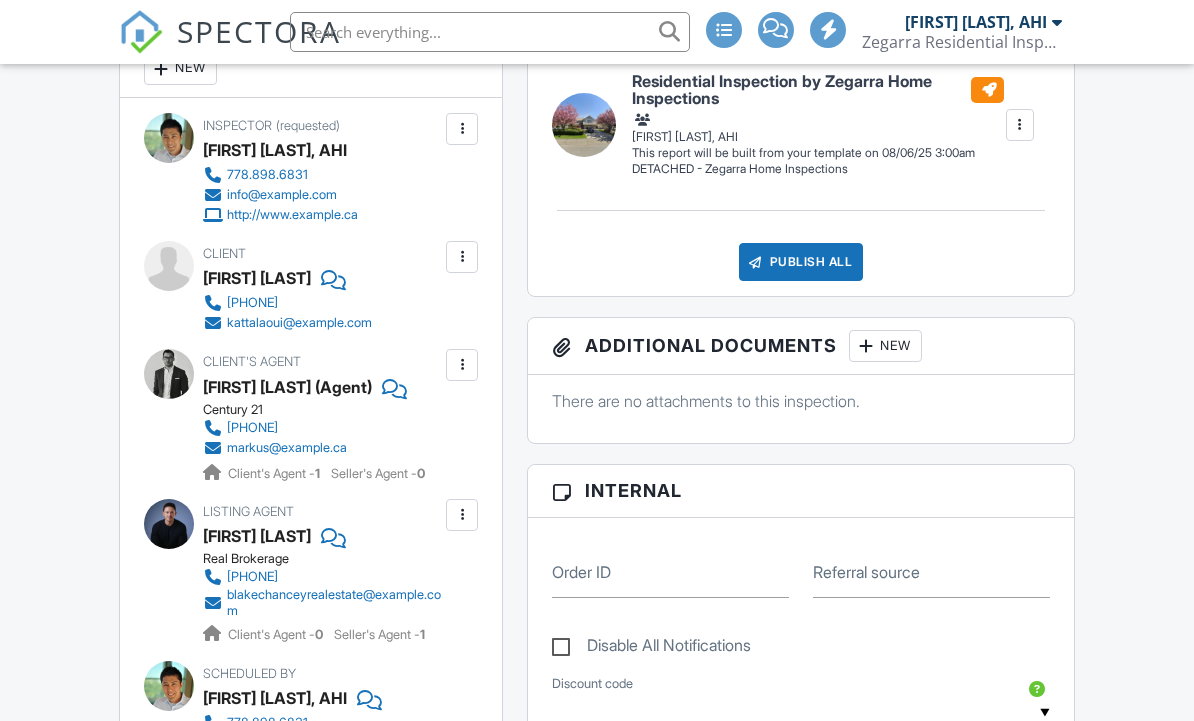 scroll, scrollTop: 72, scrollLeft: 0, axis: vertical 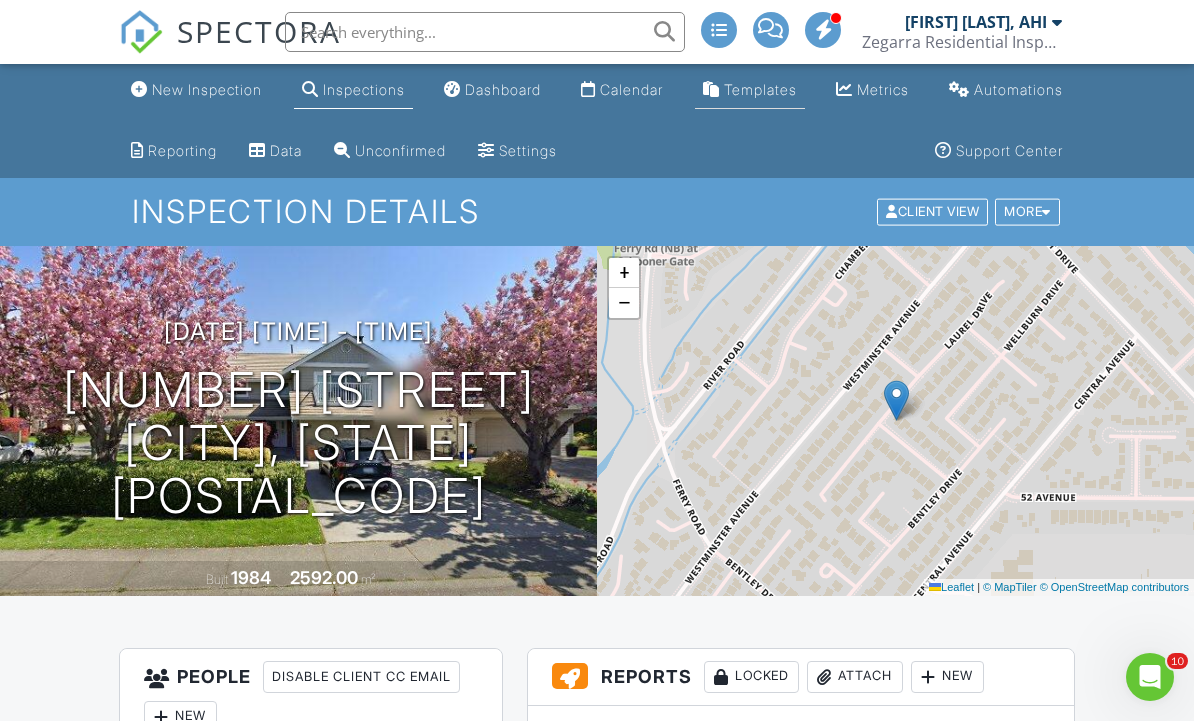 click on "Templates" at bounding box center [750, 90] 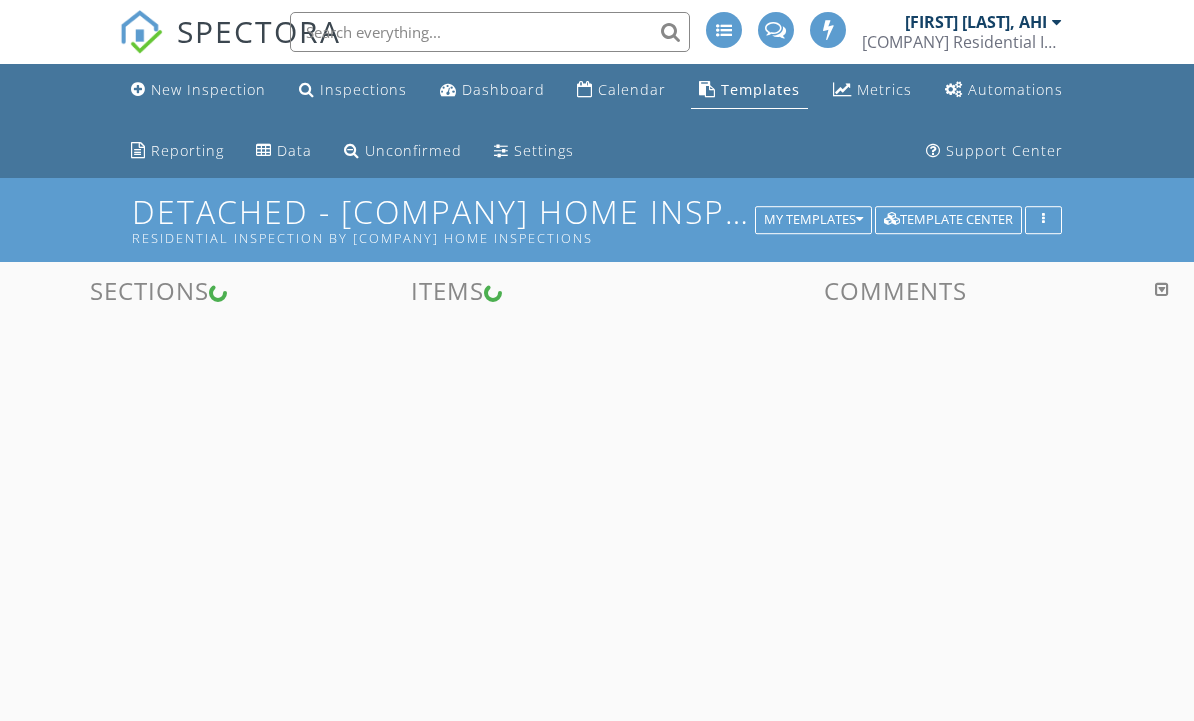 scroll, scrollTop: 0, scrollLeft: 0, axis: both 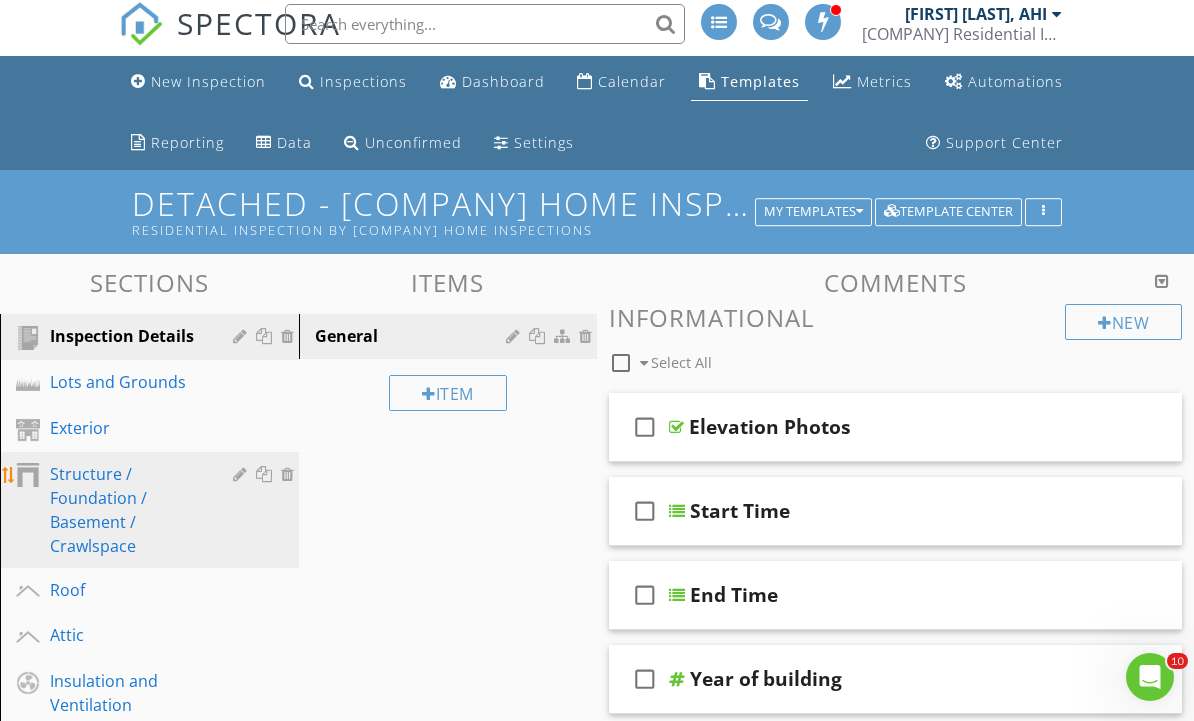 click on "Structure / Foundation / Basement / Crawlspace" at bounding box center (127, 510) 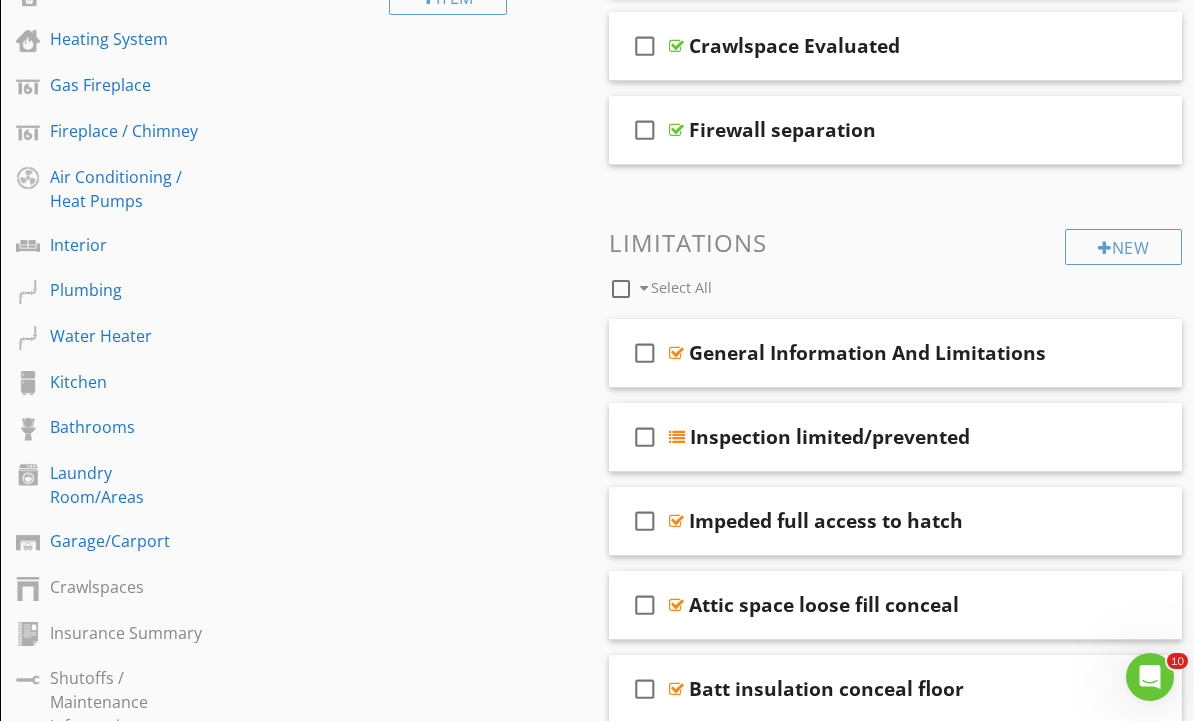 scroll, scrollTop: 812, scrollLeft: 0, axis: vertical 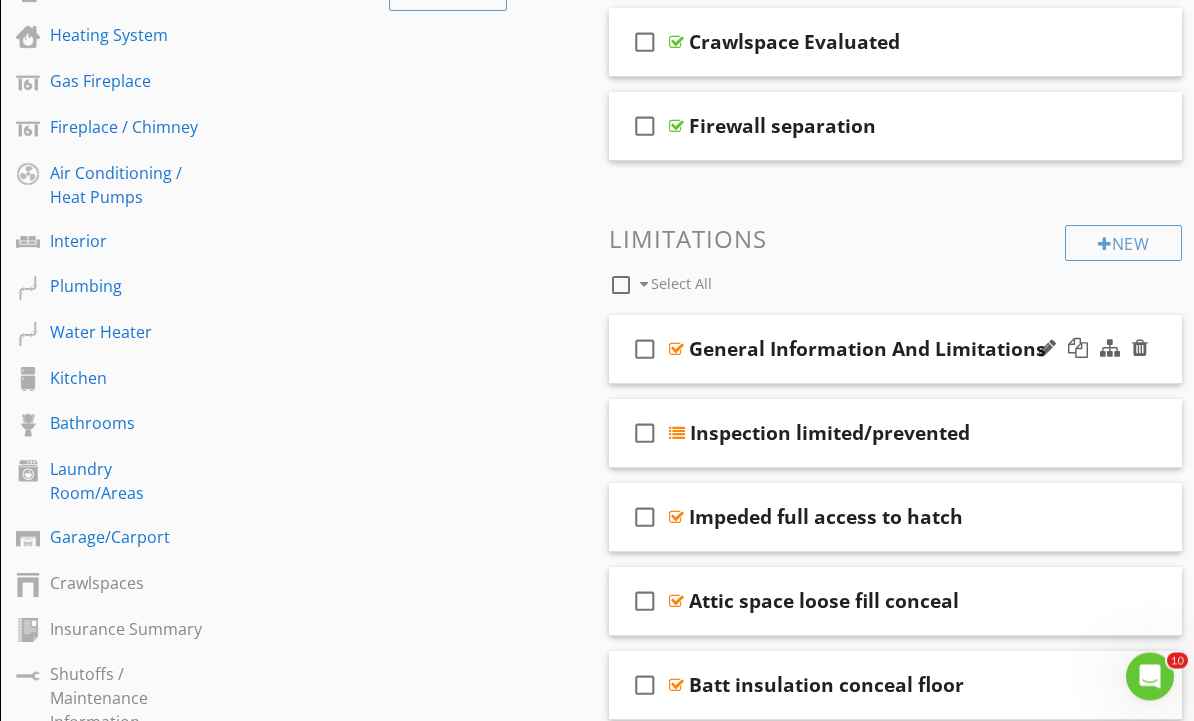 click on "General Information And Limitations" at bounding box center [867, 350] 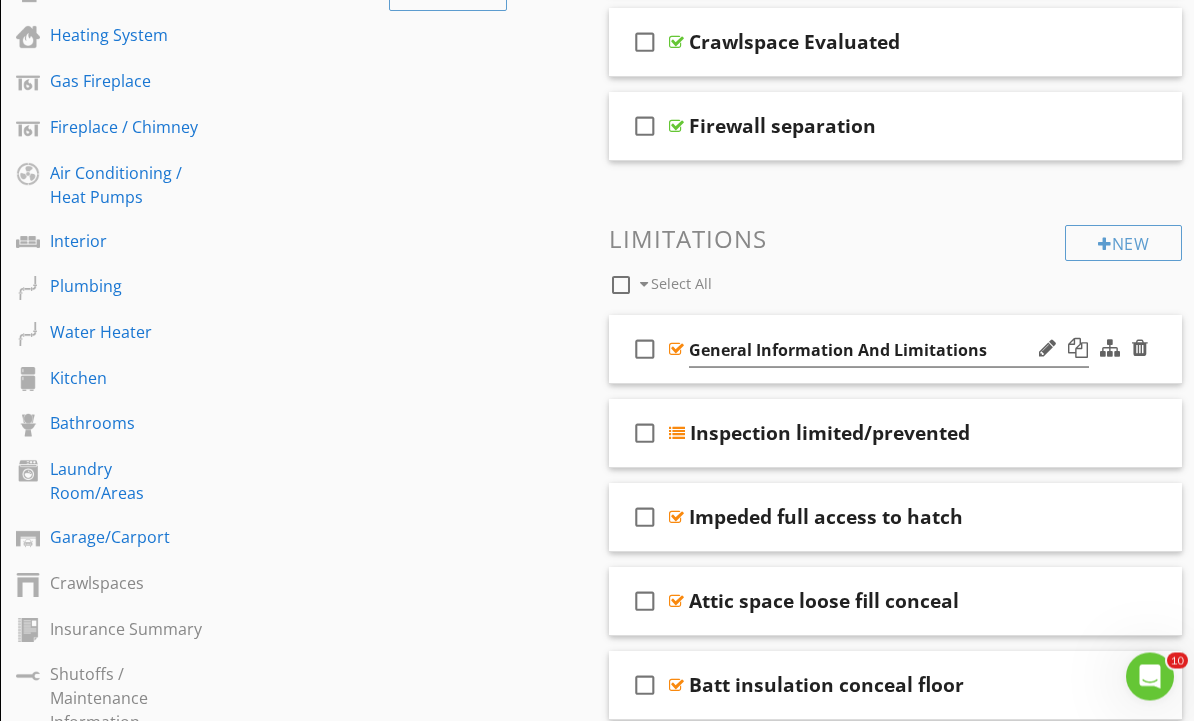 scroll, scrollTop: 813, scrollLeft: 0, axis: vertical 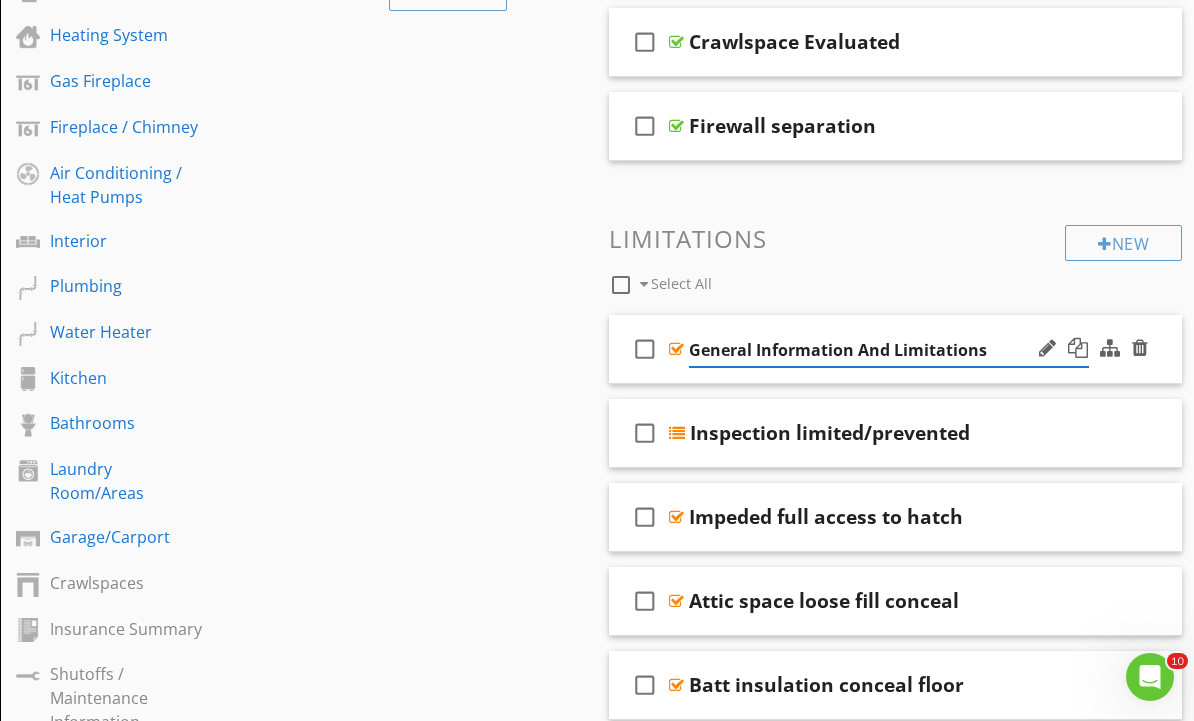 click on "General Information And Limitations" at bounding box center [889, 350] 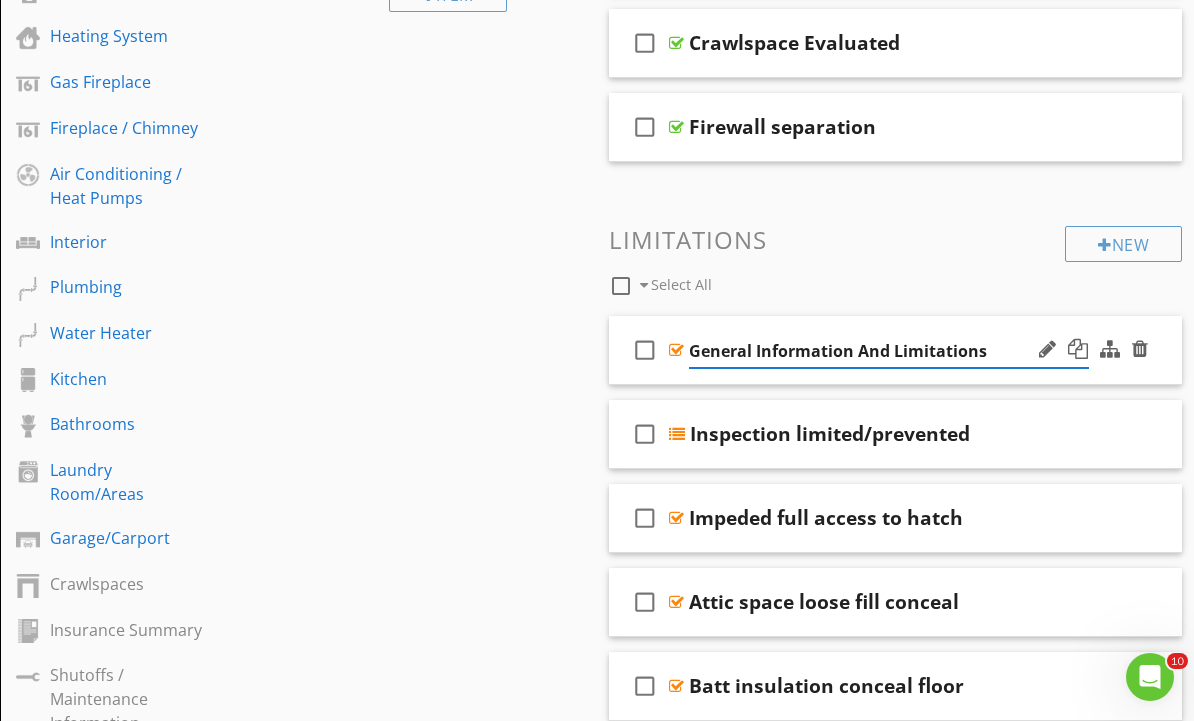 click on "check_box_outline_blank         General Information And Limitations" at bounding box center [895, 350] 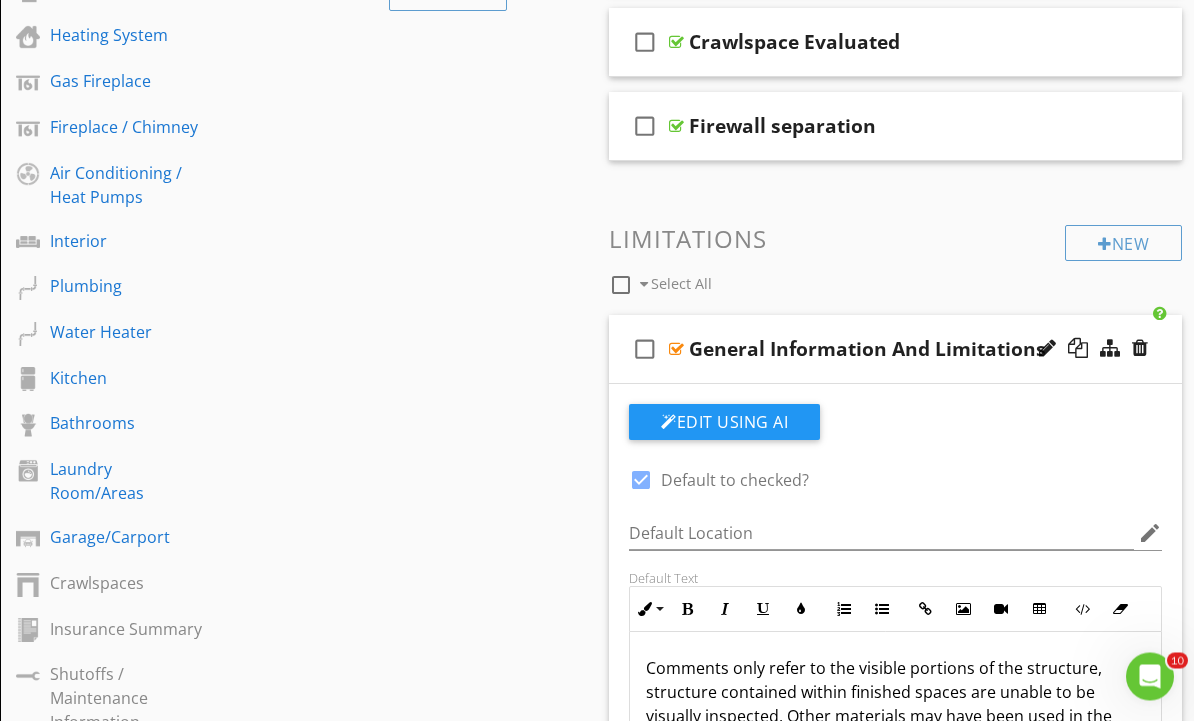 click on "General Information And Limitations" at bounding box center (867, 350) 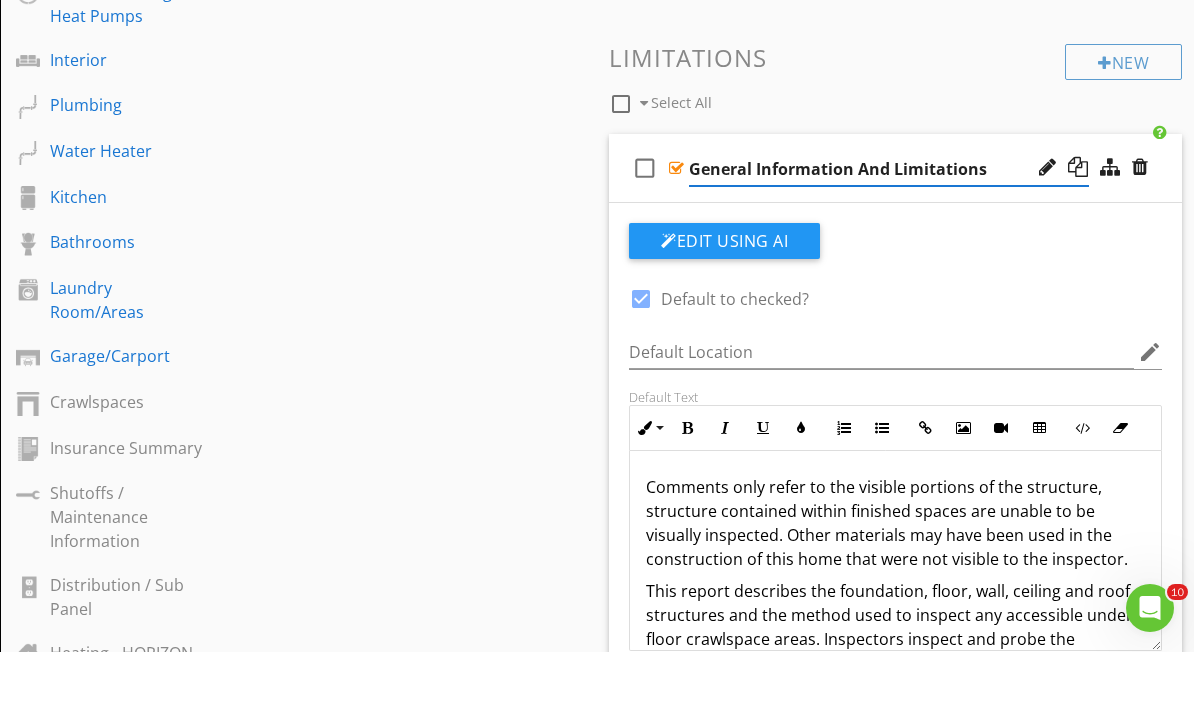 scroll, scrollTop: 930, scrollLeft: 0, axis: vertical 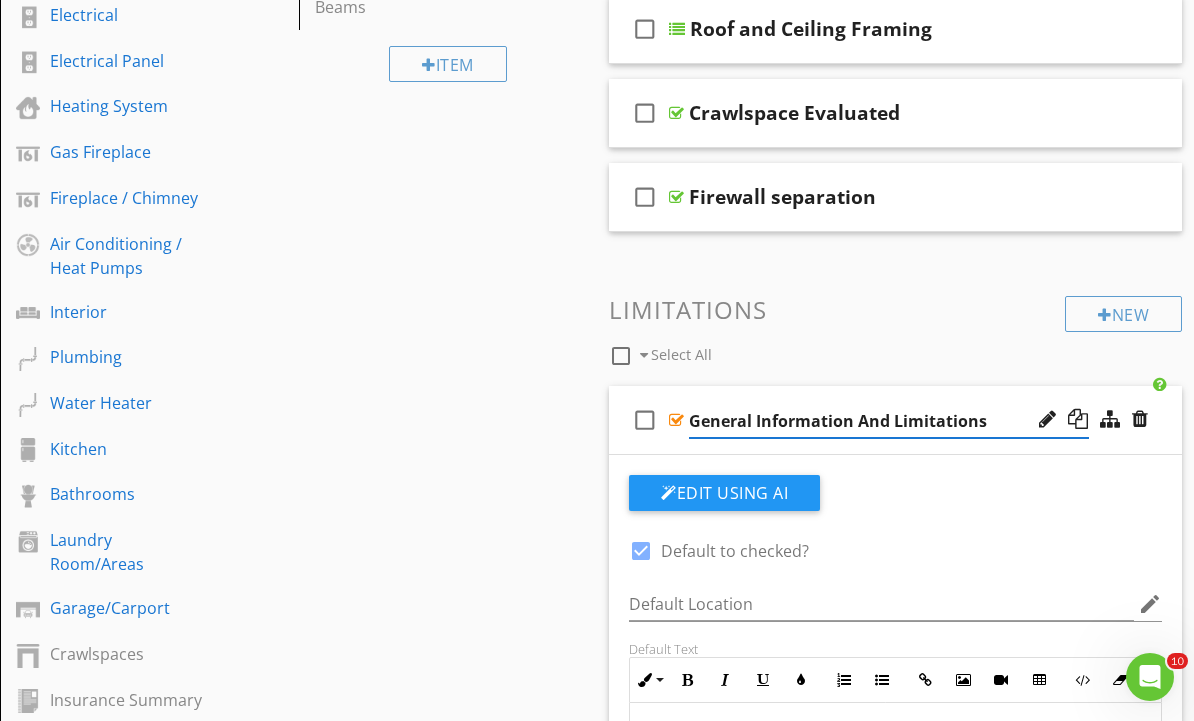 click on "check_box_outline_blank" at bounding box center (645, 420) 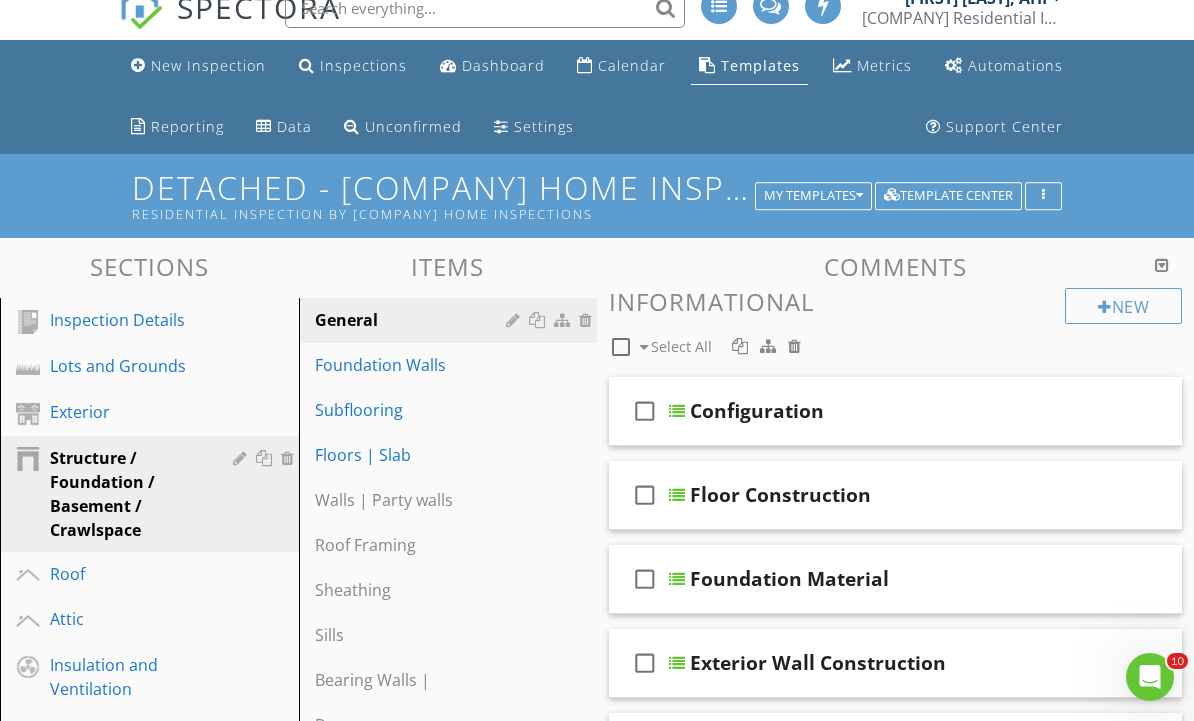 scroll, scrollTop: 0, scrollLeft: 0, axis: both 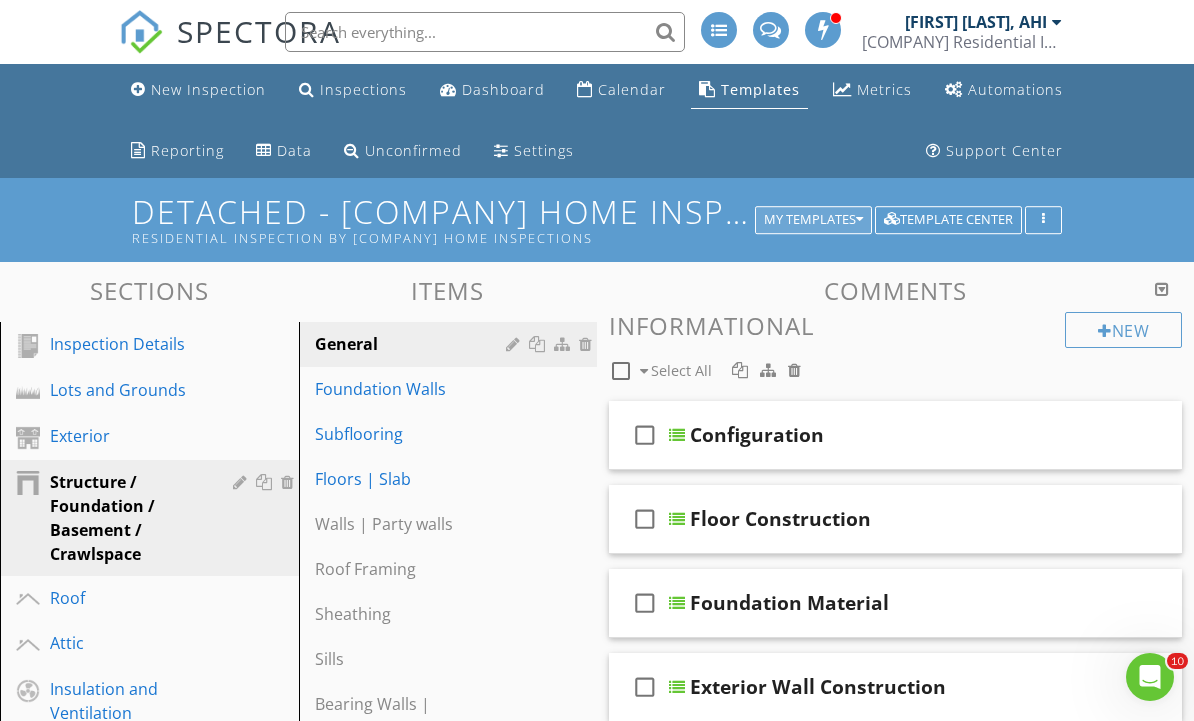 click on "My Templates" at bounding box center [813, 220] 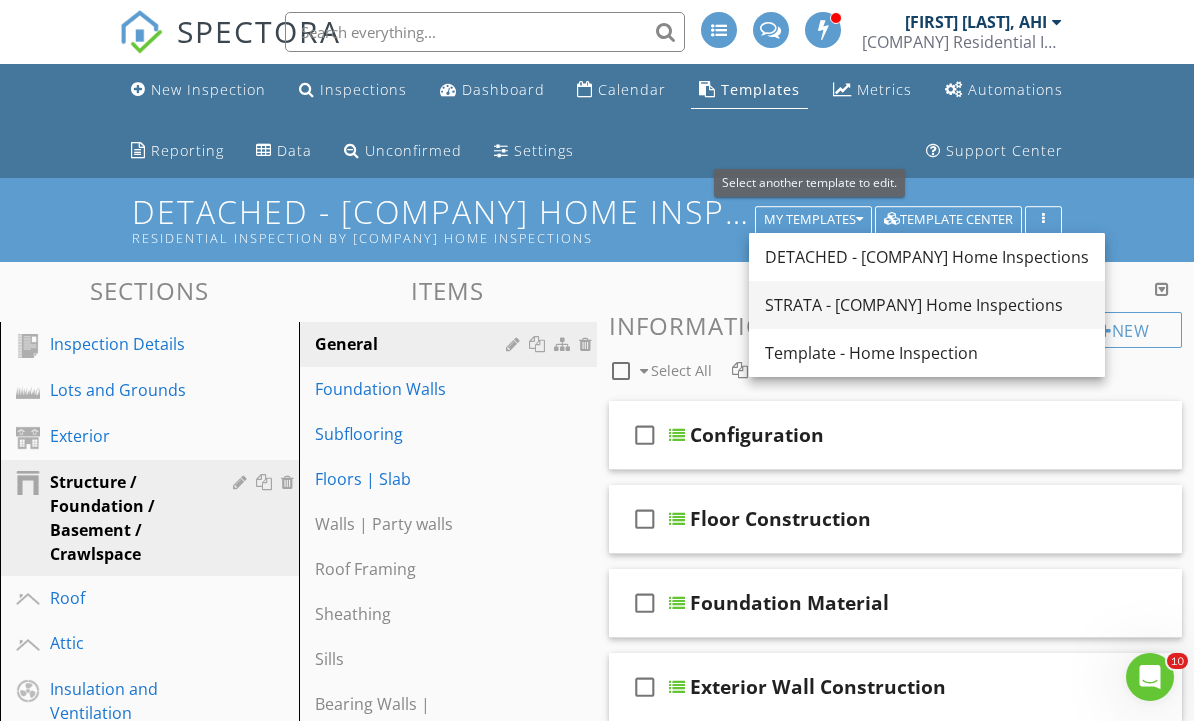 click on "STRATA - Zegarra Home Inspections" at bounding box center (927, 305) 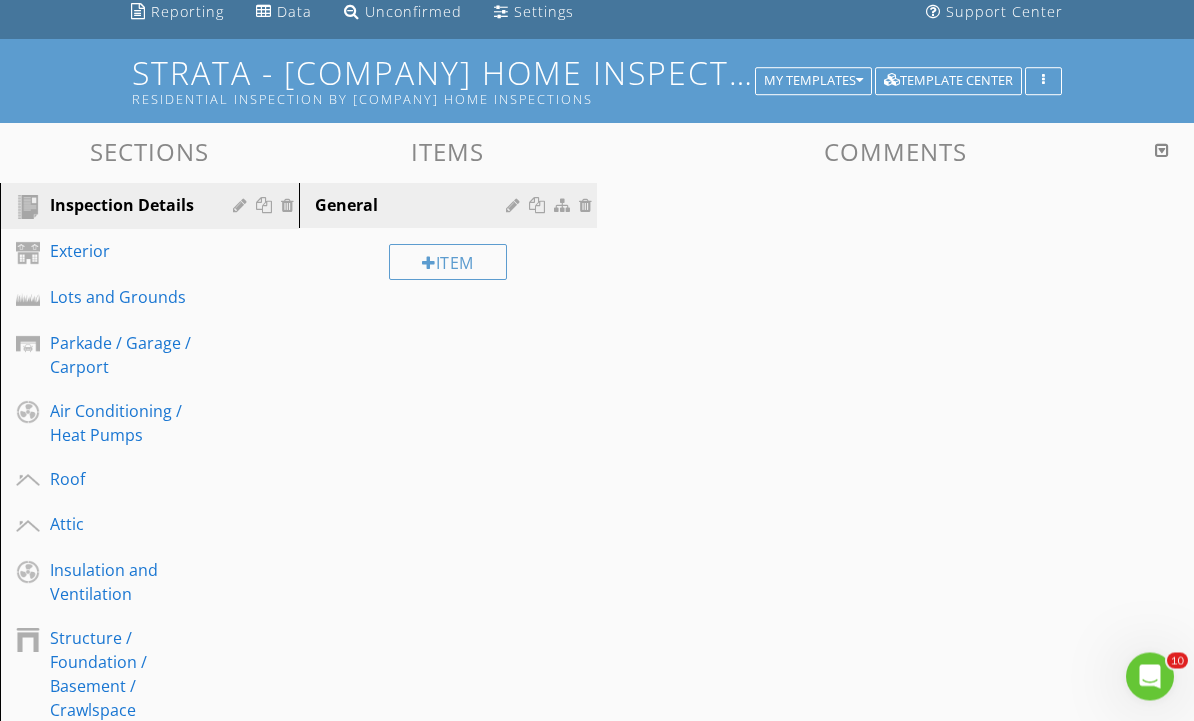 scroll, scrollTop: 152, scrollLeft: 0, axis: vertical 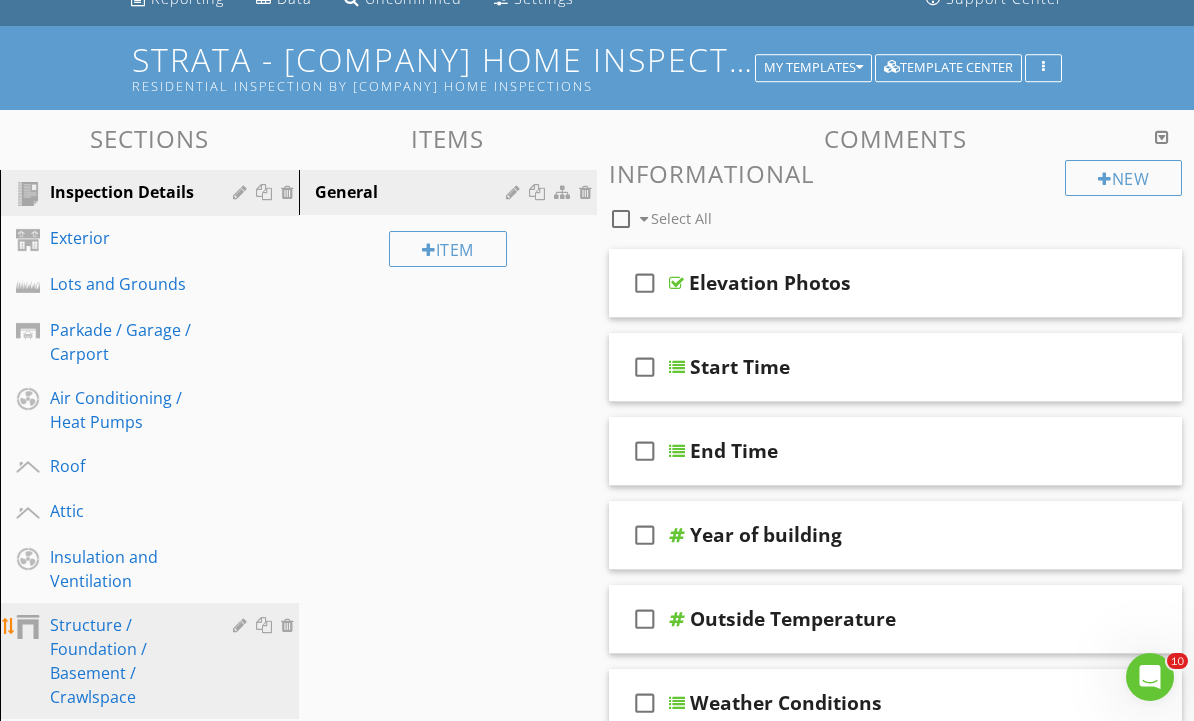 click on "Structure / Foundation / Basement / Crawlspace" at bounding box center (127, 661) 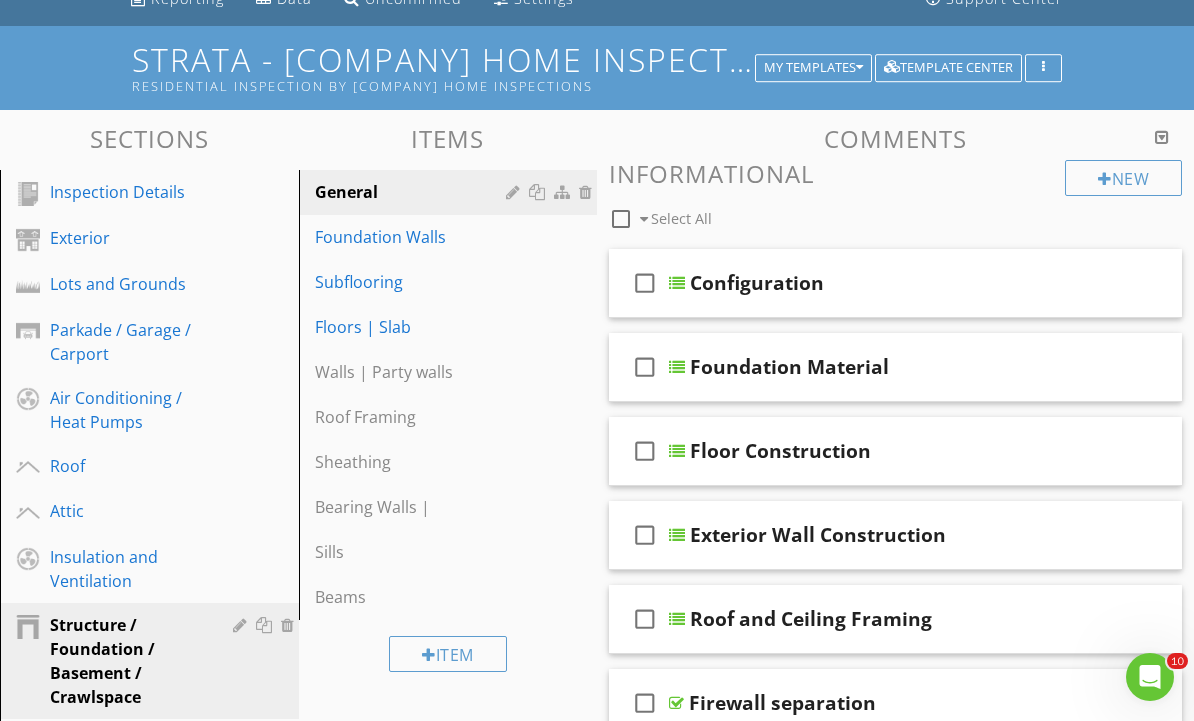 click on "check_box_outline_blank     Select All" at bounding box center [837, 214] 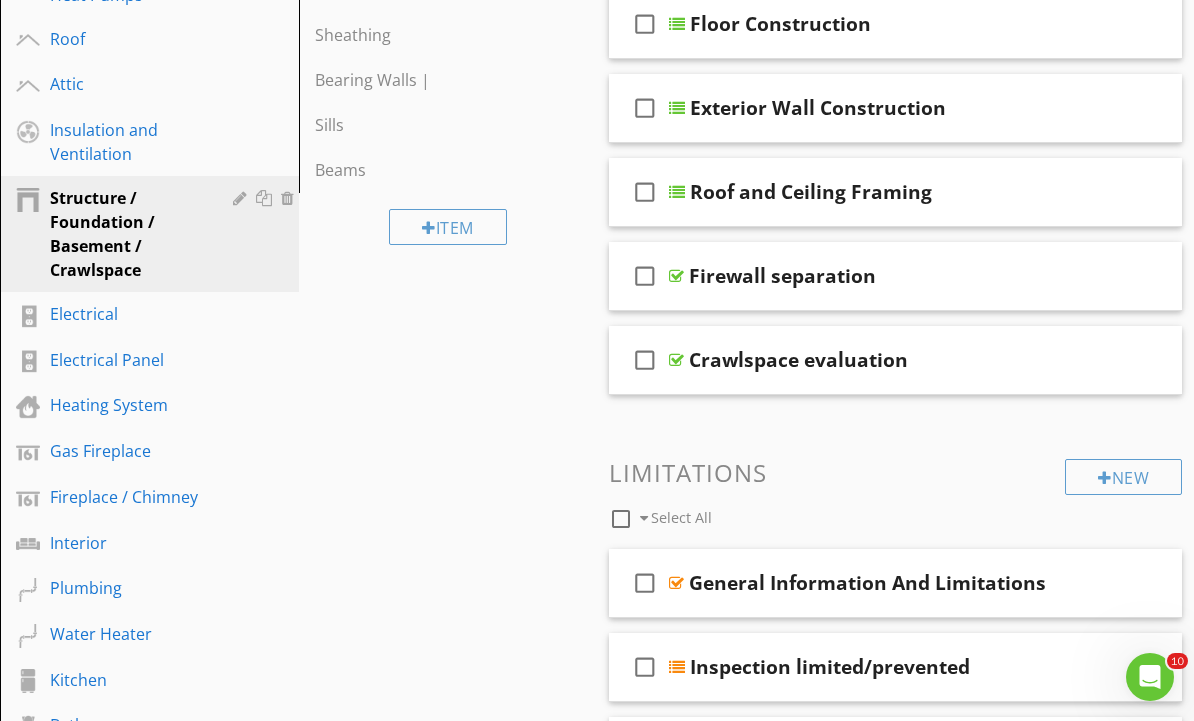 scroll, scrollTop: 693, scrollLeft: 0, axis: vertical 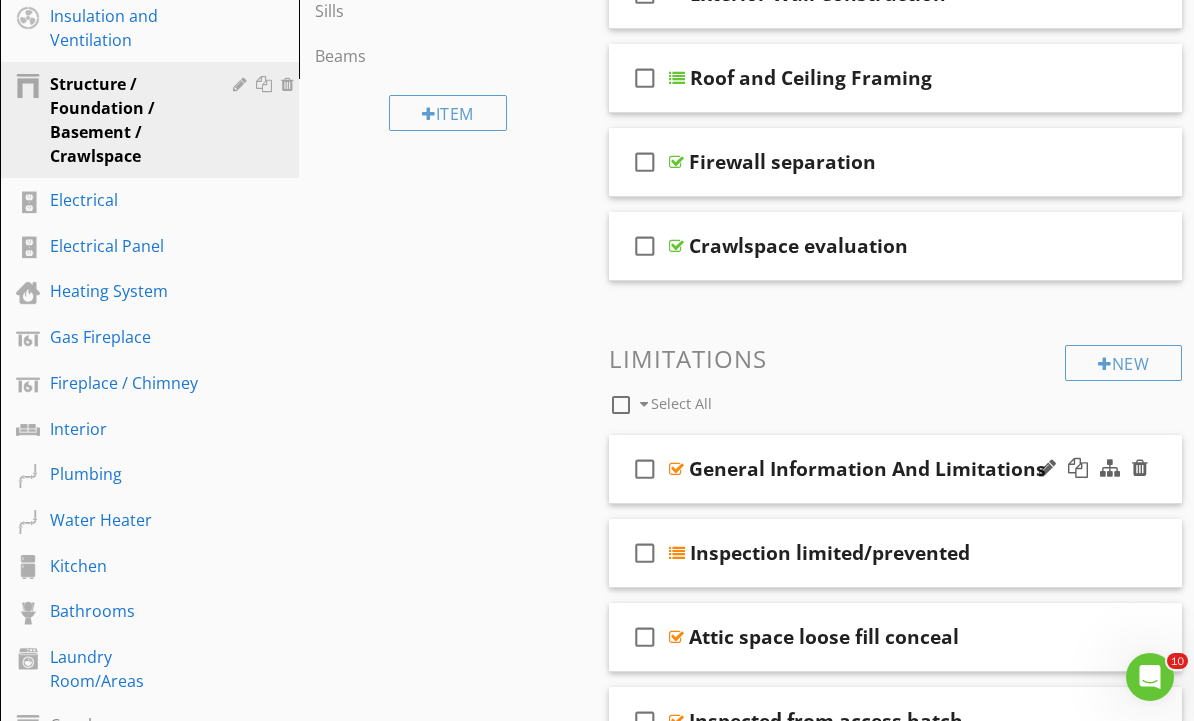 click on "General Information And Limitations" at bounding box center [867, 469] 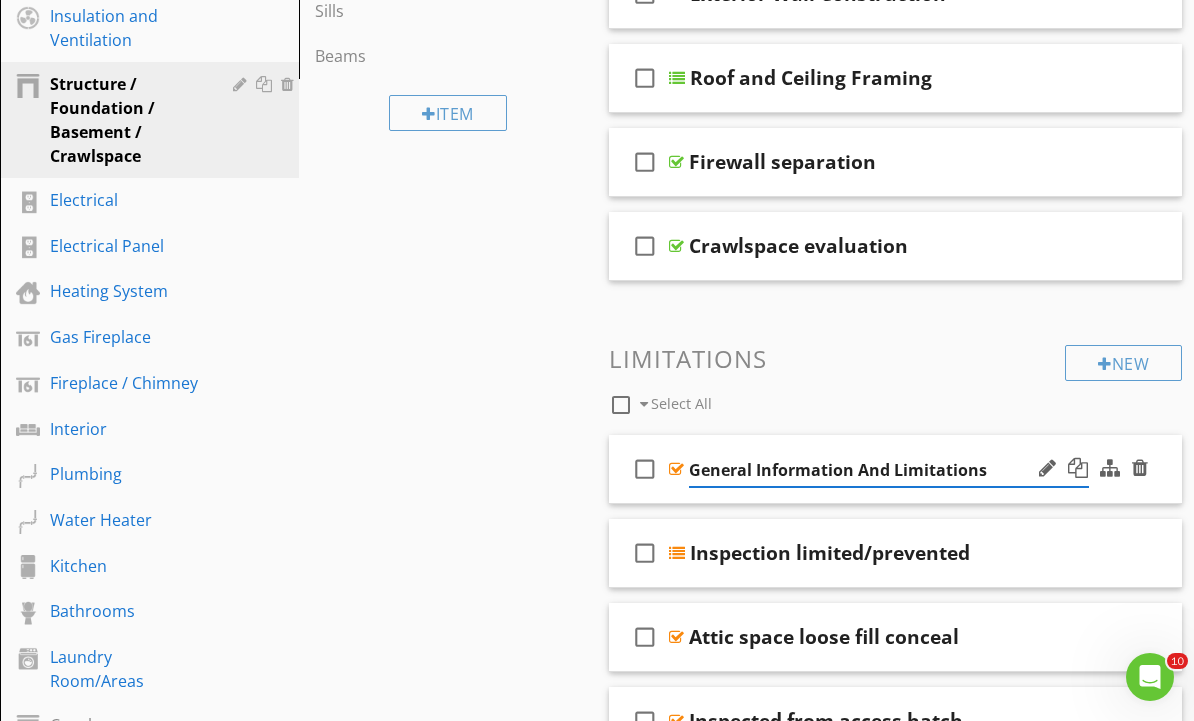 click on "check_box_outline_blank         General Information And Limitations" at bounding box center (895, 469) 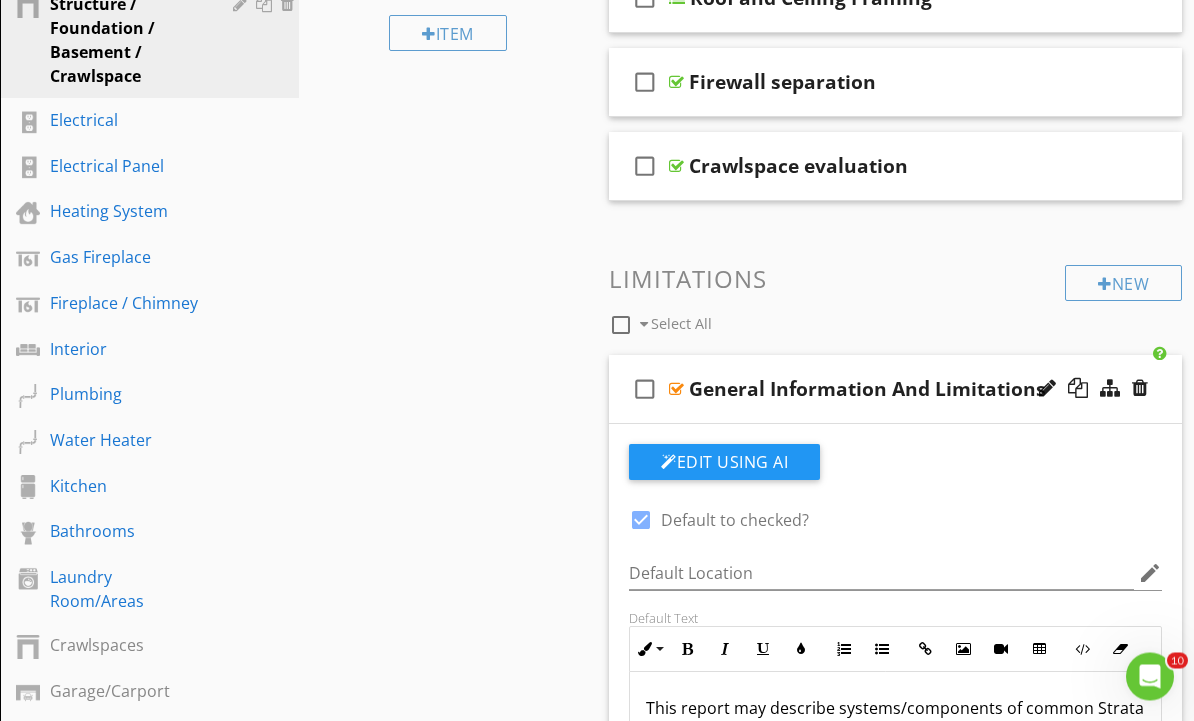 scroll, scrollTop: 773, scrollLeft: 0, axis: vertical 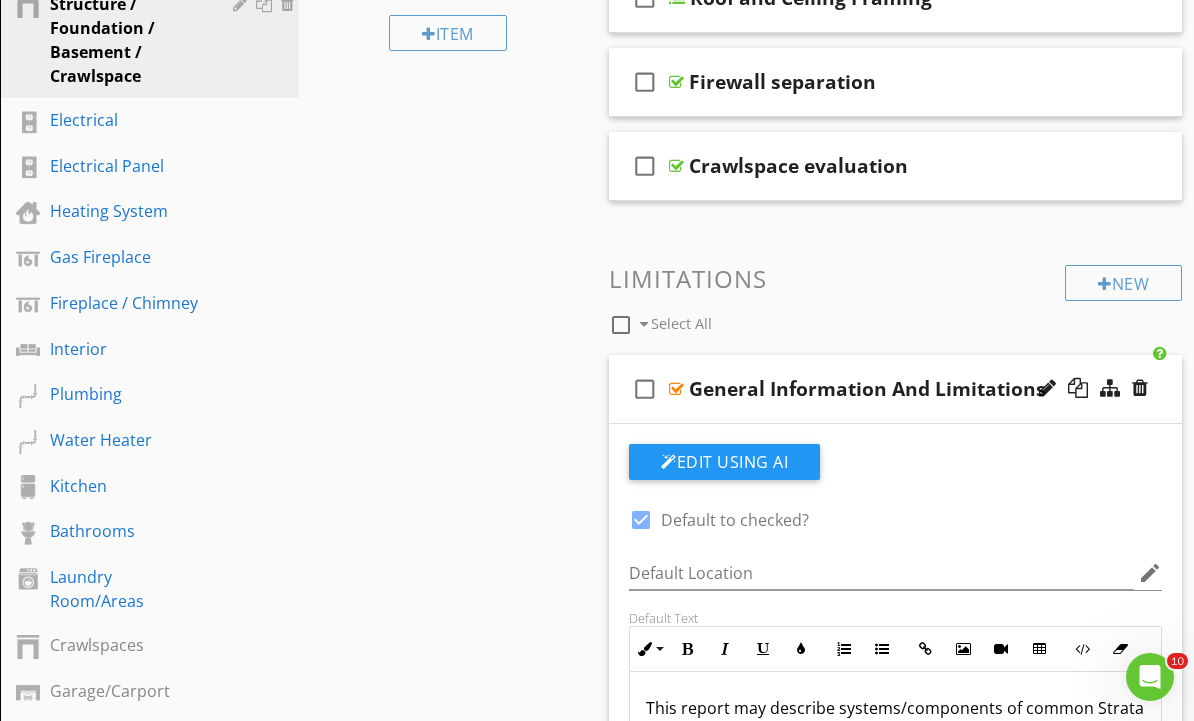 click on "check_box_outline_blank" at bounding box center (645, 389) 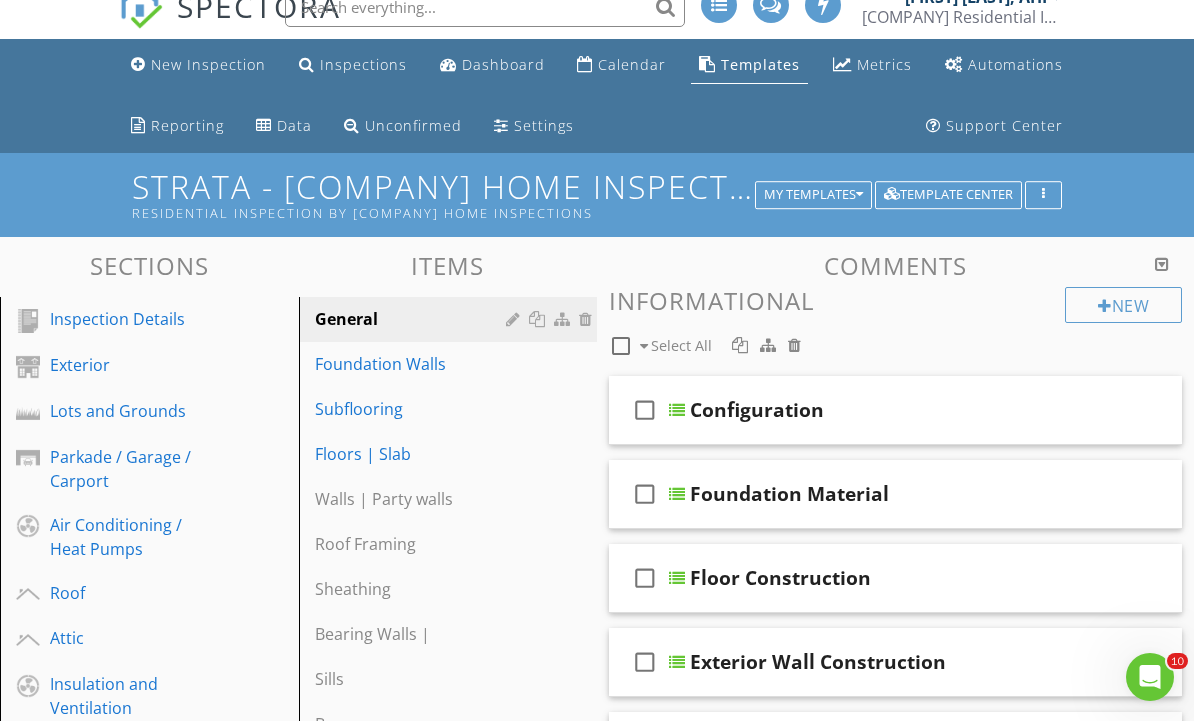 scroll, scrollTop: 0, scrollLeft: 0, axis: both 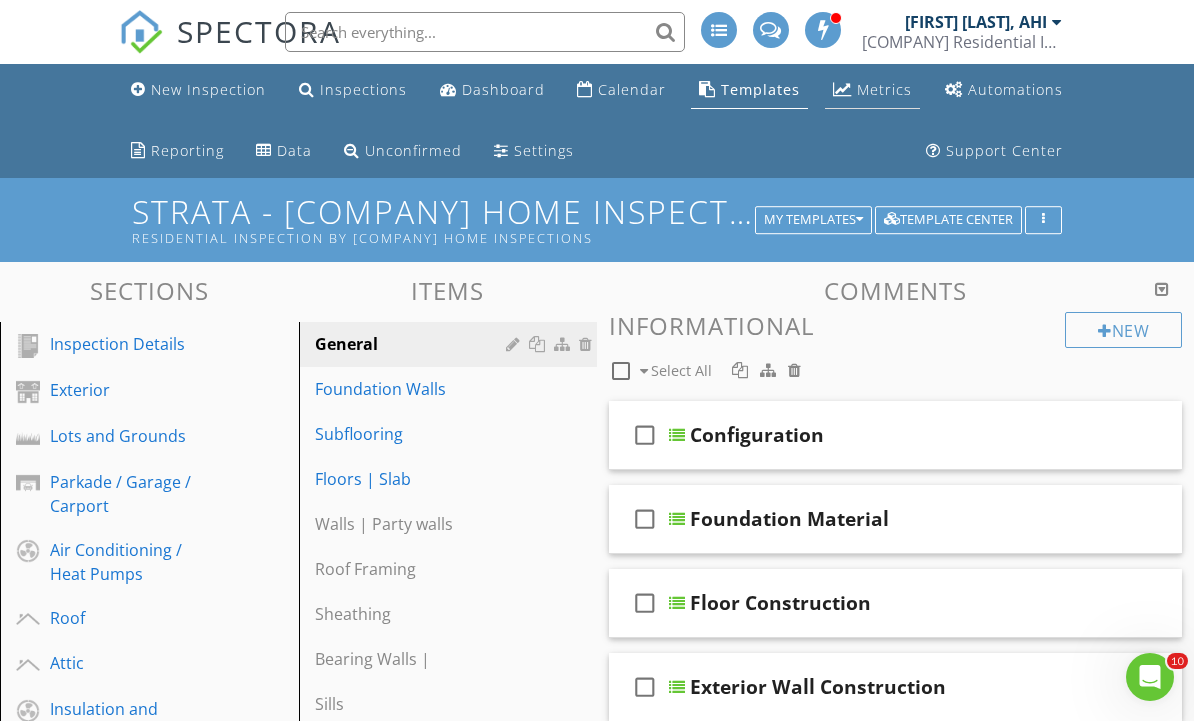 click on "Metrics" at bounding box center [872, 90] 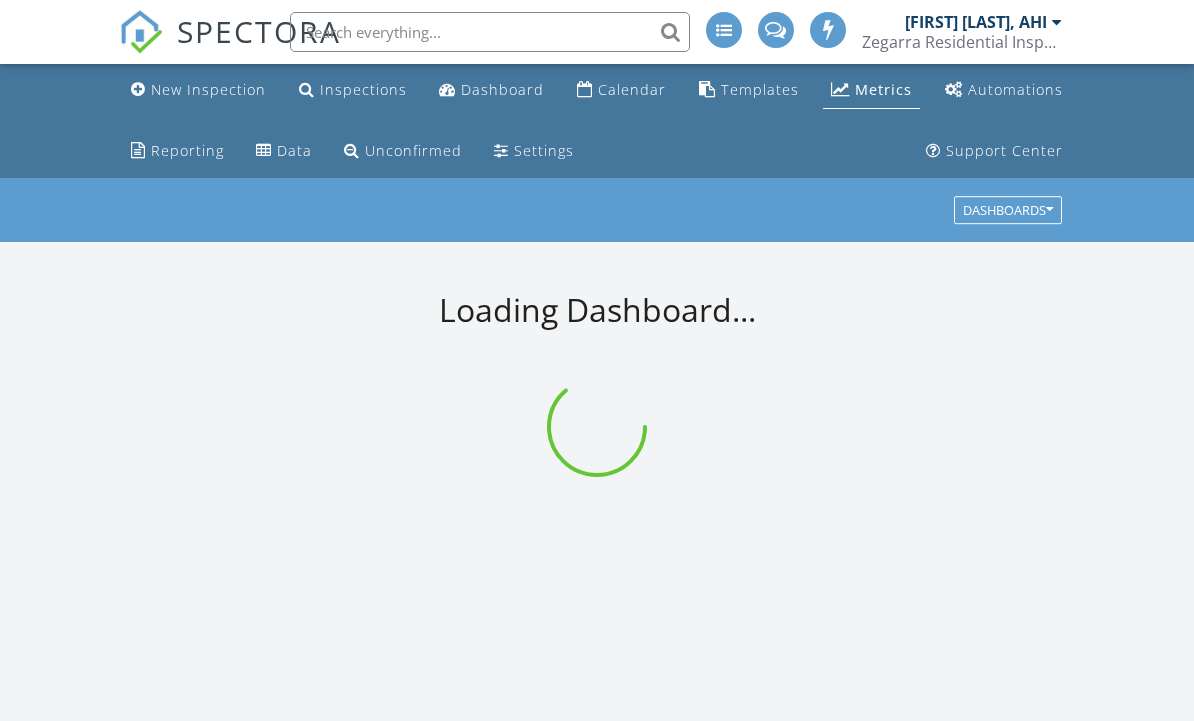 scroll, scrollTop: 0, scrollLeft: 0, axis: both 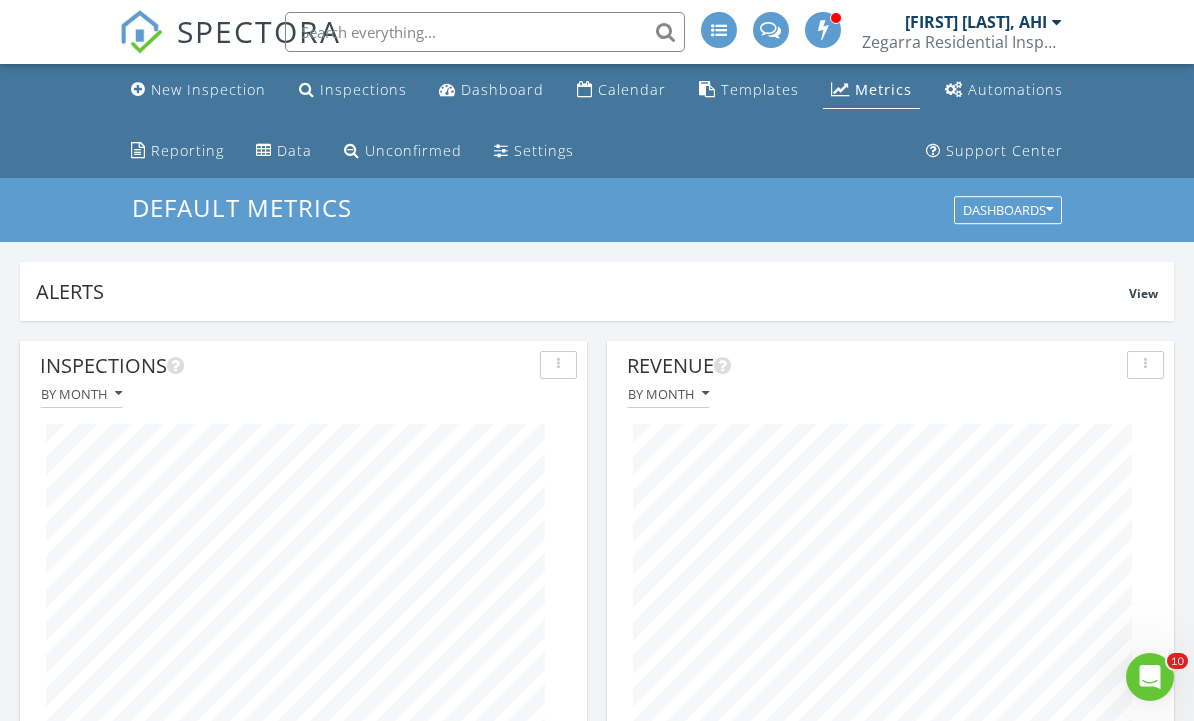click on "Default Metrics
Dashboards" at bounding box center [597, 210] 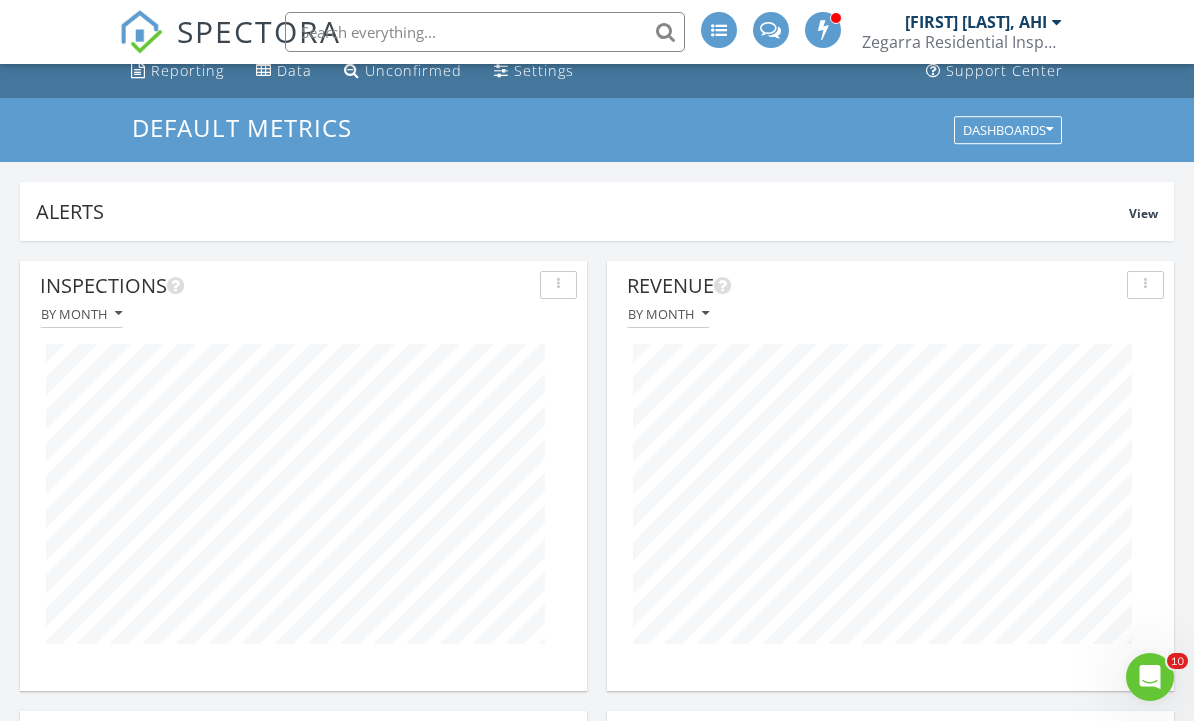 scroll, scrollTop: 0, scrollLeft: 0, axis: both 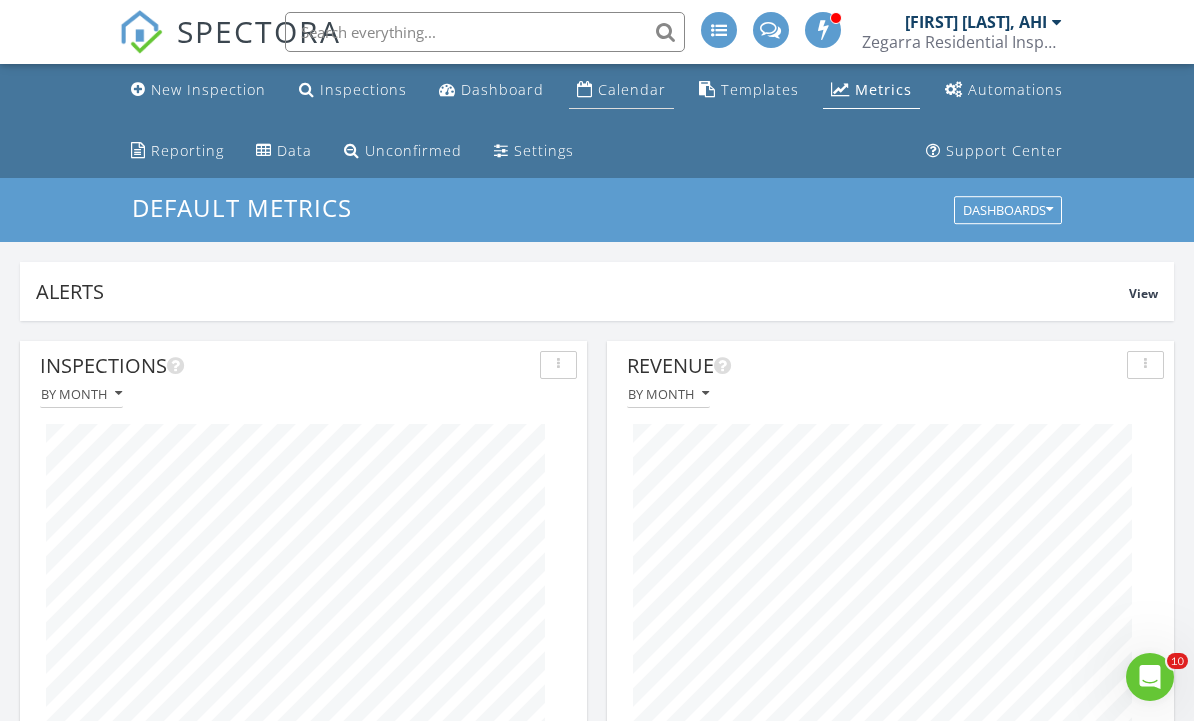 click on "Calendar" at bounding box center (632, 89) 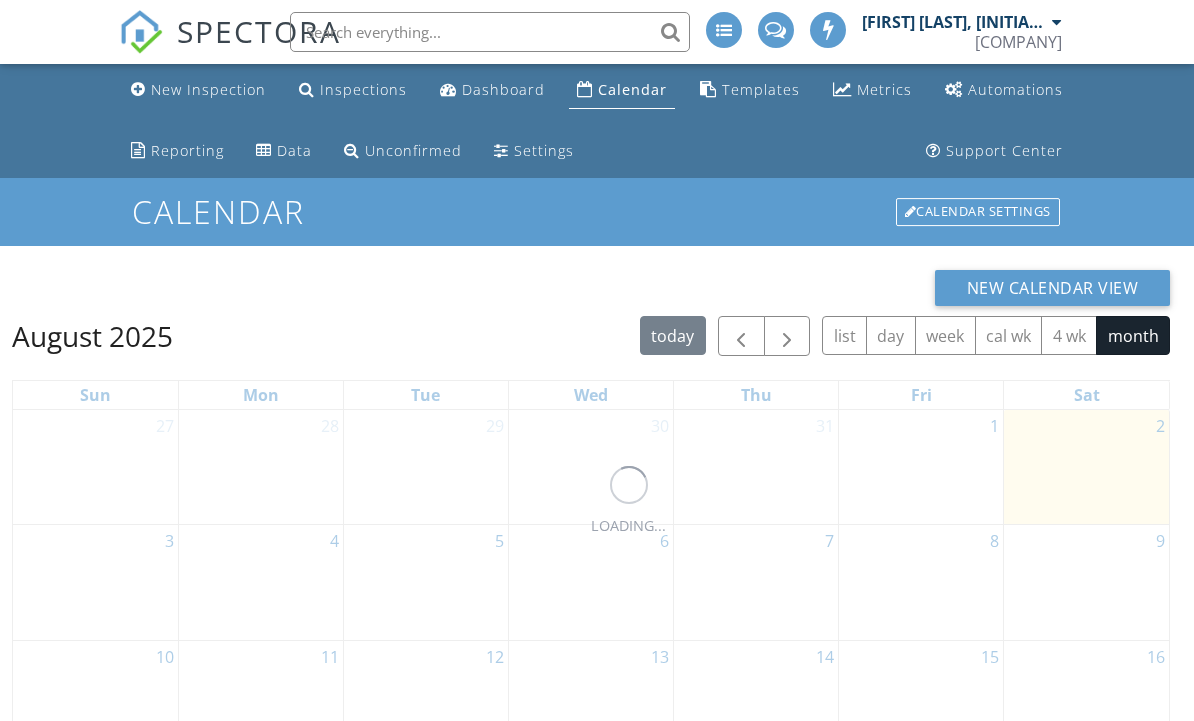 scroll, scrollTop: 0, scrollLeft: 0, axis: both 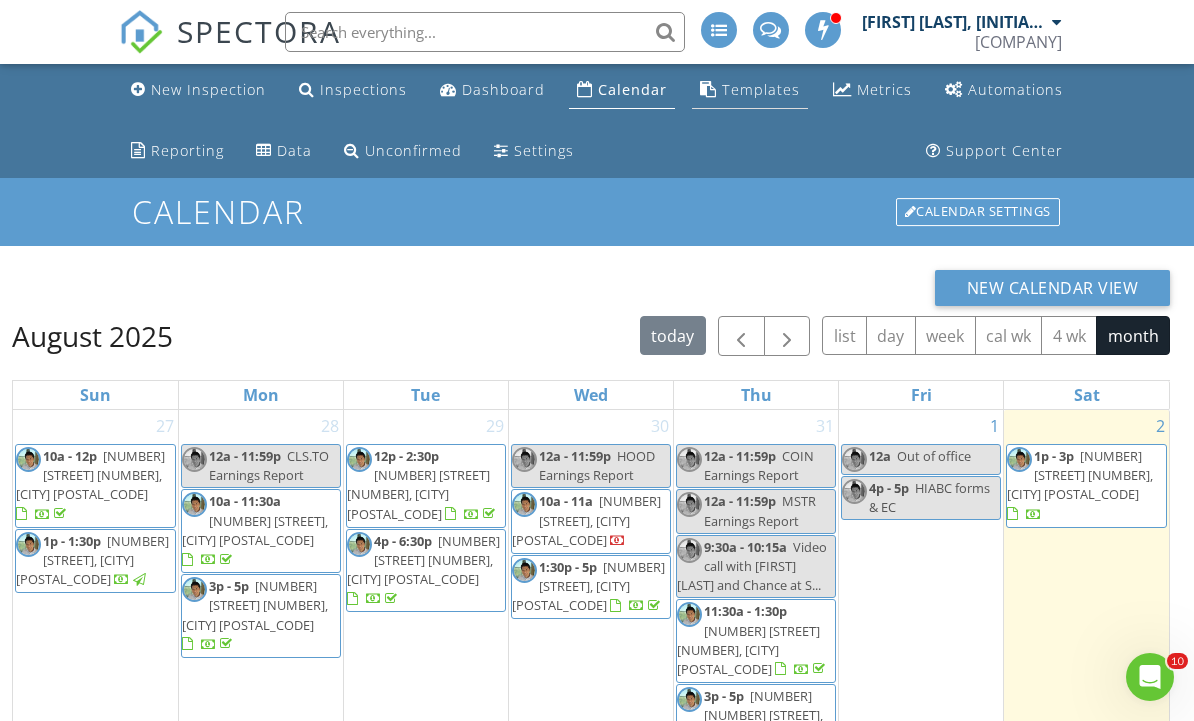 click on "Templates" at bounding box center [761, 89] 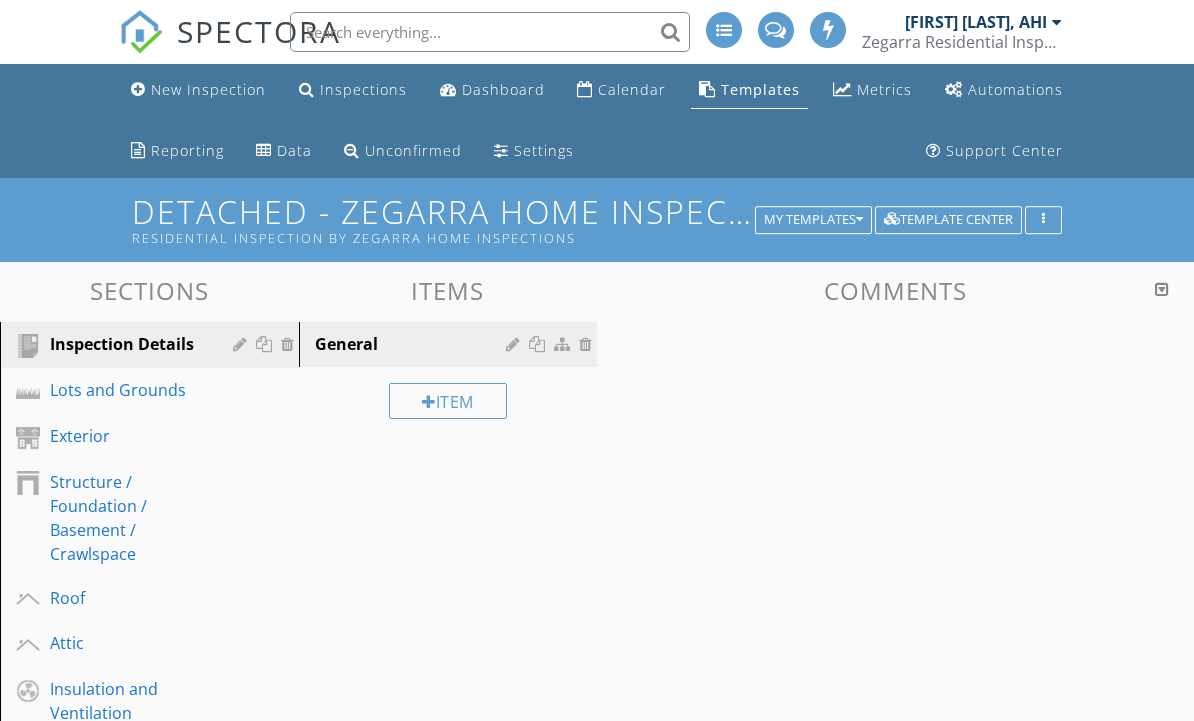 scroll, scrollTop: 0, scrollLeft: 0, axis: both 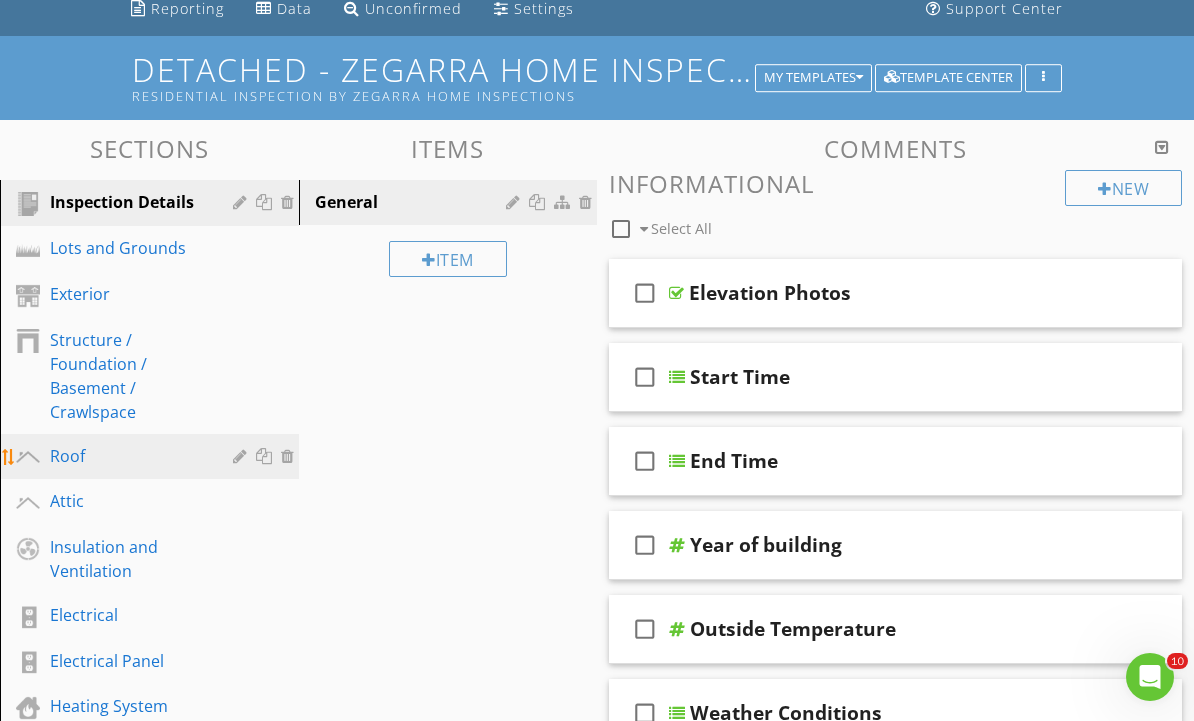 click on "Roof" at bounding box center [127, 456] 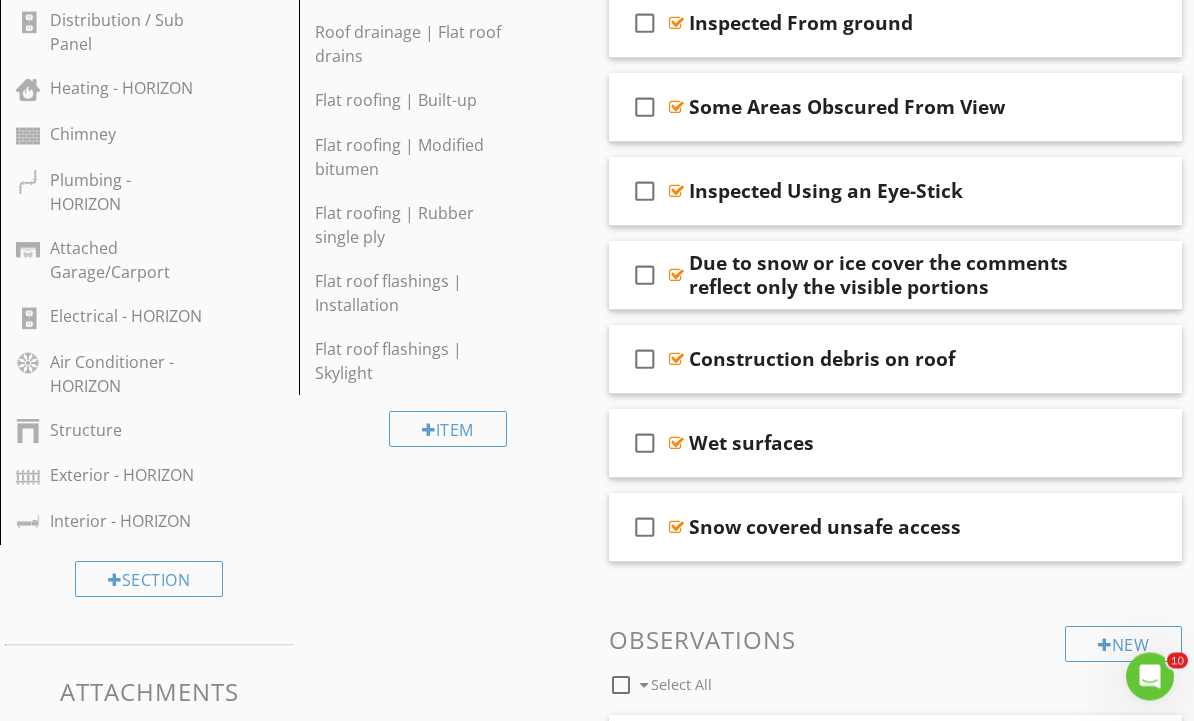 scroll, scrollTop: 1559, scrollLeft: 0, axis: vertical 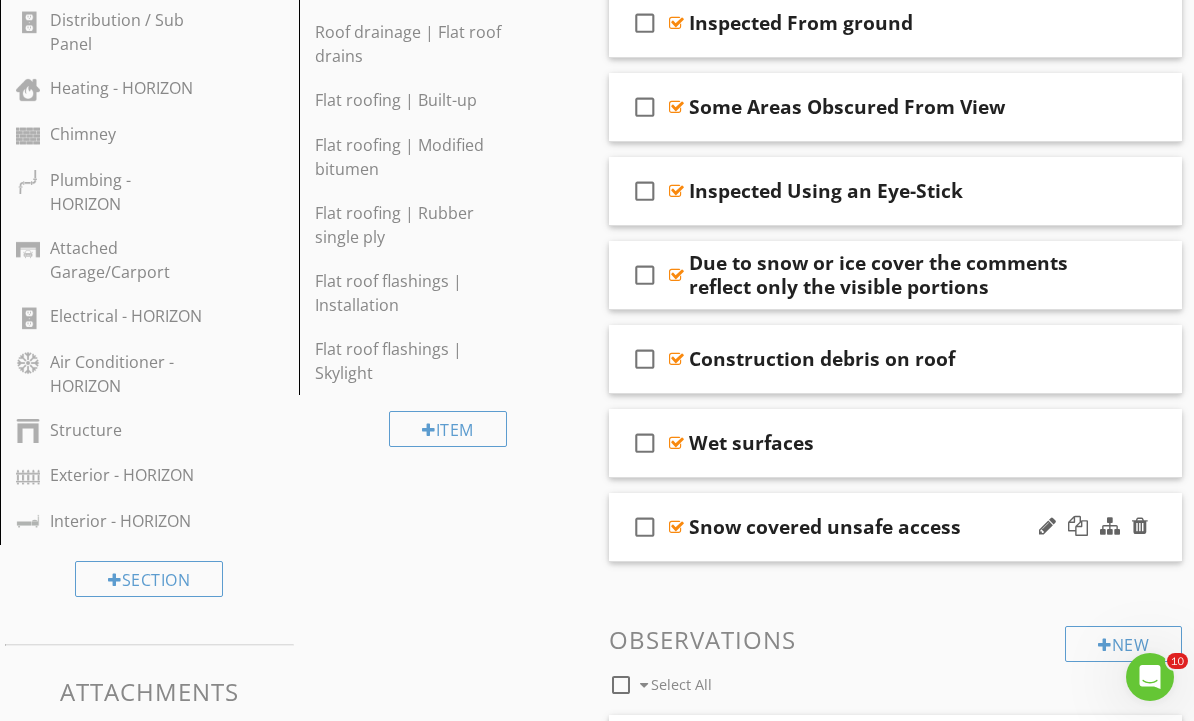 click on "Snow covered unsafe access" at bounding box center (889, 527) 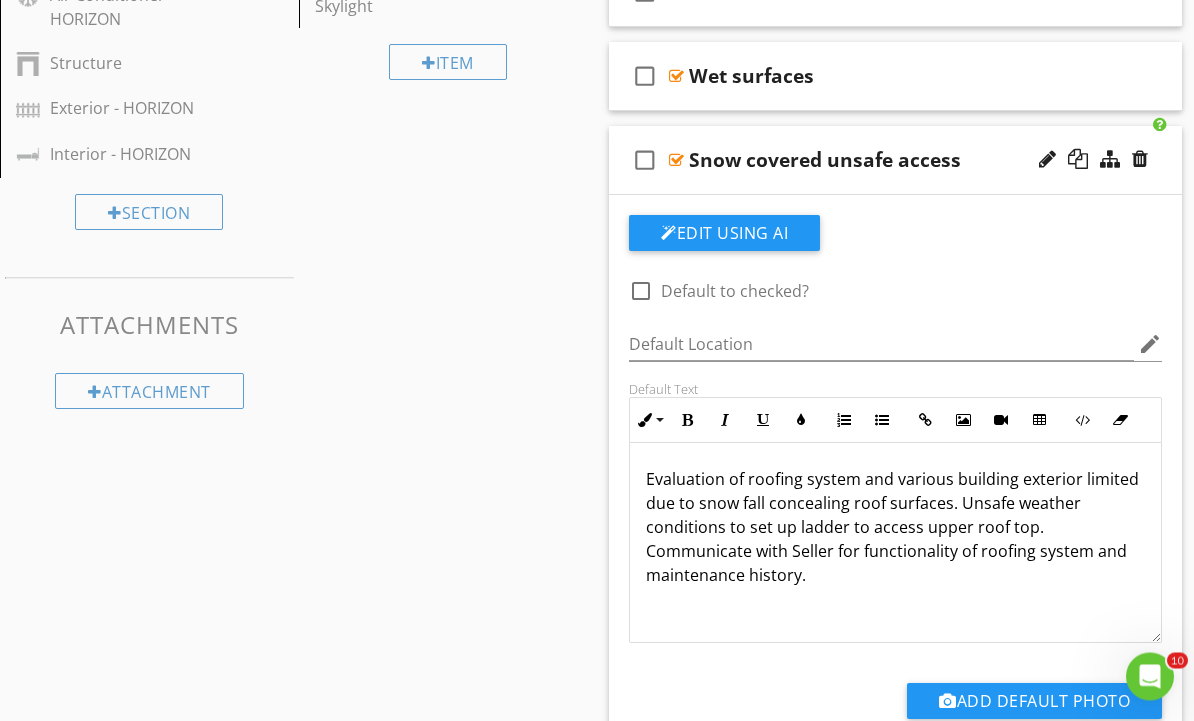 scroll, scrollTop: 1927, scrollLeft: 0, axis: vertical 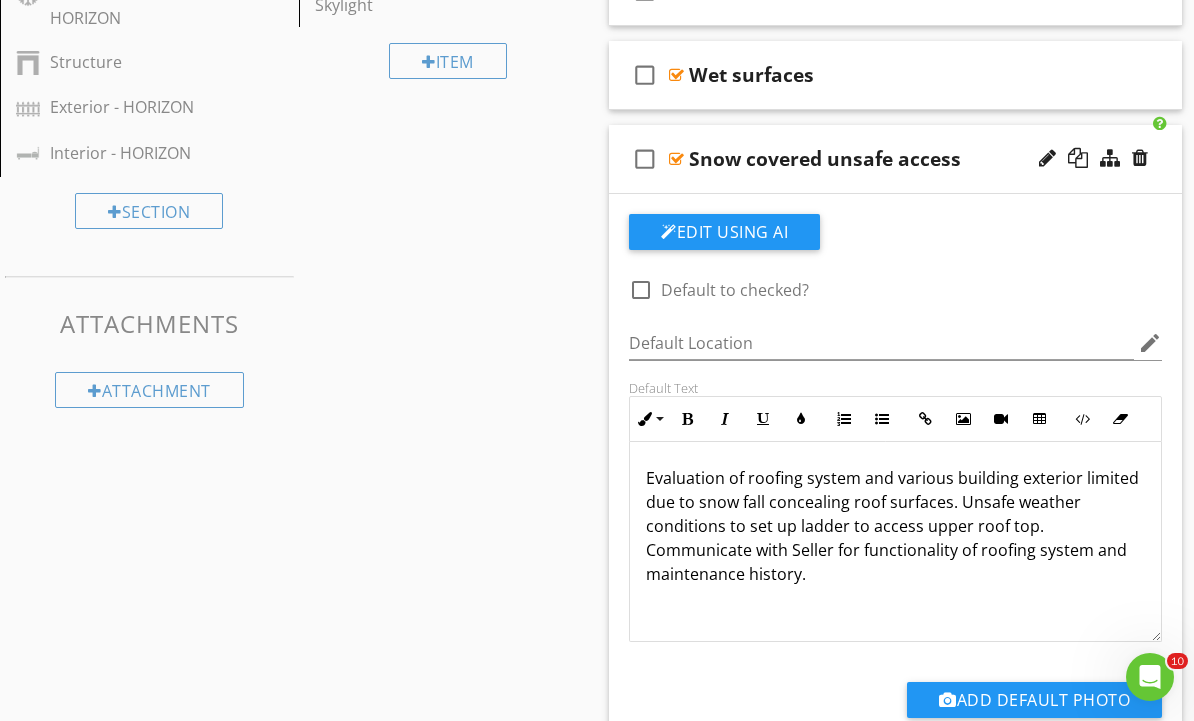 click on "Evaluation of roofing system and various building exterior limited due to snow fall concealing roof surfaces. Unsafe weather conditions to set up ladder to access upper roof top. Communicate with Seller for functionality of roofing system and maintenance history." at bounding box center [895, 526] 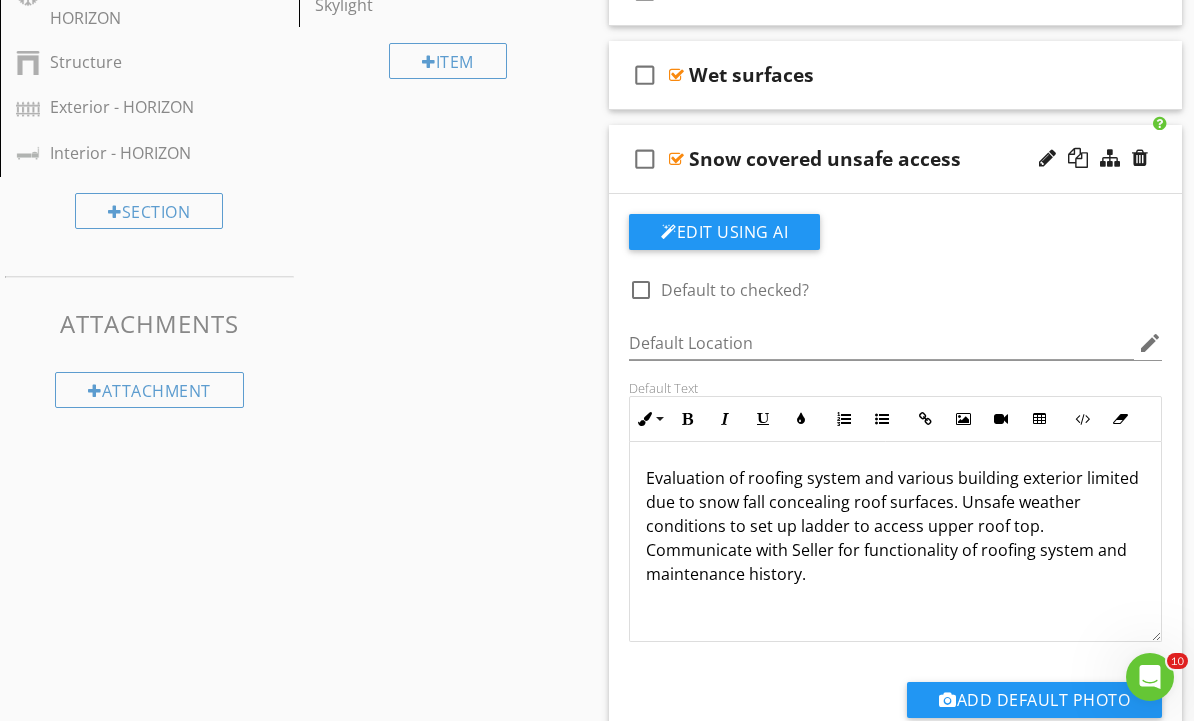 type 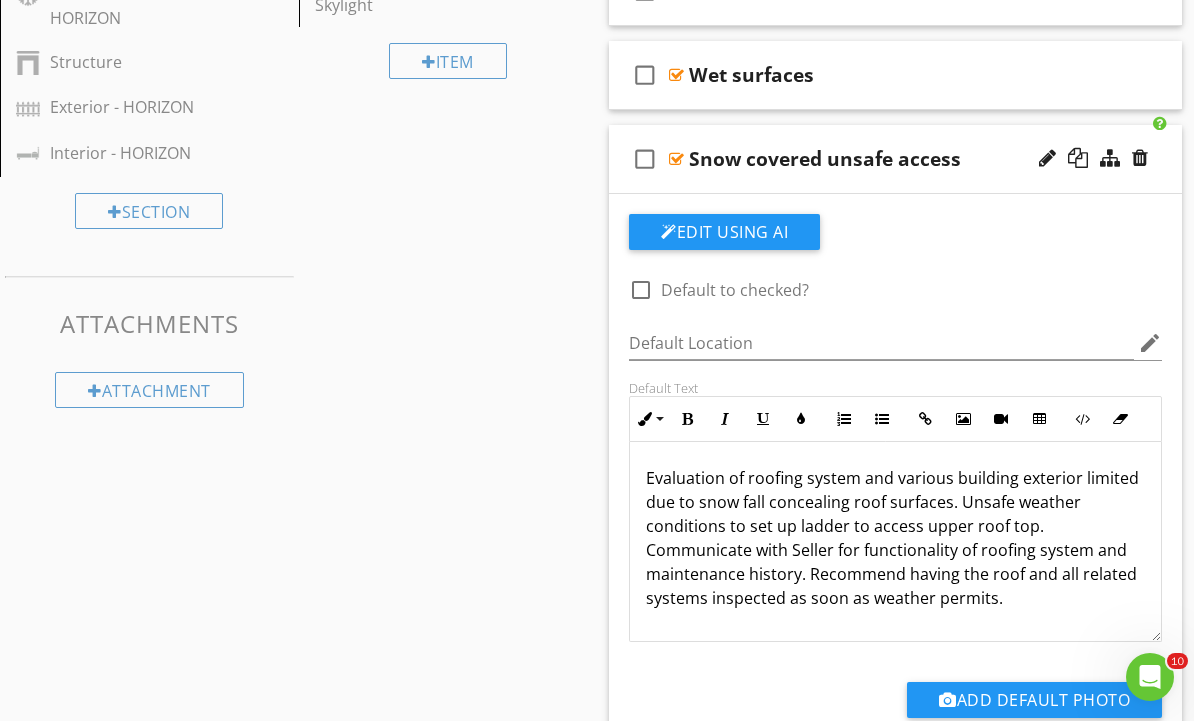 click on "Evaluation of roofing system and various building exterior limited due to snow fall concealing roof surfaces. Unsafe weather conditions to set up ladder to access upper roof top. Communicate with Seller for functionality of roofing system and maintenance history. Recommend having the roof and all related systems inspected as soon as weather permits." at bounding box center [895, 538] 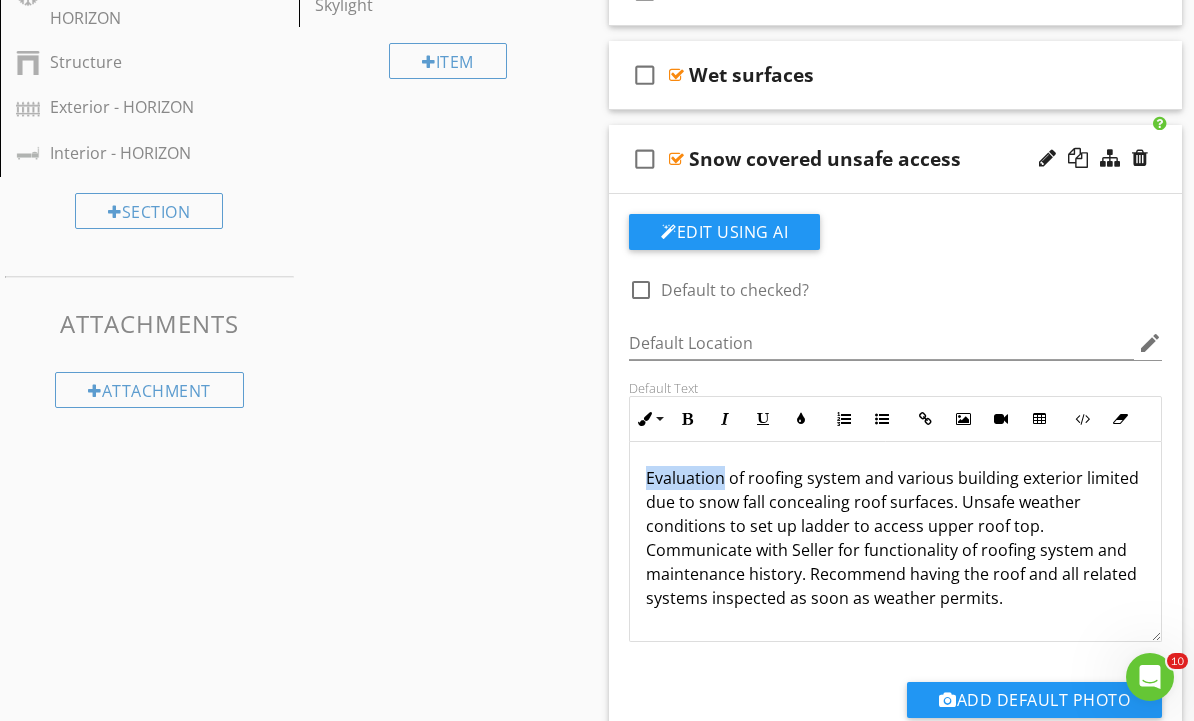 click on "Sections
Inspection Details           Lots and Grounds           Exterior           Structure / Foundation / Basement / Crawlspace           Roof           Attic           Insulation and Ventilation            Electrical           Electrical Panel           Heating System           Gas Fireplace           Fireplace / Chimney           Air Conditioning / Heat Pumps           Interior           Plumbing           Water Heater           Kitchen           Bathrooms           Laundry Room/Areas           Garage/Carport           Crawlspaces           Insurance Summary           Shutoffs / Maintenance Information           Distribution / Sub Panel           Heating - HORIZON           Chimney           Plumbing - HORIZON           Attached Garage/Carport           Electrical - HORIZON           Air Conditioner - HORIZON           Structure           Exterior - HORIZON           Interior - HORIZON
Section
Attachments           General" at bounding box center [597, -251] 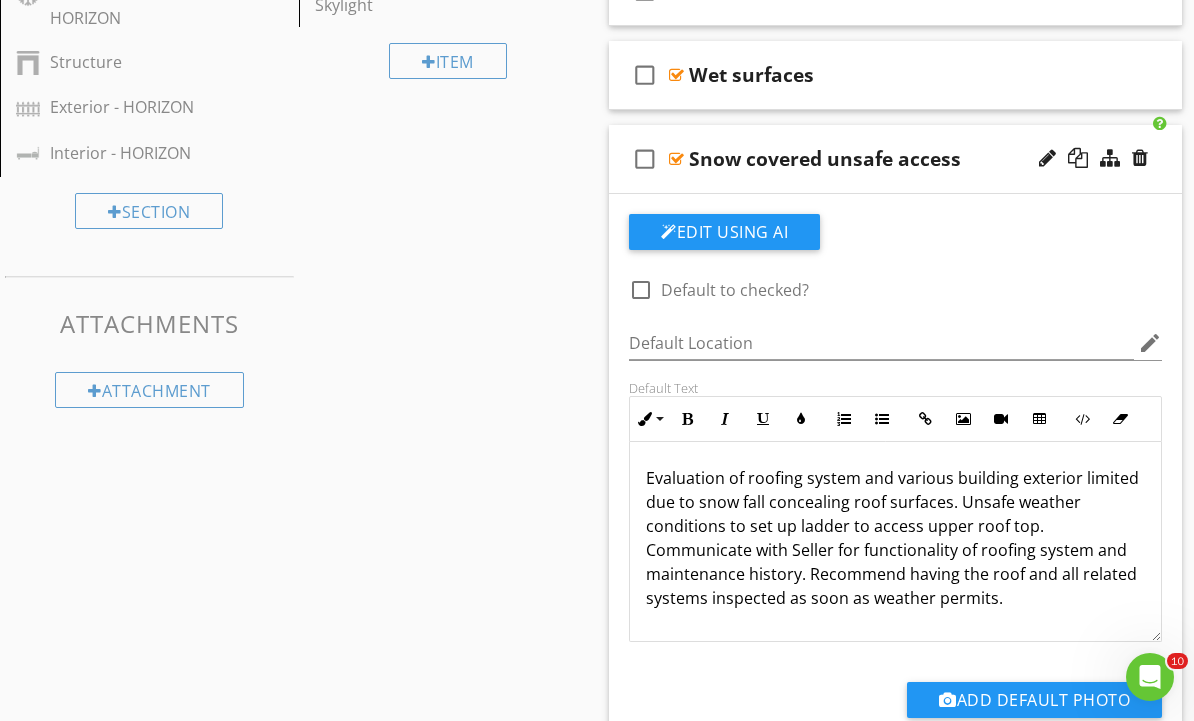 click on "Evaluation of roofing system and various building exterior limited due to snow fall concealing roof surfaces. Unsafe weather conditions to set up ladder to access upper roof top. Communicate with Seller for functionality of roofing system and maintenance history. Recommend having the roof and all related systems inspected as soon as weather permits." at bounding box center [895, 538] 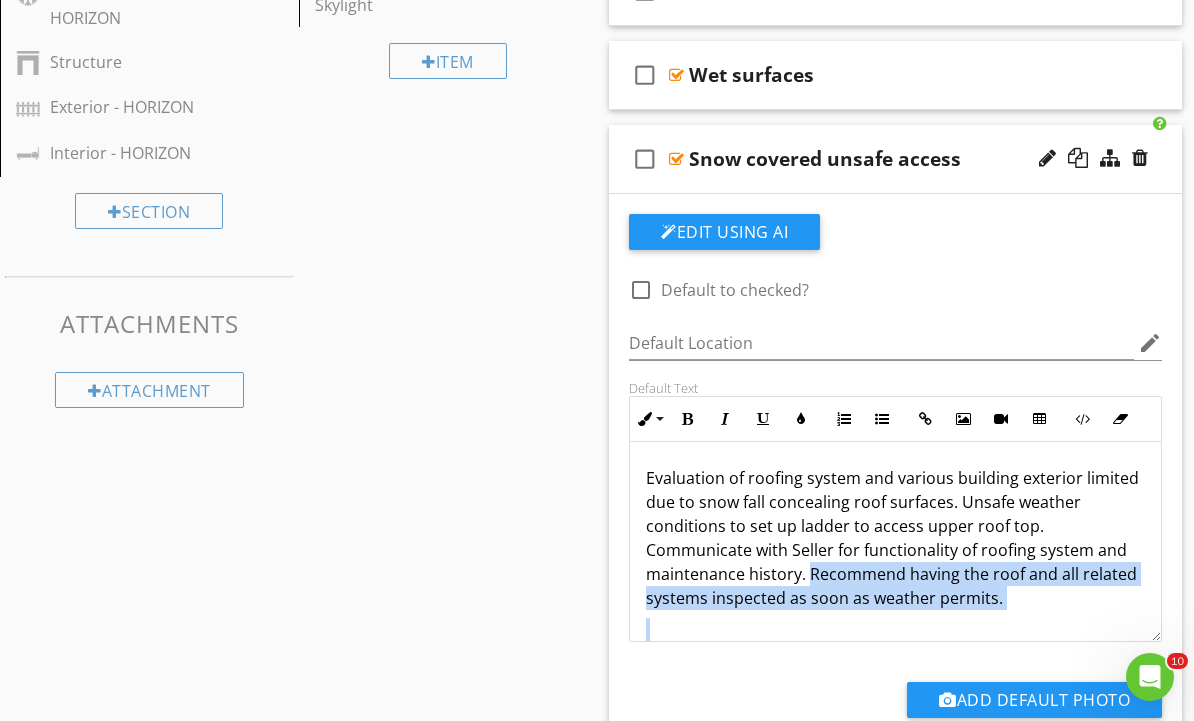 copy on "Recommend having the roof and all related systems inspected as soon as weather permits." 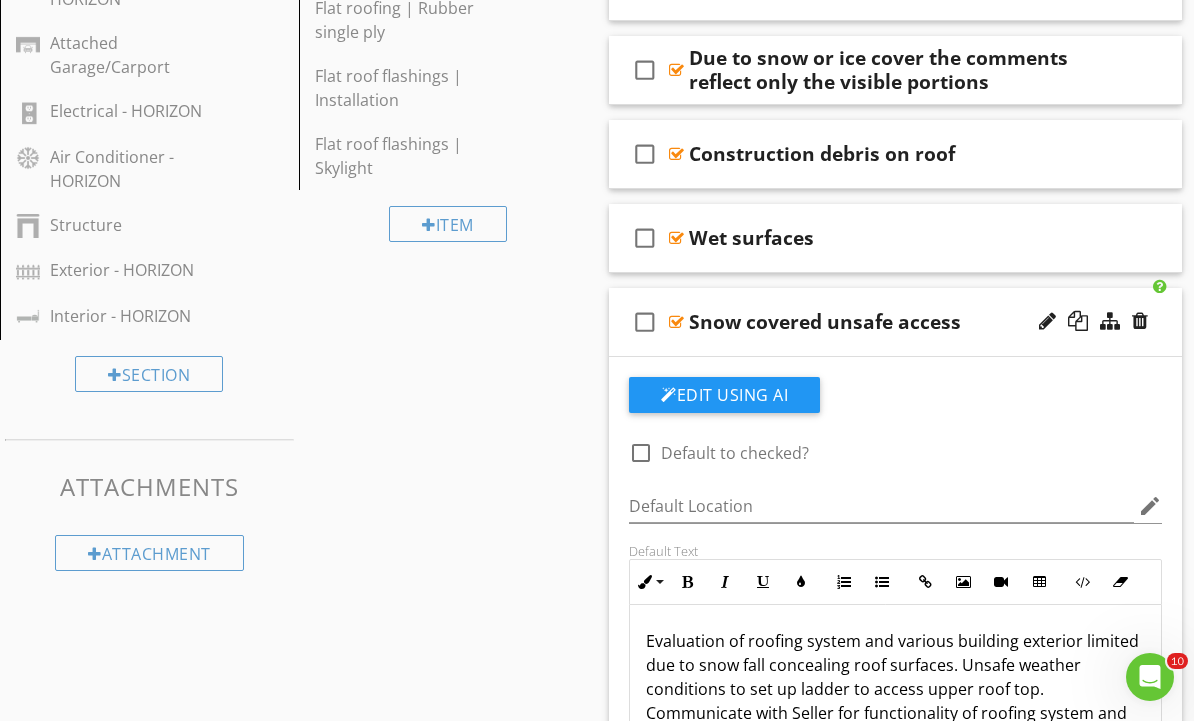 scroll, scrollTop: 1727, scrollLeft: 0, axis: vertical 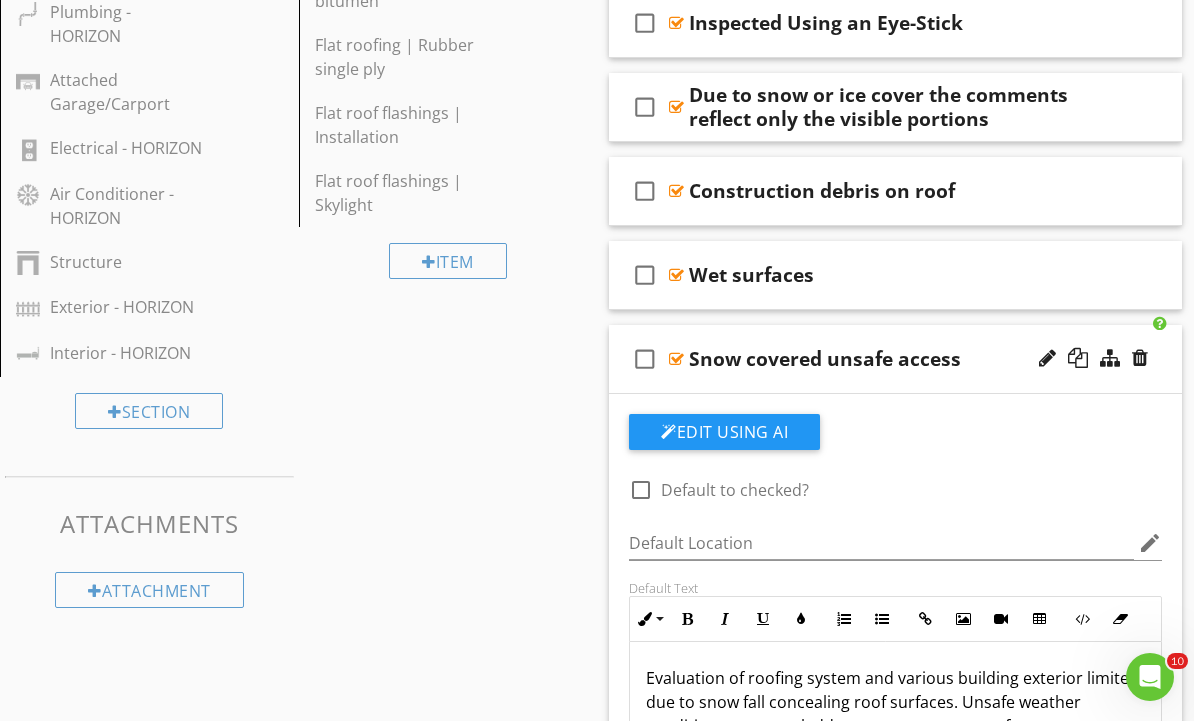 click on "Snow covered unsafe access" at bounding box center [889, 359] 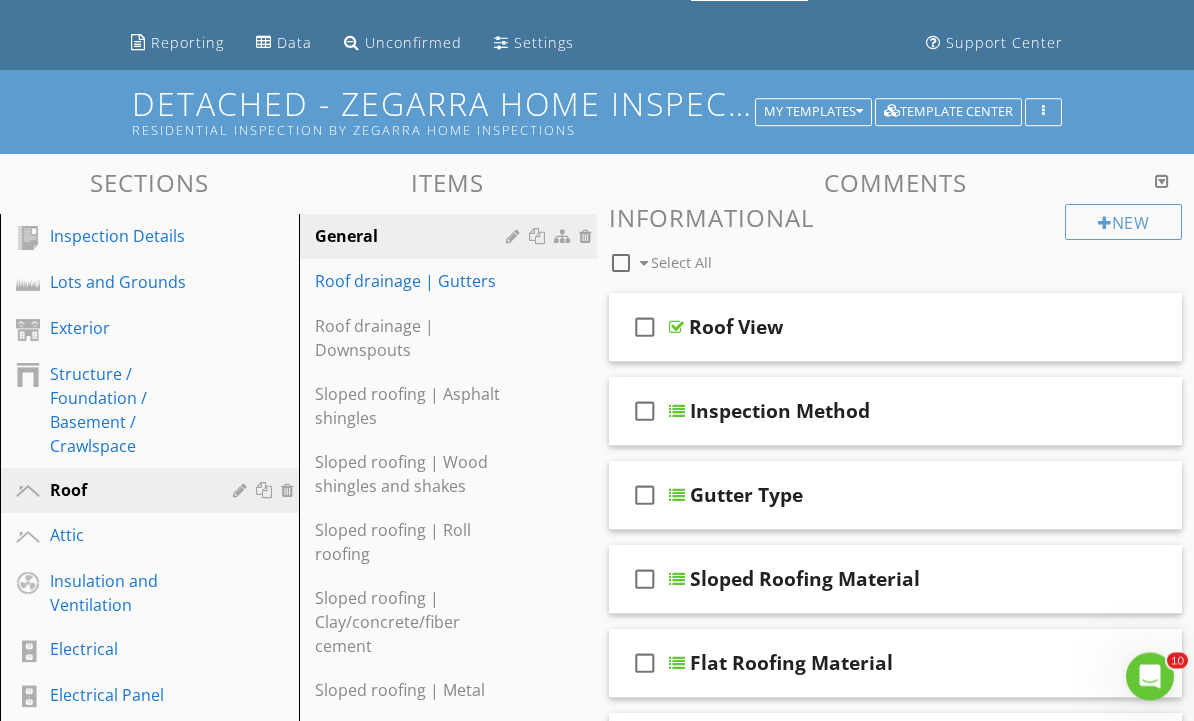 scroll, scrollTop: 0, scrollLeft: 0, axis: both 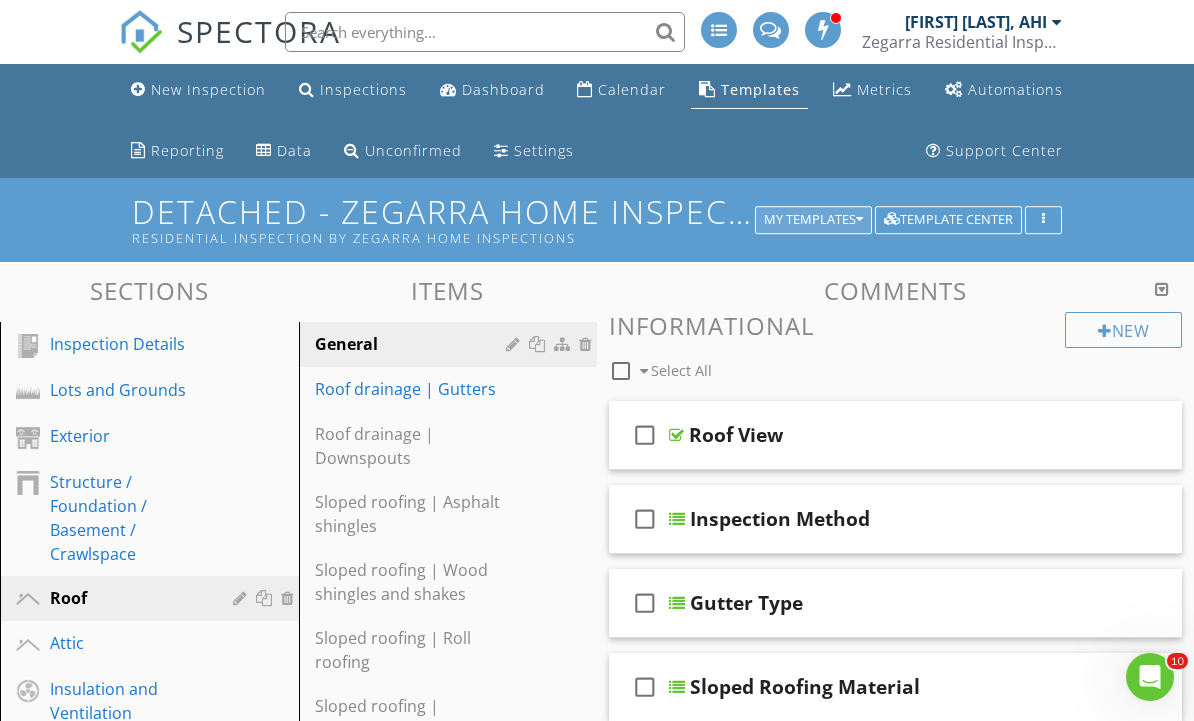 click on "My Templates" at bounding box center (813, 220) 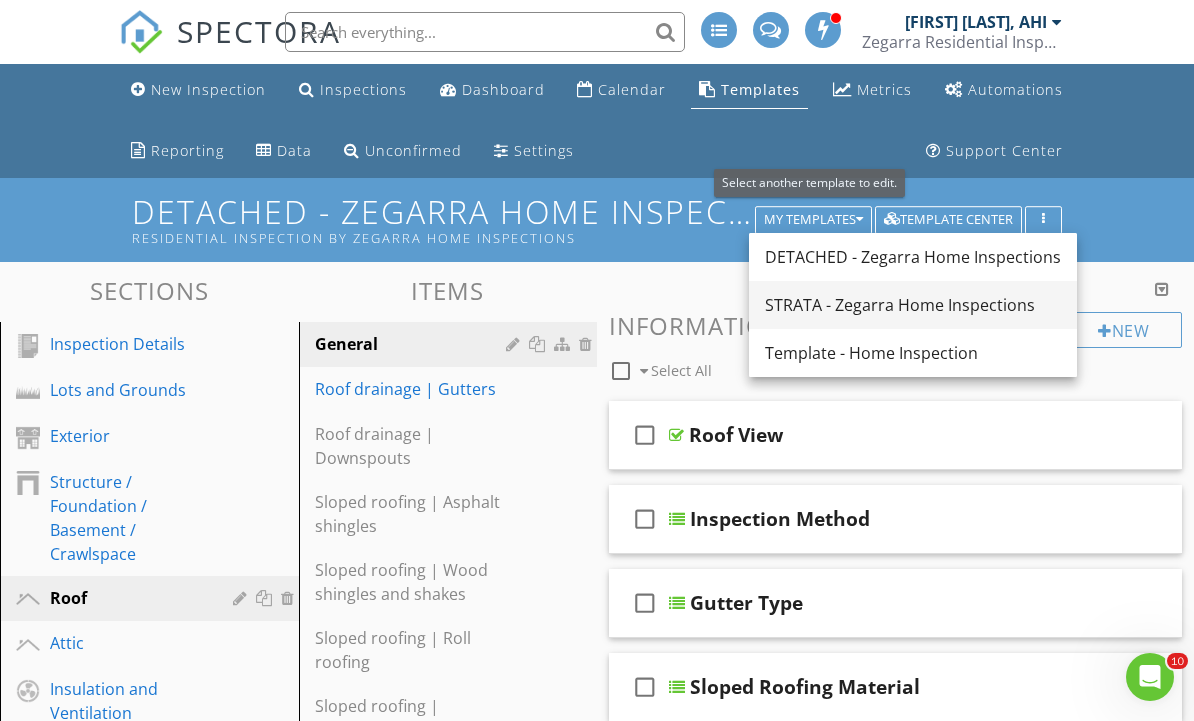 click on "STRATA - Zegarra Home Inspections" at bounding box center (913, 305) 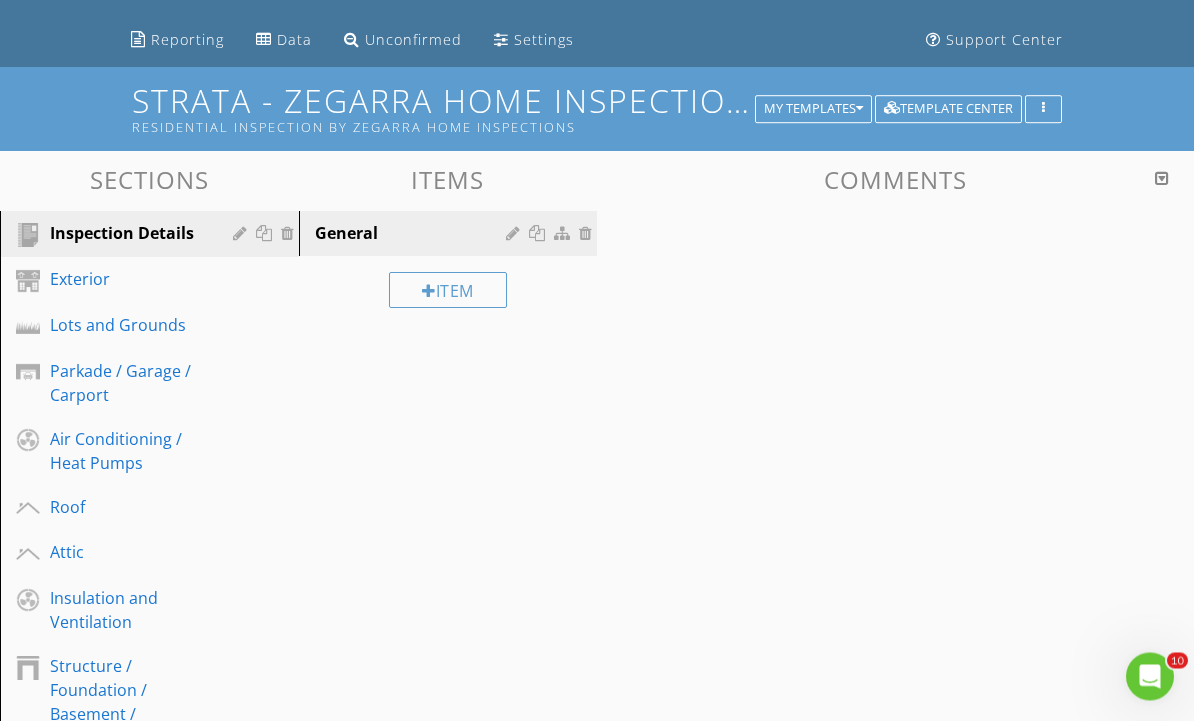 scroll, scrollTop: 169, scrollLeft: 0, axis: vertical 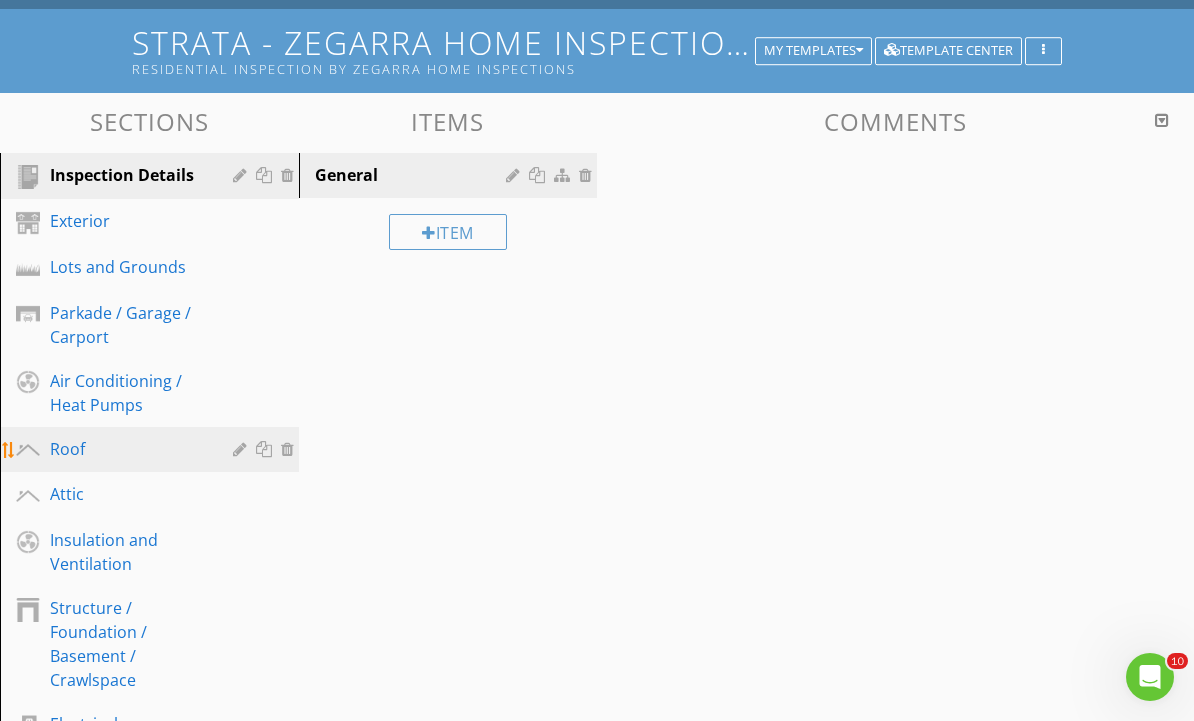 click on "Roof" at bounding box center (152, 450) 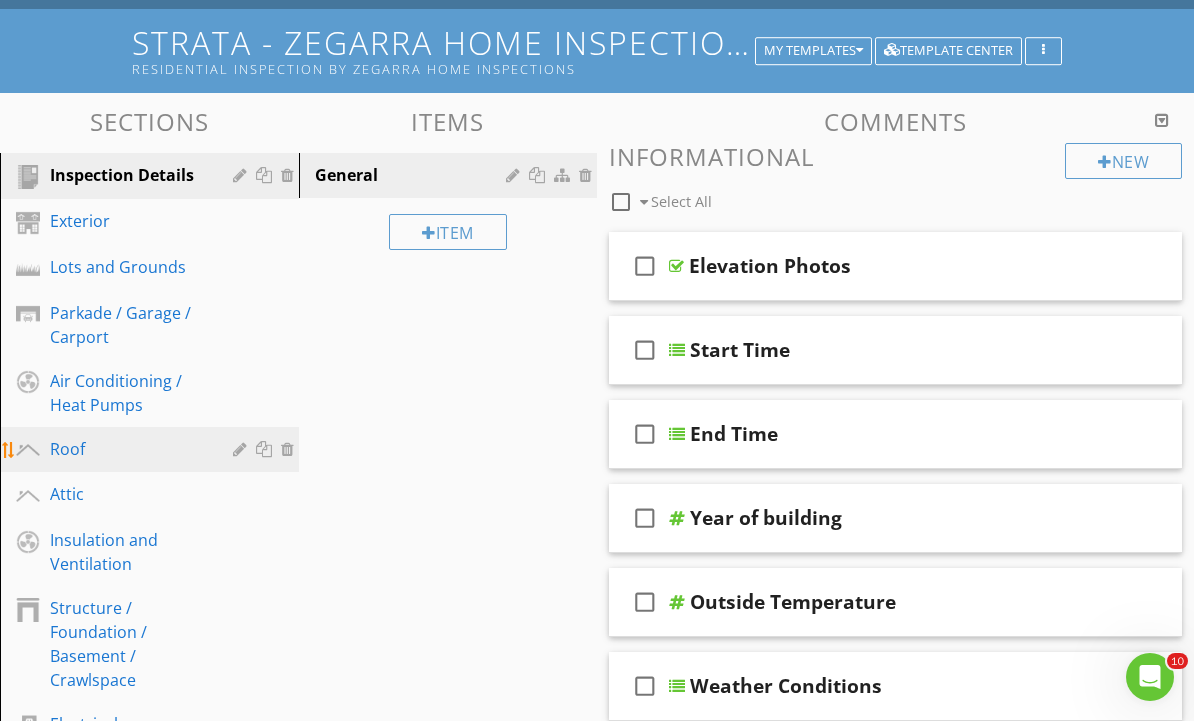 click on "Roof" at bounding box center (127, 449) 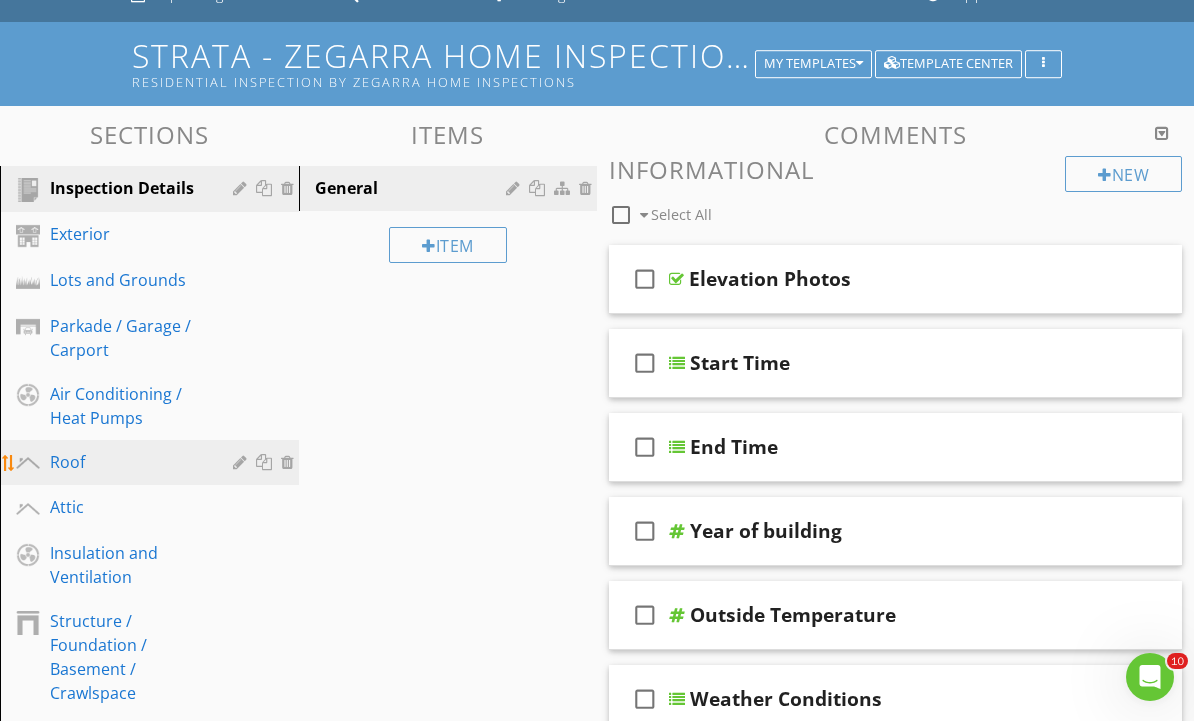 scroll, scrollTop: 153, scrollLeft: 0, axis: vertical 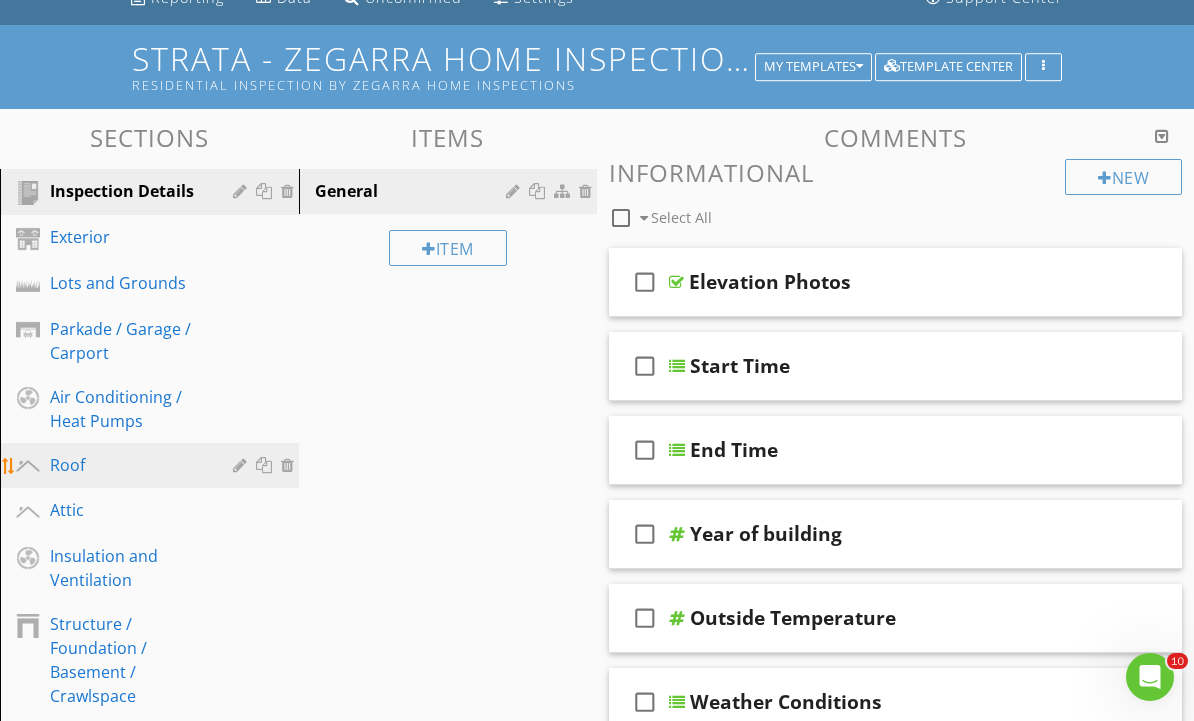 click on "Roof" at bounding box center (127, 465) 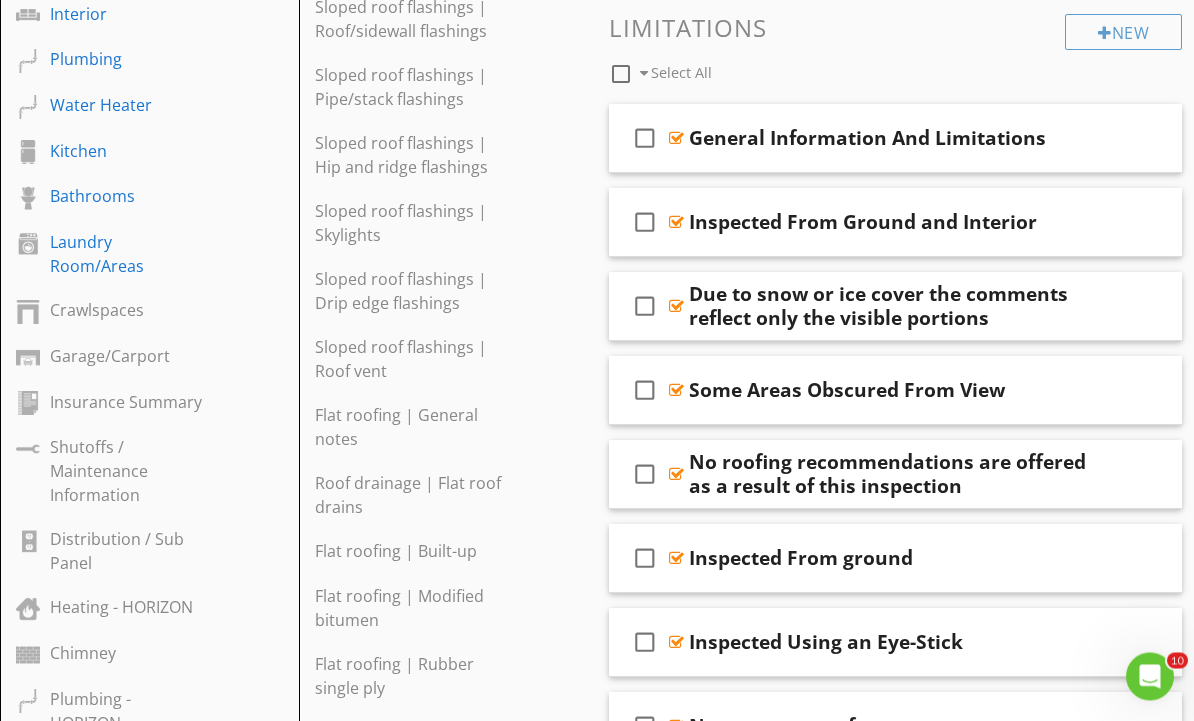 scroll, scrollTop: 1105, scrollLeft: 0, axis: vertical 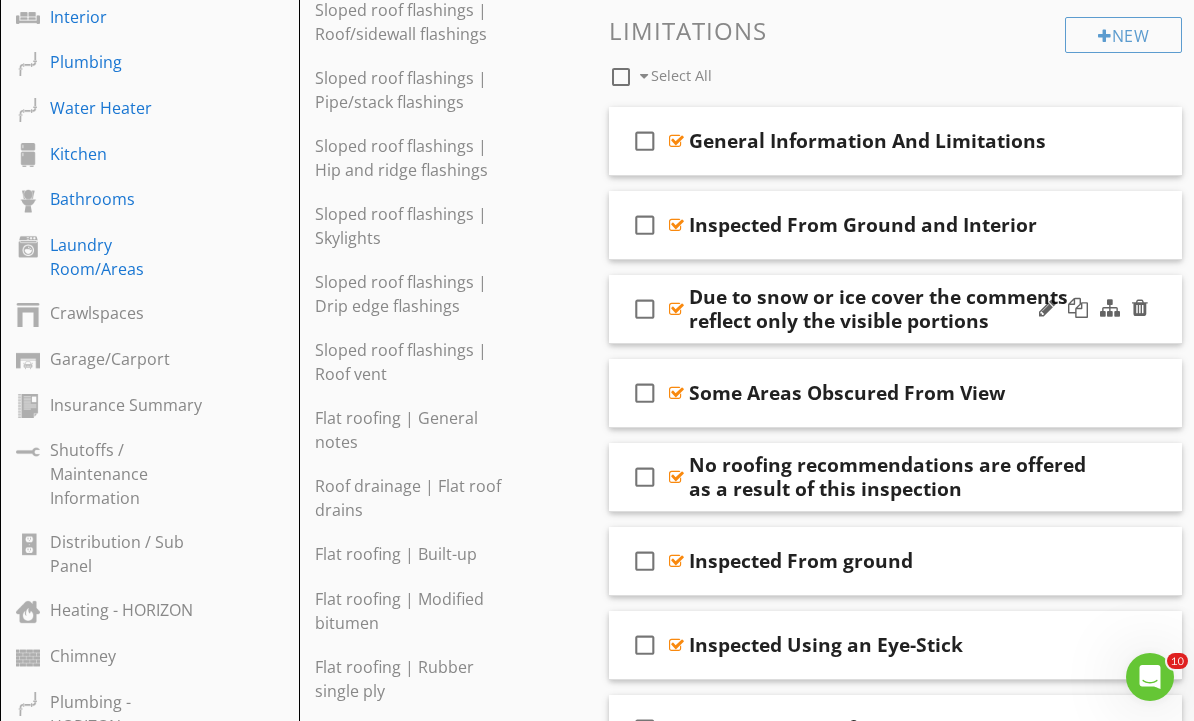 click on "Due to snow or ice cover the comments reflect only the visible portions" at bounding box center [889, 309] 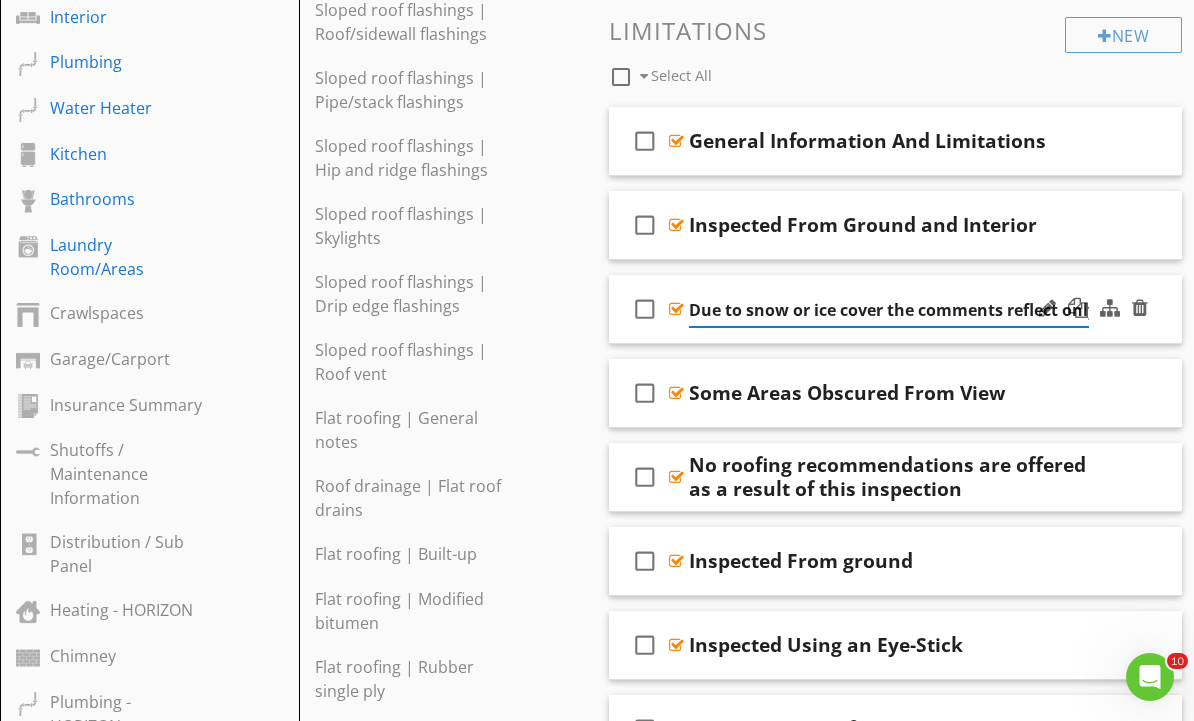 click on "Due to snow or ice cover the comments reflect only the visible portions" at bounding box center [895, 309] 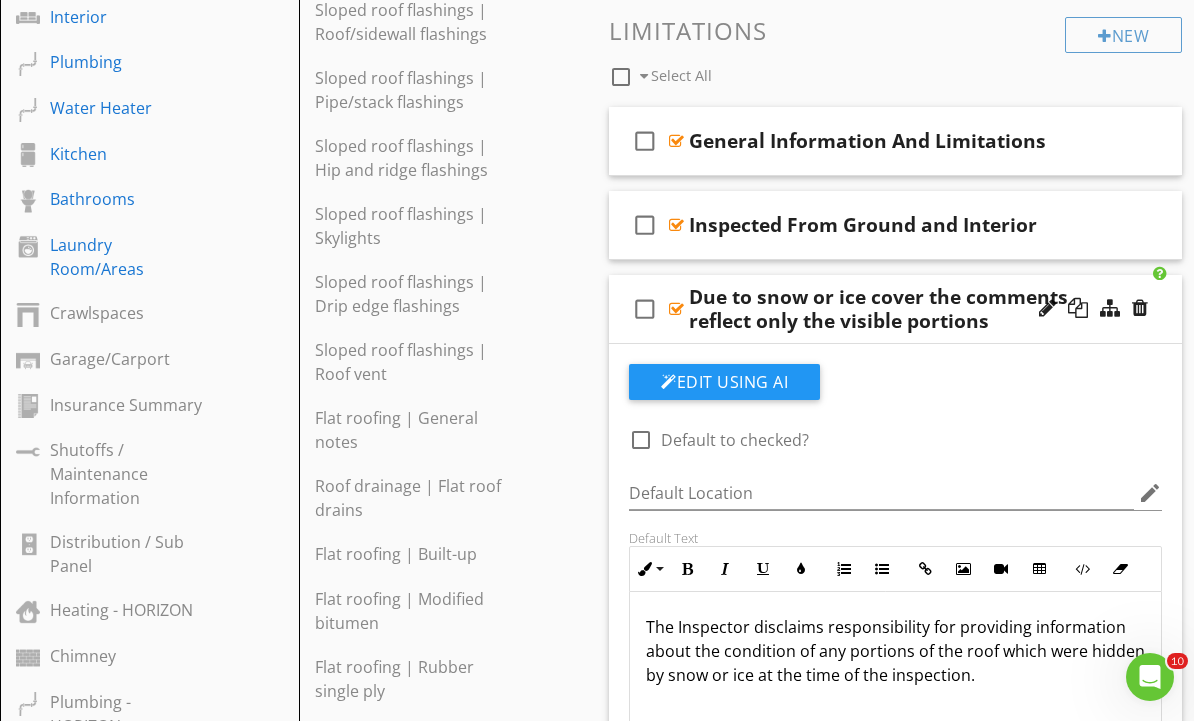 scroll, scrollTop: 1, scrollLeft: 0, axis: vertical 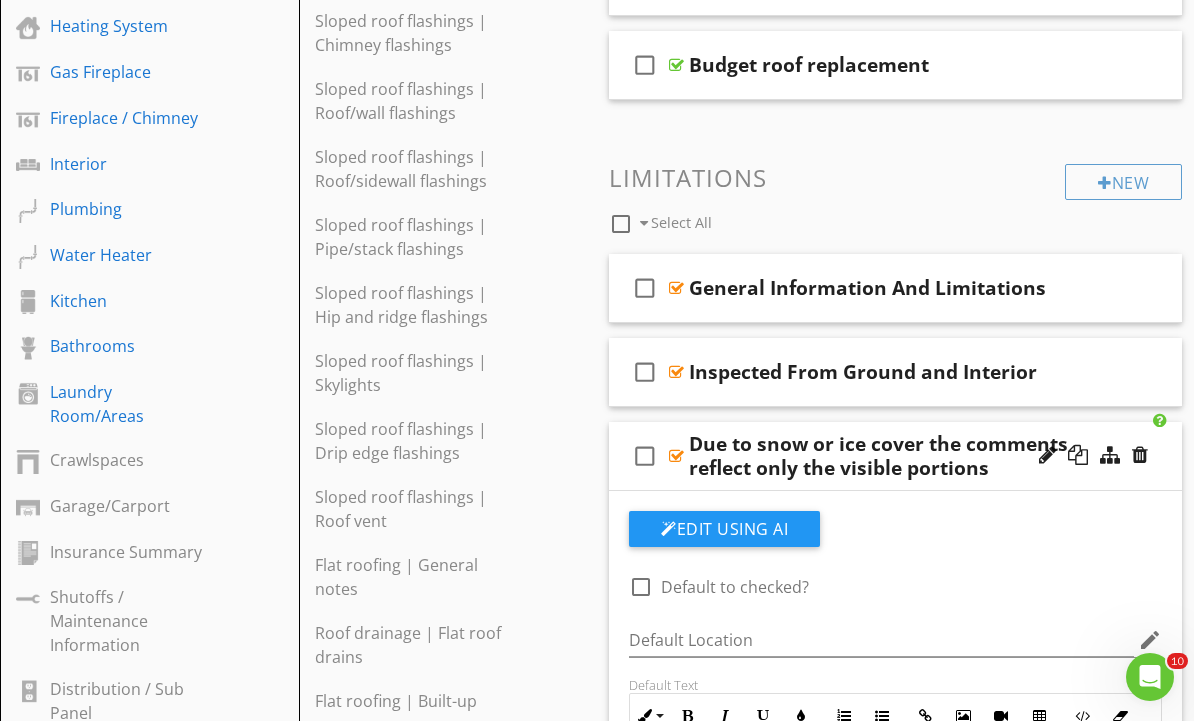 type 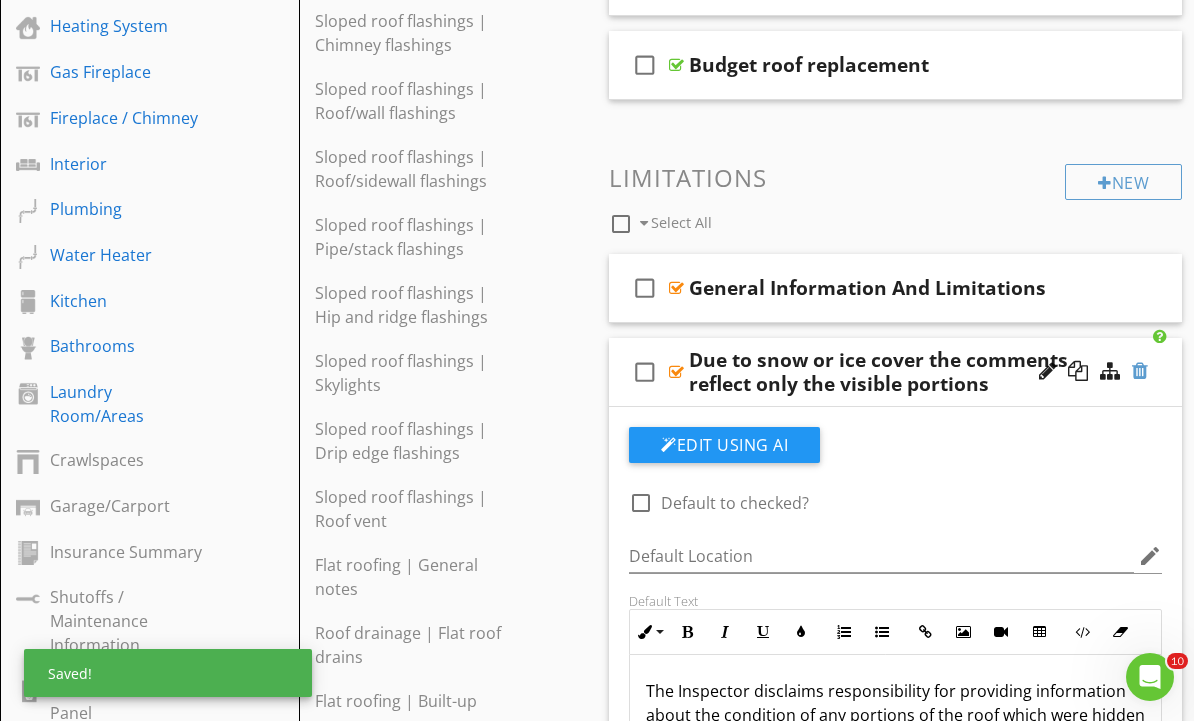 click at bounding box center [1140, 371] 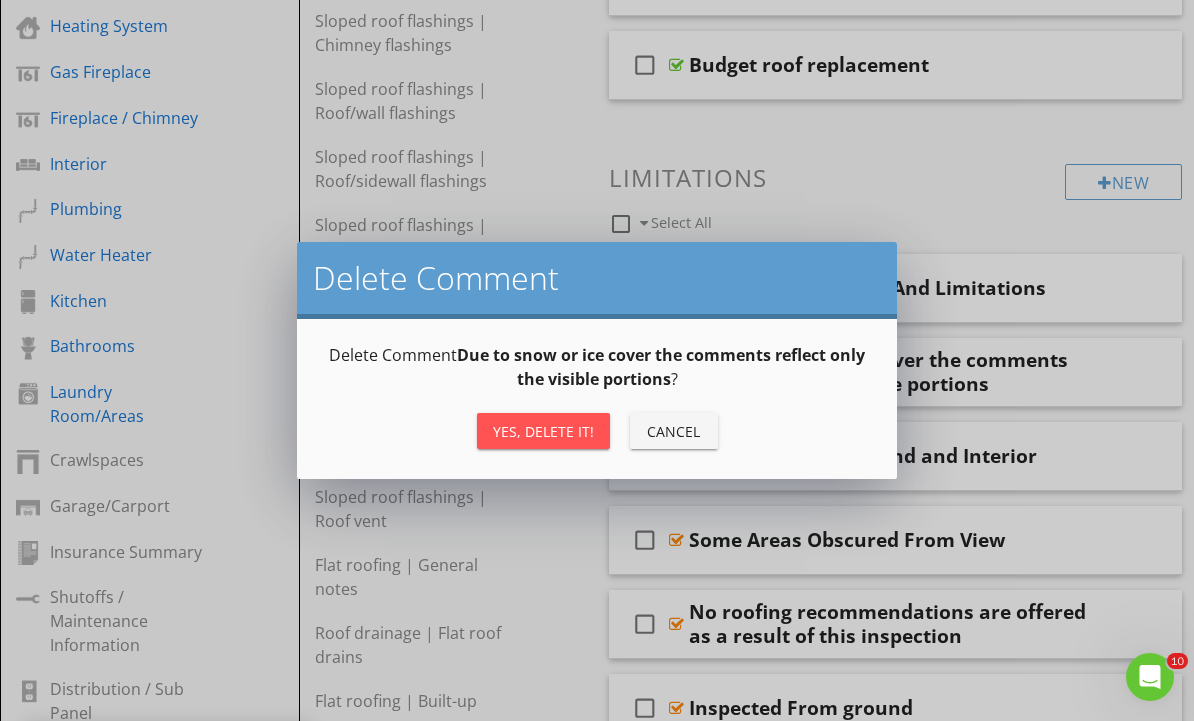 click on "Yes, Delete it!" at bounding box center (543, 431) 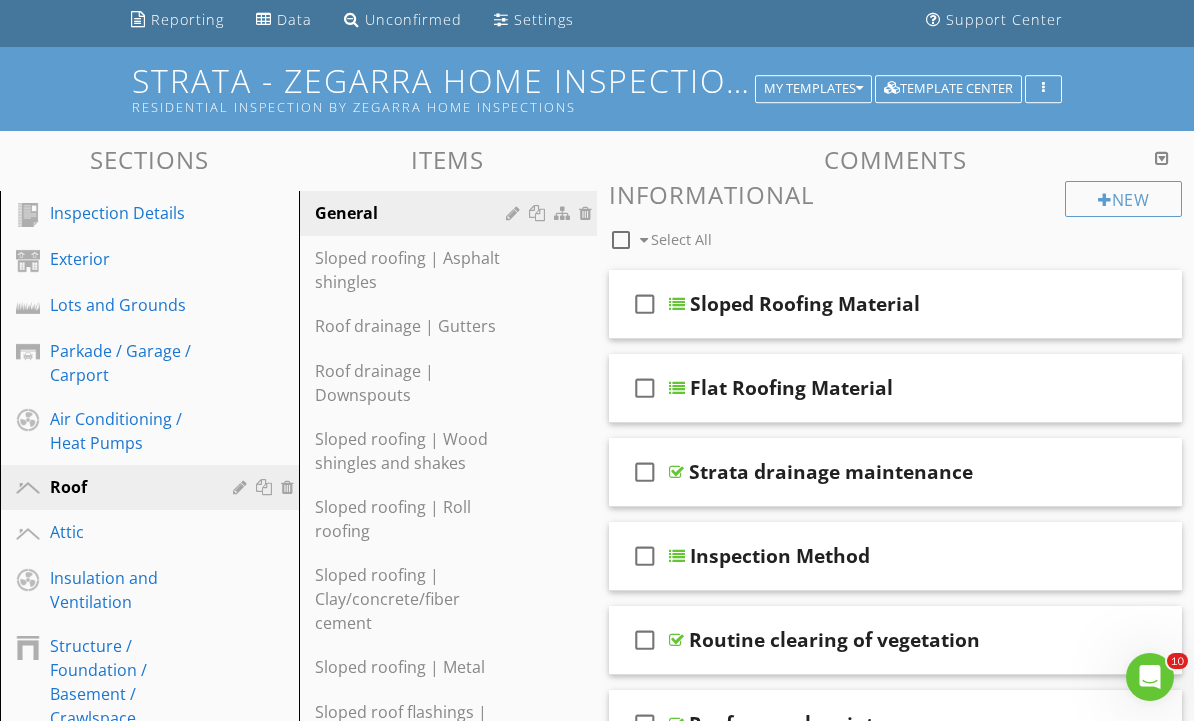 scroll, scrollTop: 0, scrollLeft: 0, axis: both 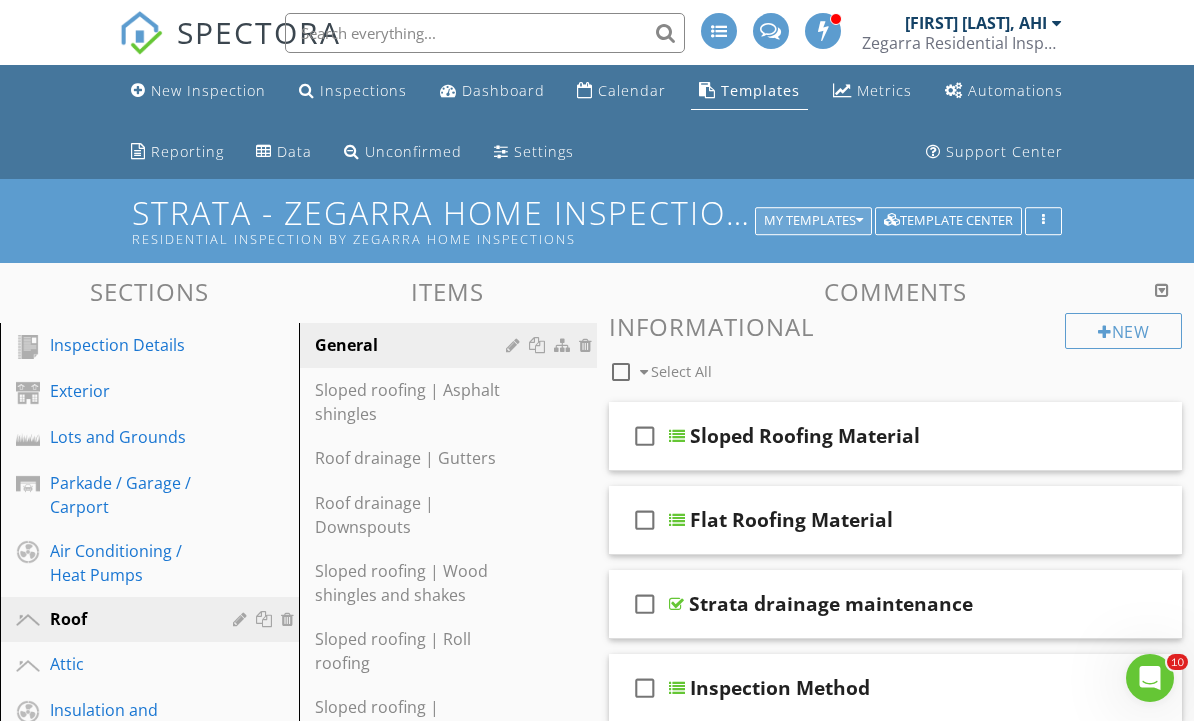 click on "My Templates" at bounding box center (813, 220) 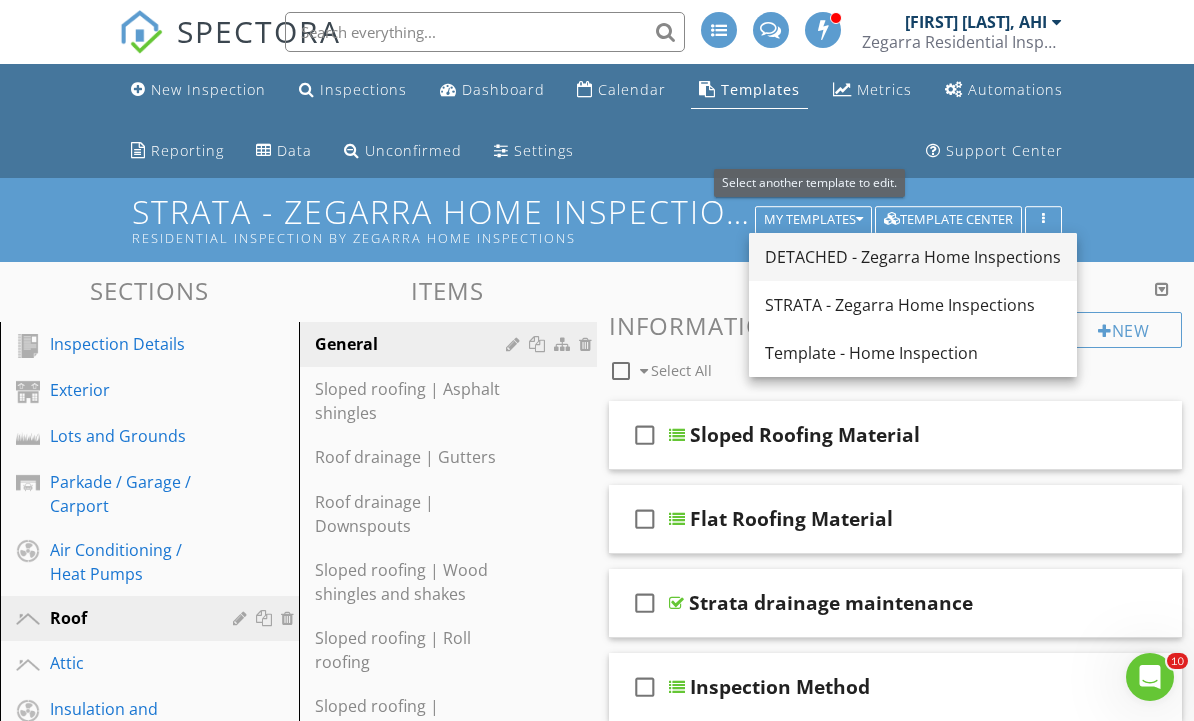 click on "DETACHED - Zegarra Home Inspections" at bounding box center (913, 257) 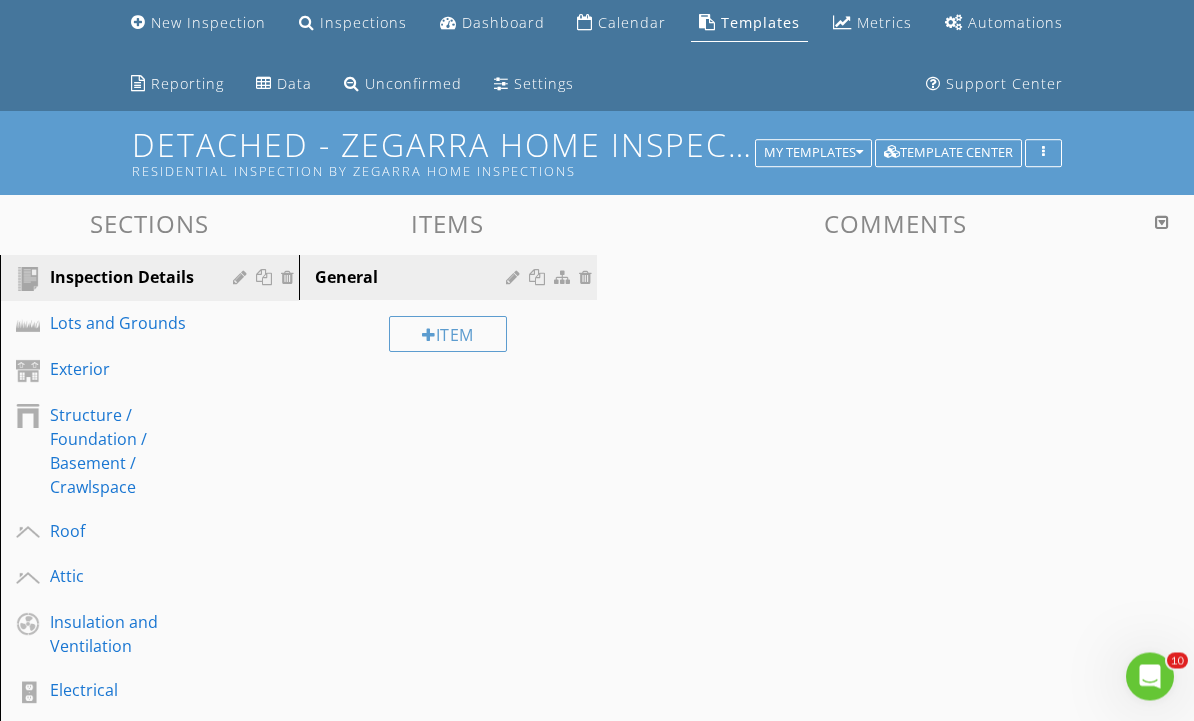 scroll, scrollTop: 143, scrollLeft: 0, axis: vertical 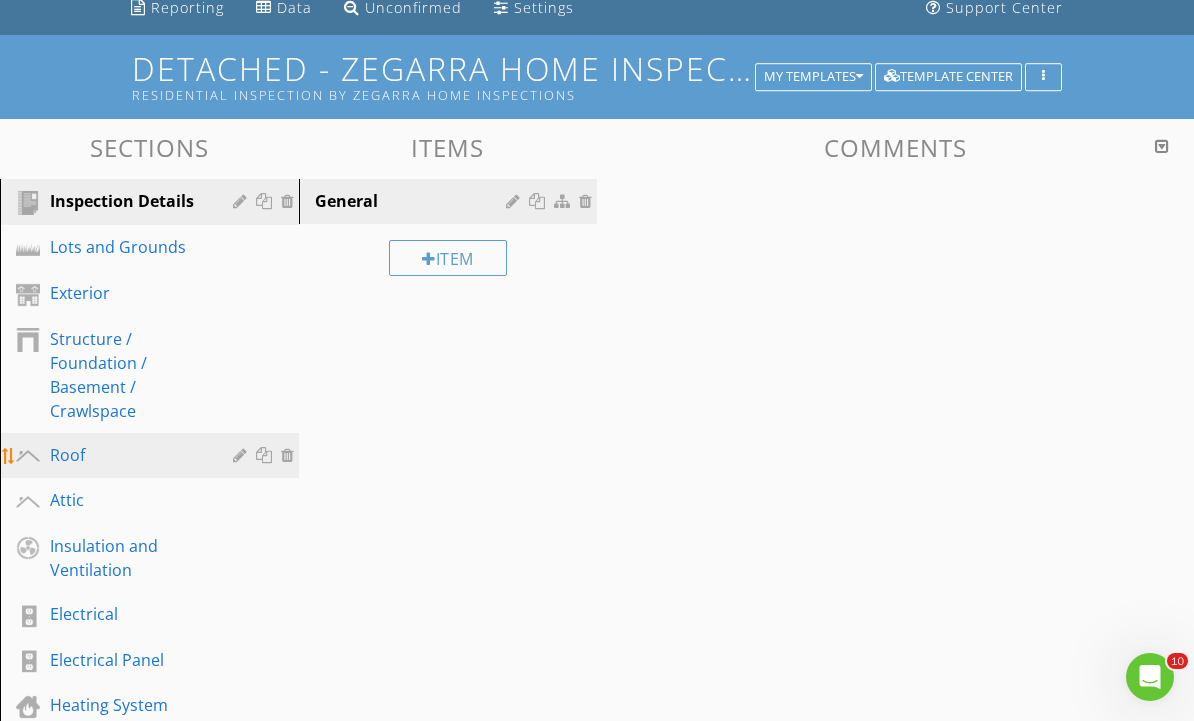 click on "Roof" at bounding box center [127, 455] 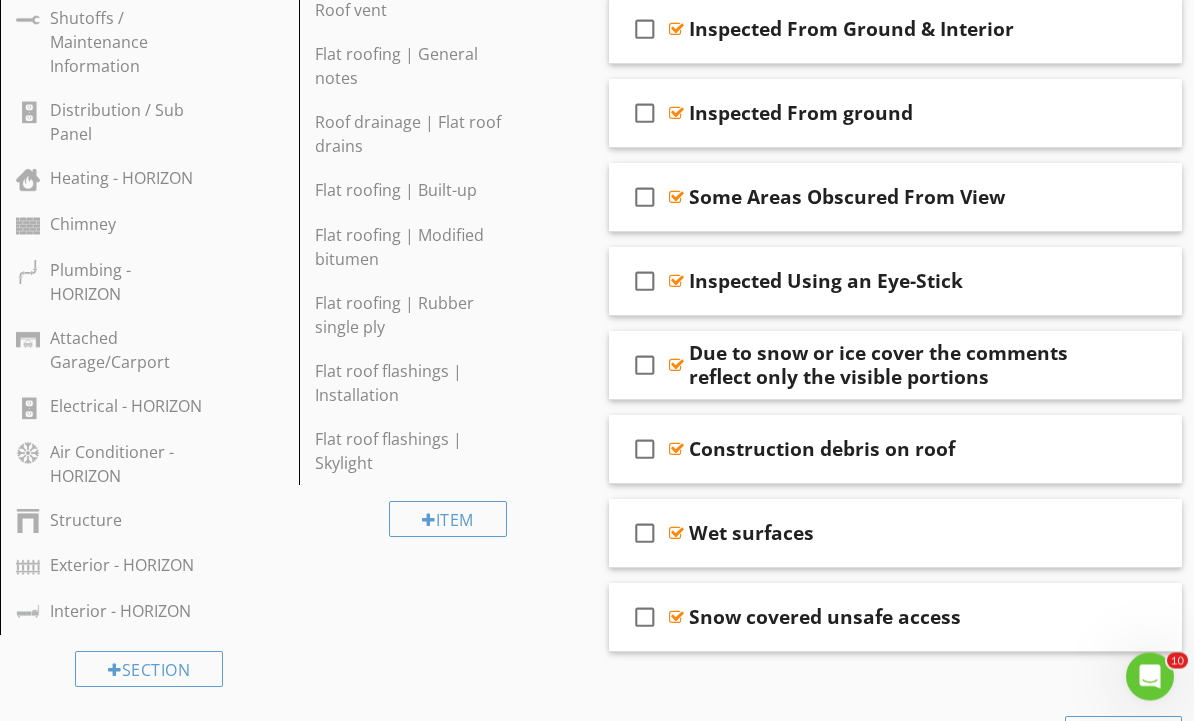 scroll, scrollTop: 1469, scrollLeft: 0, axis: vertical 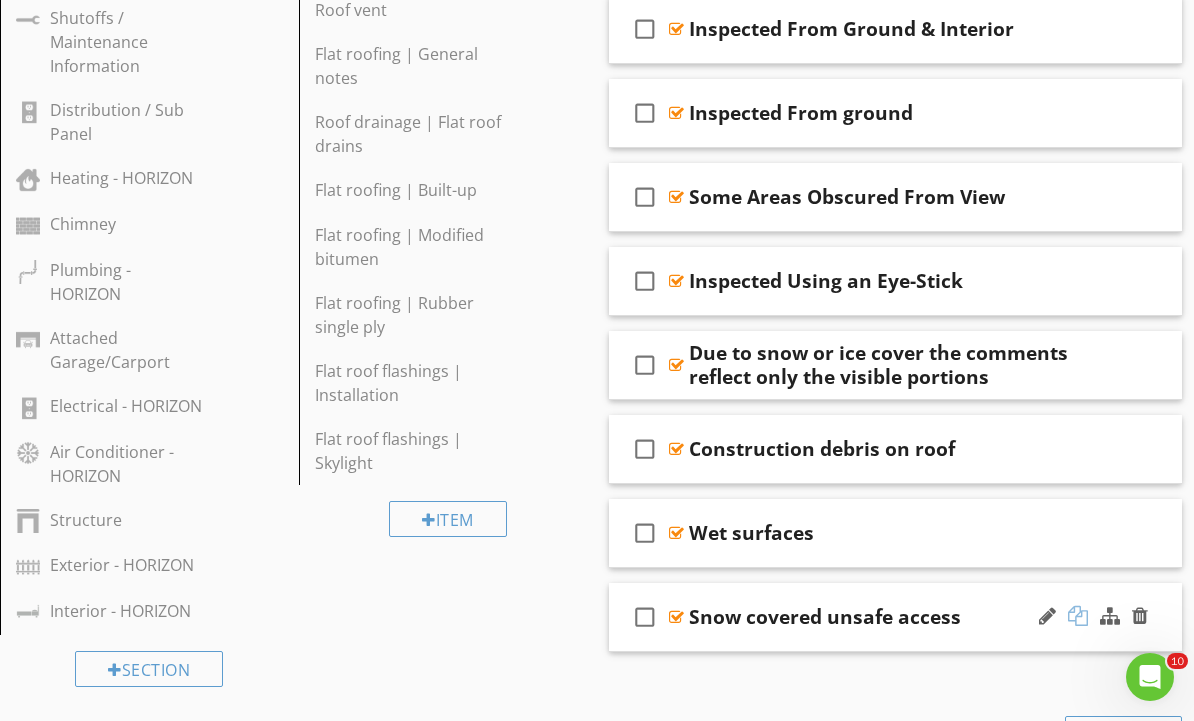 click at bounding box center (1078, 616) 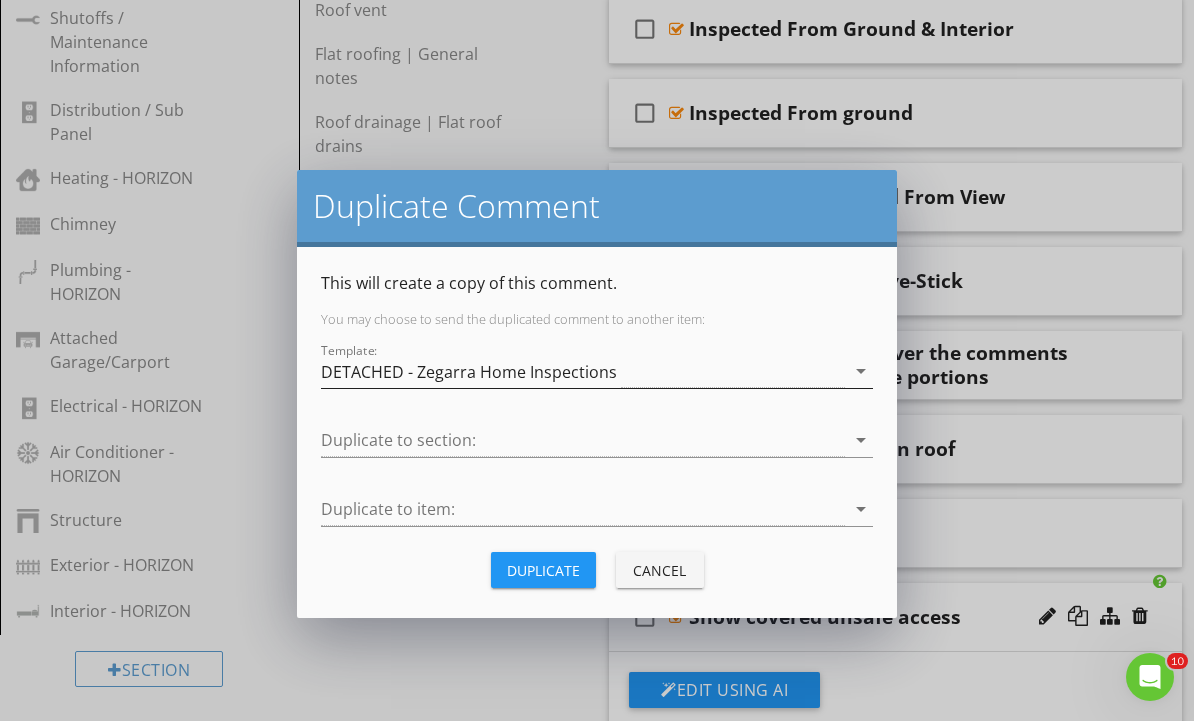 click on "DETACHED - Zegarra Home Inspections" at bounding box center (583, 371) 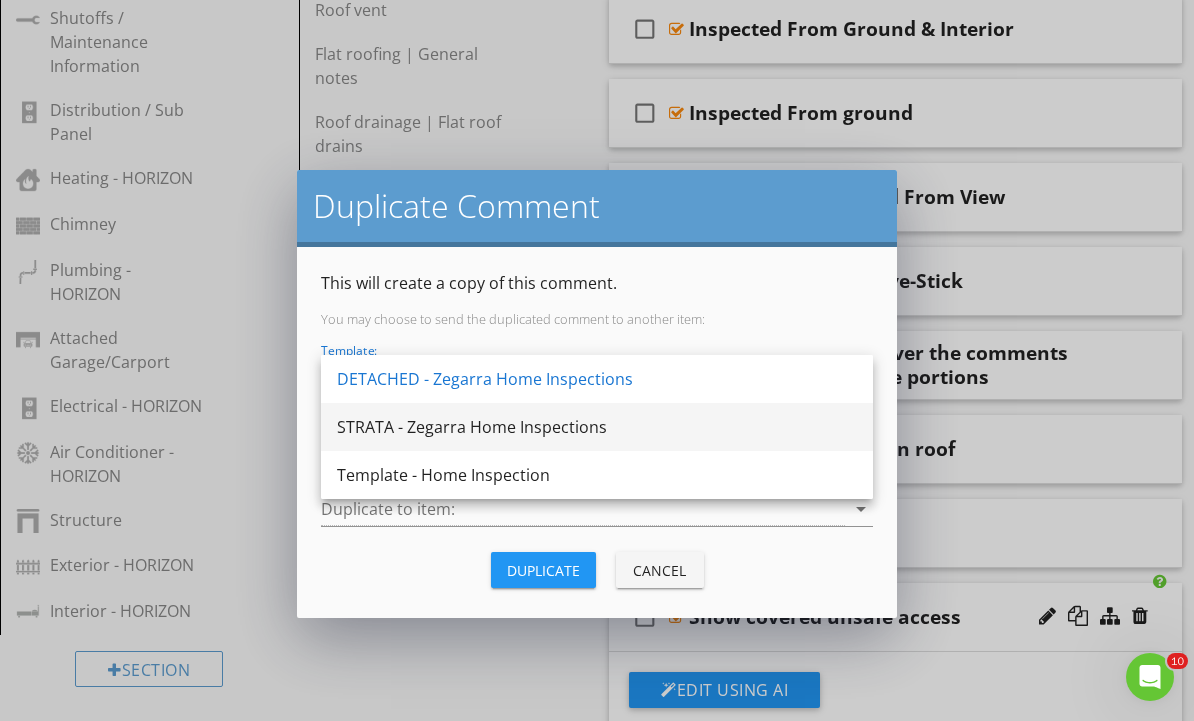 click on "STRATA - Zegarra Home Inspections" at bounding box center [597, 427] 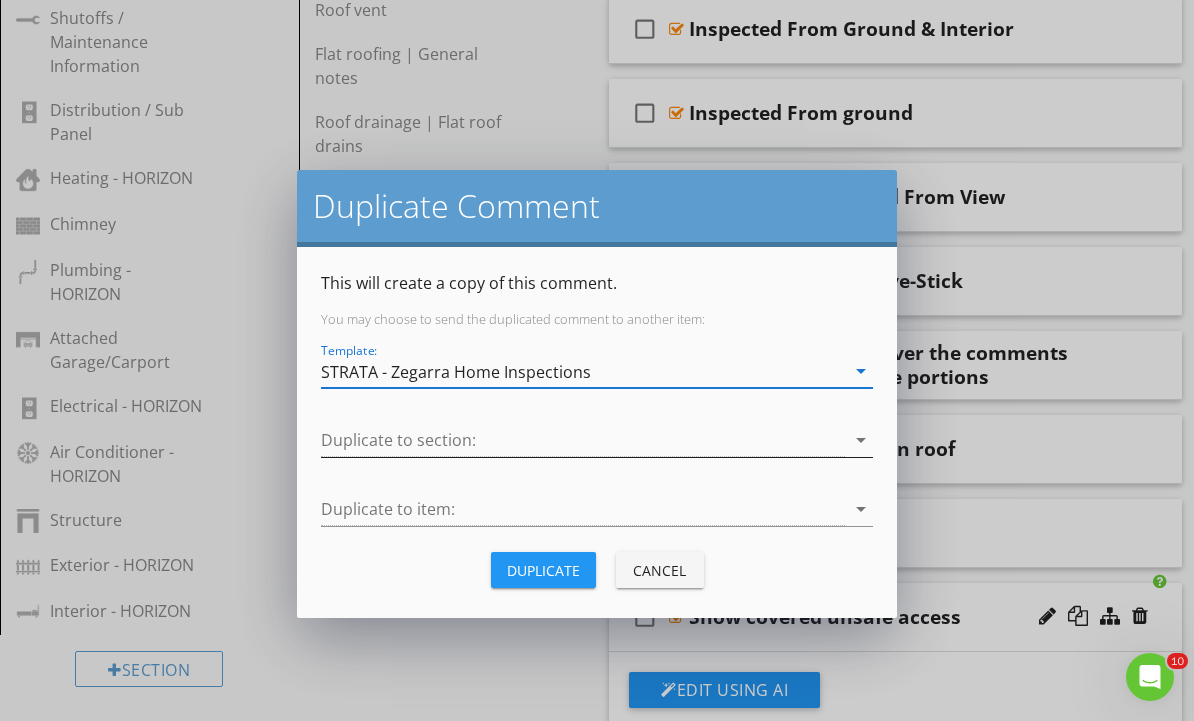 click at bounding box center [583, 440] 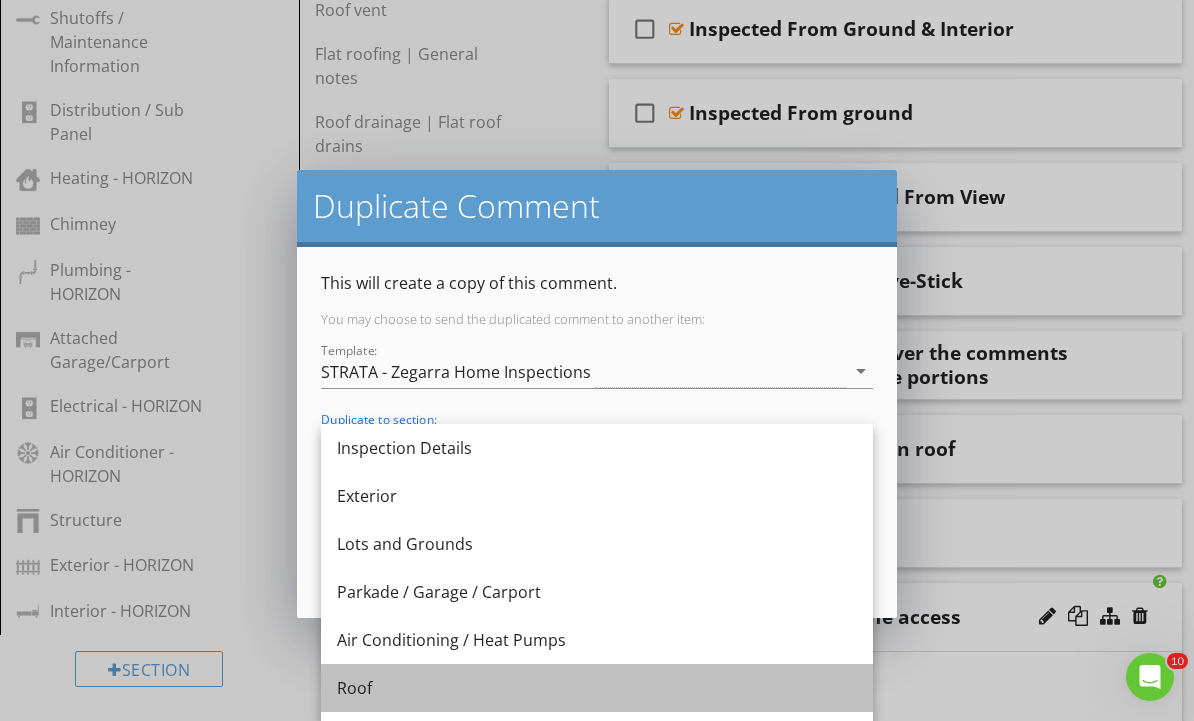 click on "Roof" at bounding box center (597, 688) 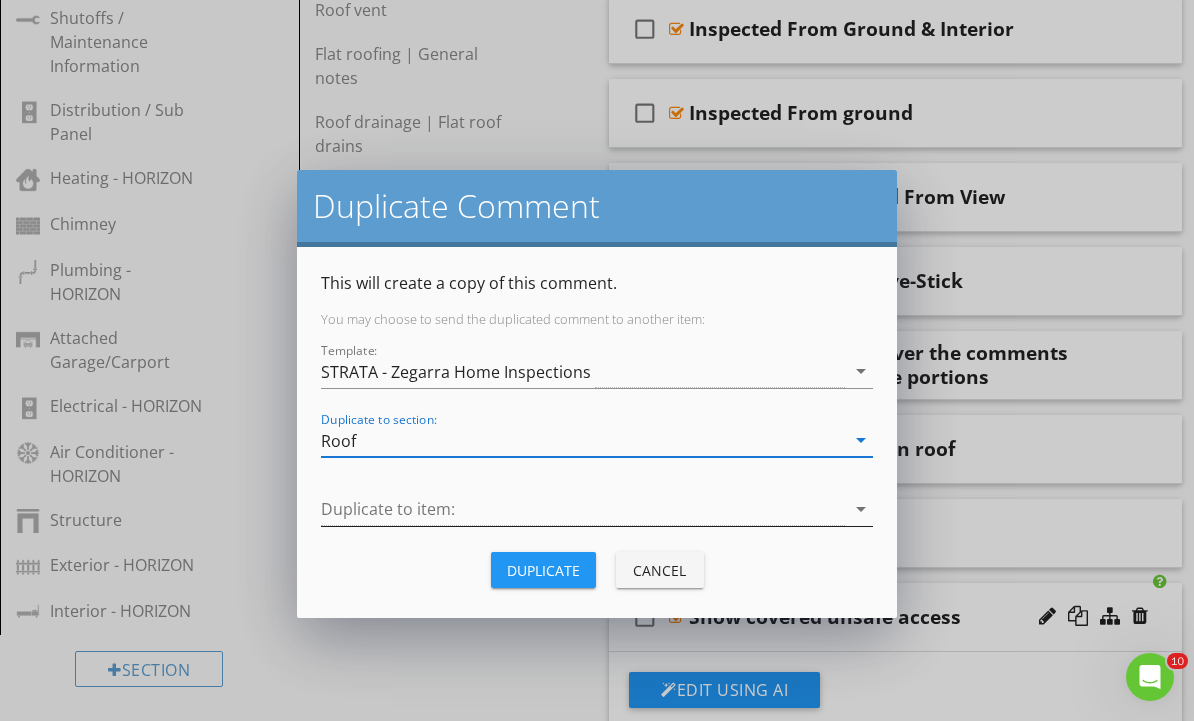 click at bounding box center [583, 509] 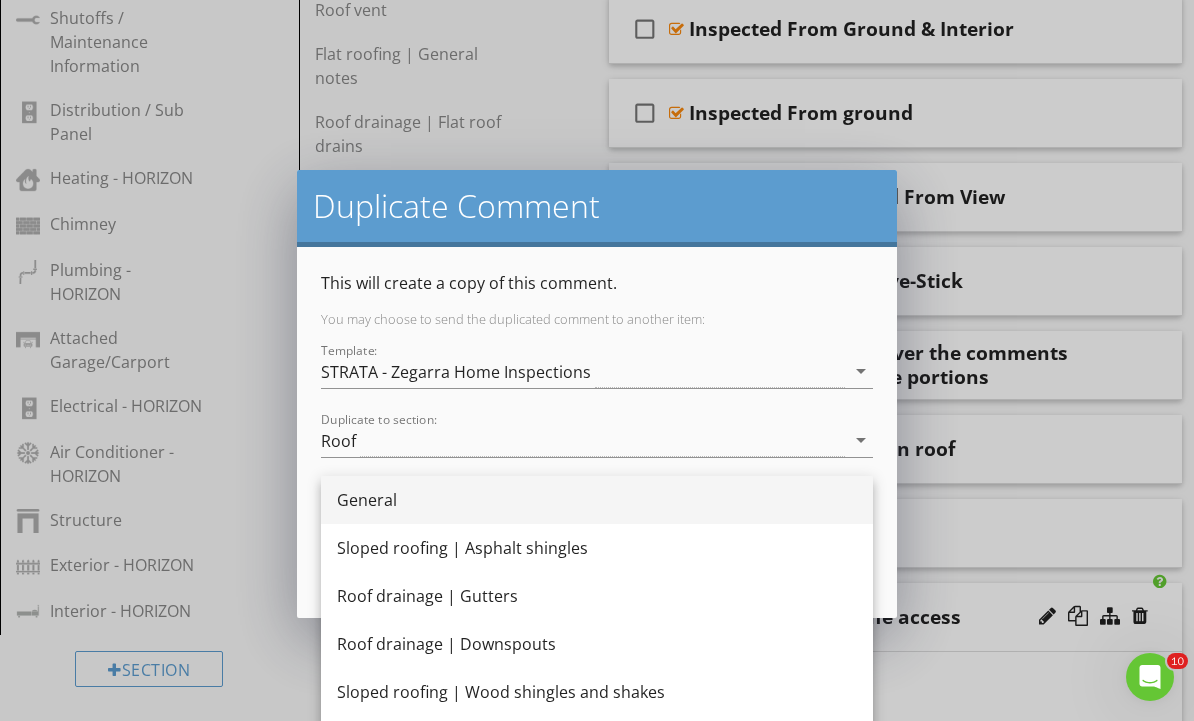 click on "General" at bounding box center [597, 500] 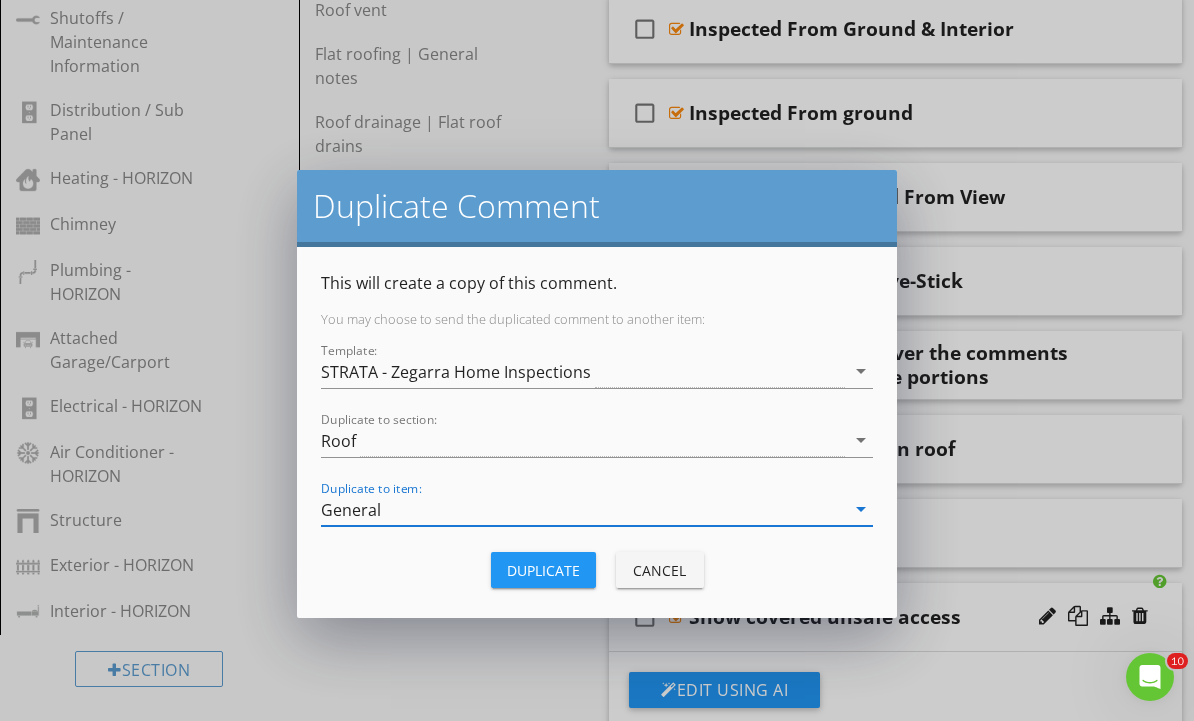 click on "Duplicate" at bounding box center (543, 570) 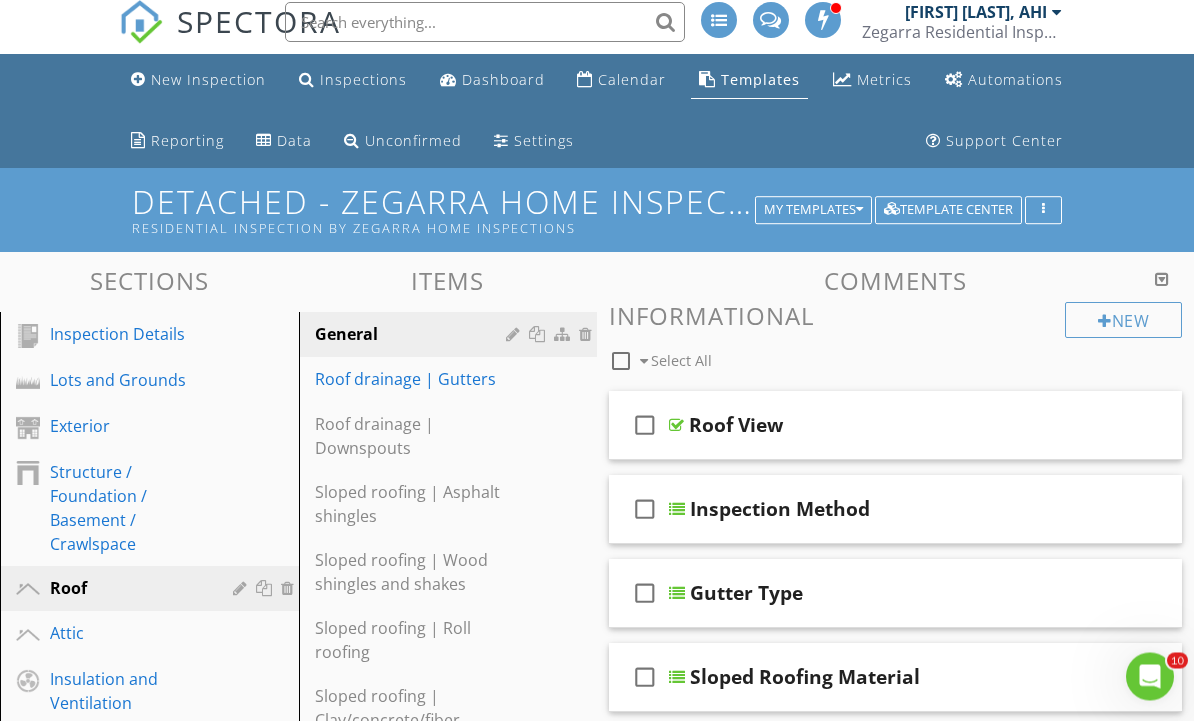 scroll, scrollTop: 0, scrollLeft: 0, axis: both 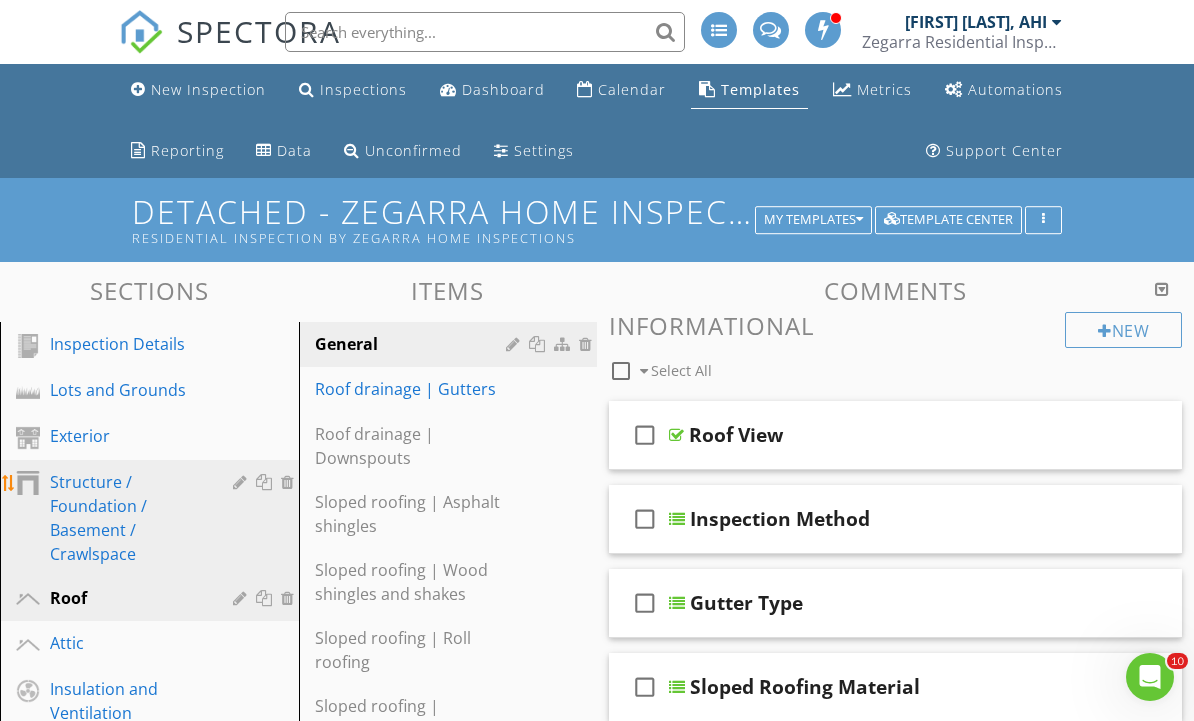 click on "Structure / Foundation / Basement / Crawlspace" at bounding box center (127, 518) 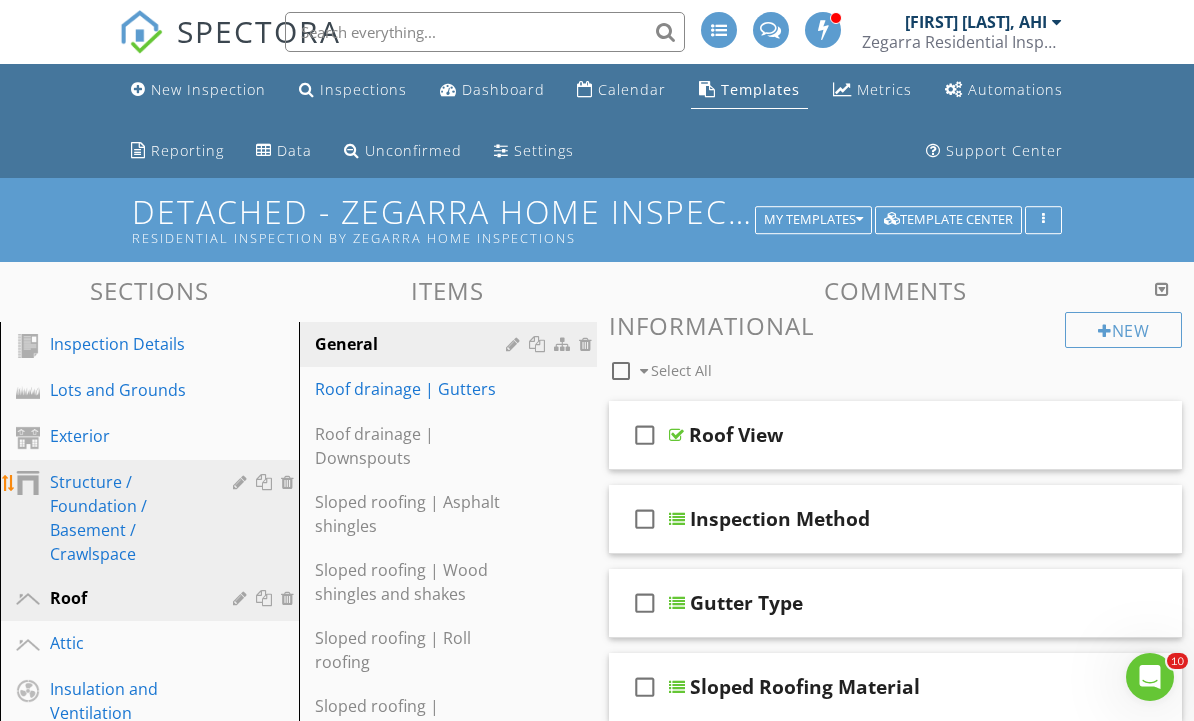 click on "Structure / Foundation / Basement / Crawlspace" at bounding box center [127, 518] 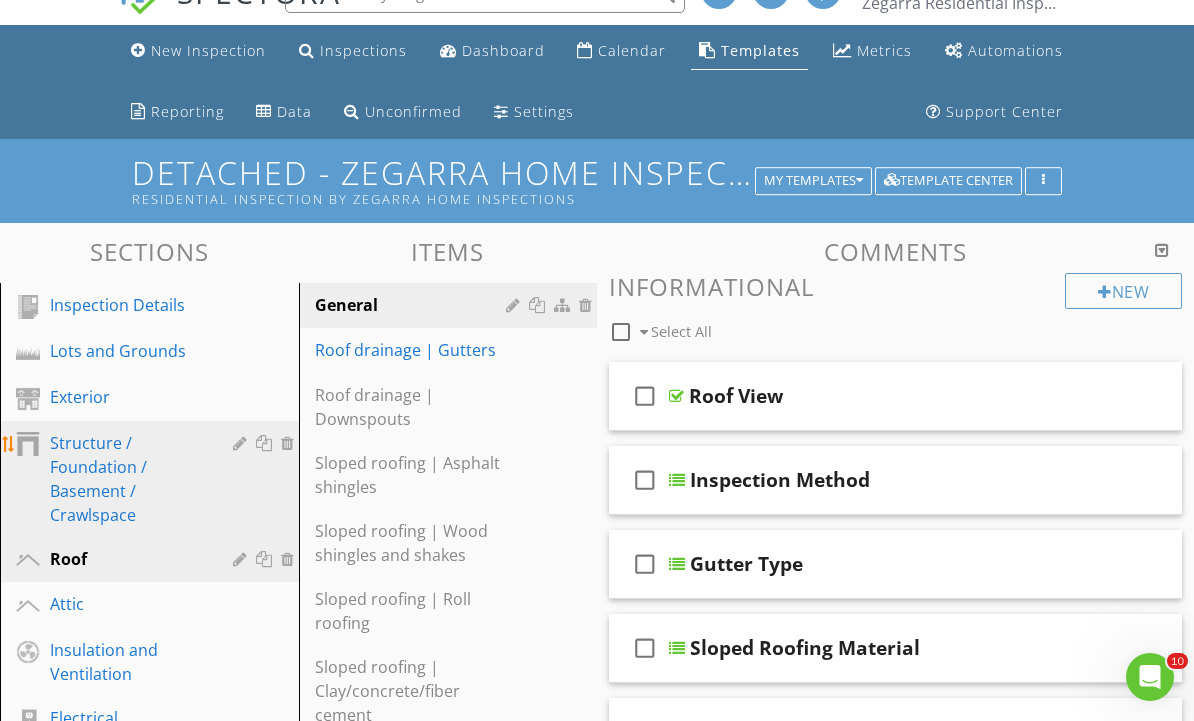 scroll, scrollTop: 85, scrollLeft: 0, axis: vertical 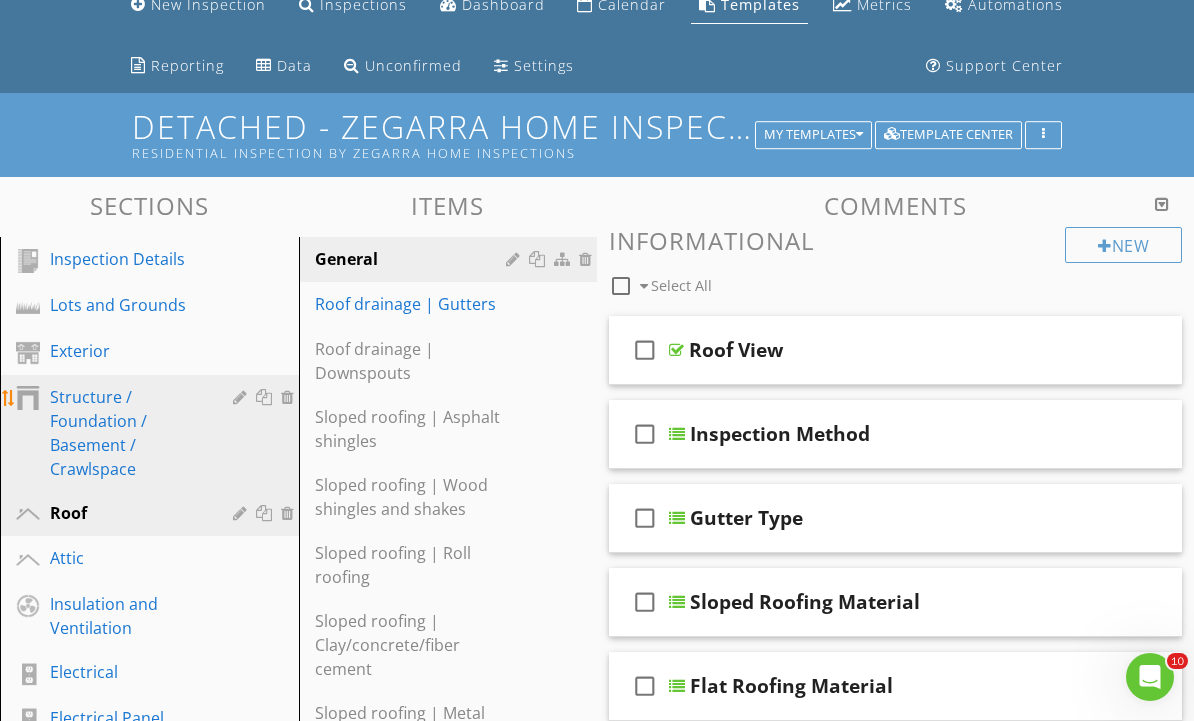 click on "Structure / Foundation / Basement / Crawlspace" at bounding box center [127, 433] 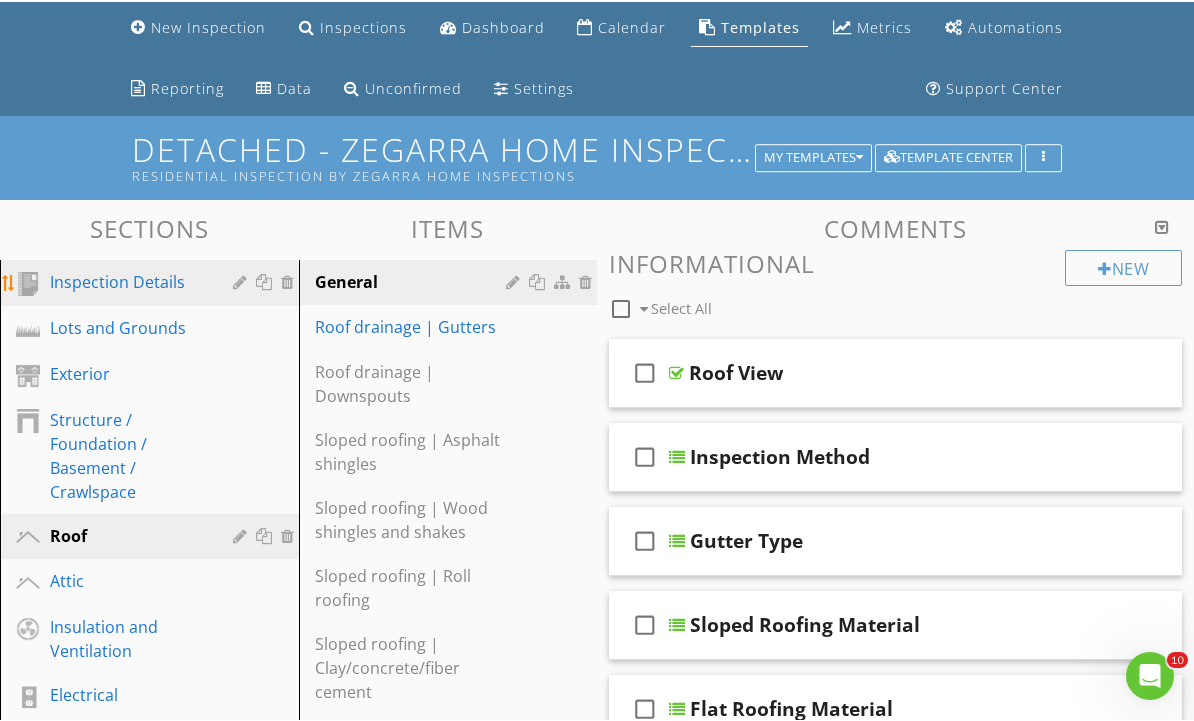 scroll, scrollTop: 62, scrollLeft: 0, axis: vertical 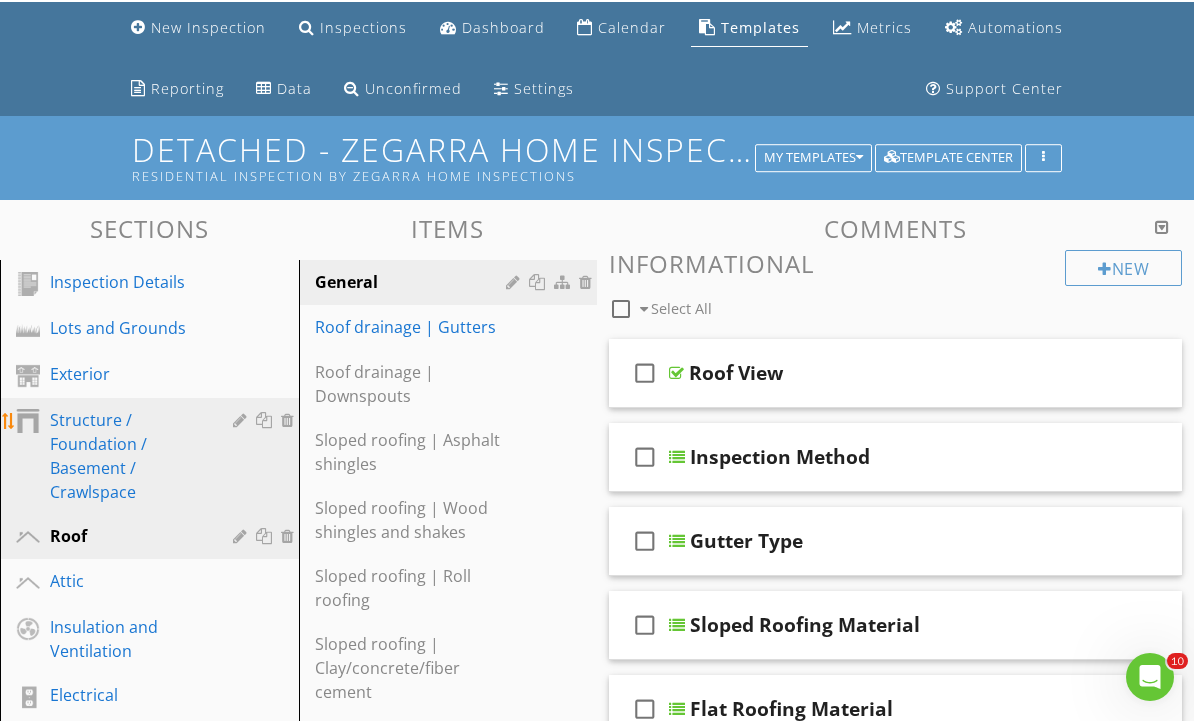 click on "Structure / Foundation / Basement / Crawlspace" at bounding box center [127, 456] 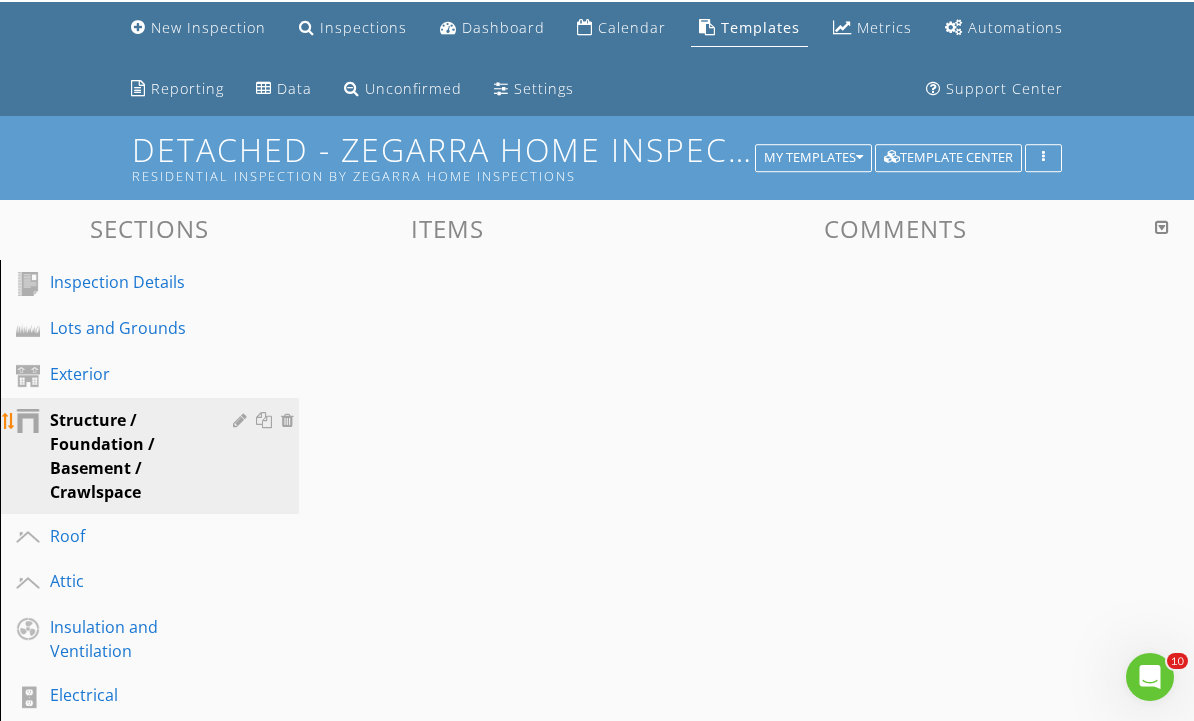 click on "Structure / Foundation / Basement / Crawlspace" at bounding box center (127, 456) 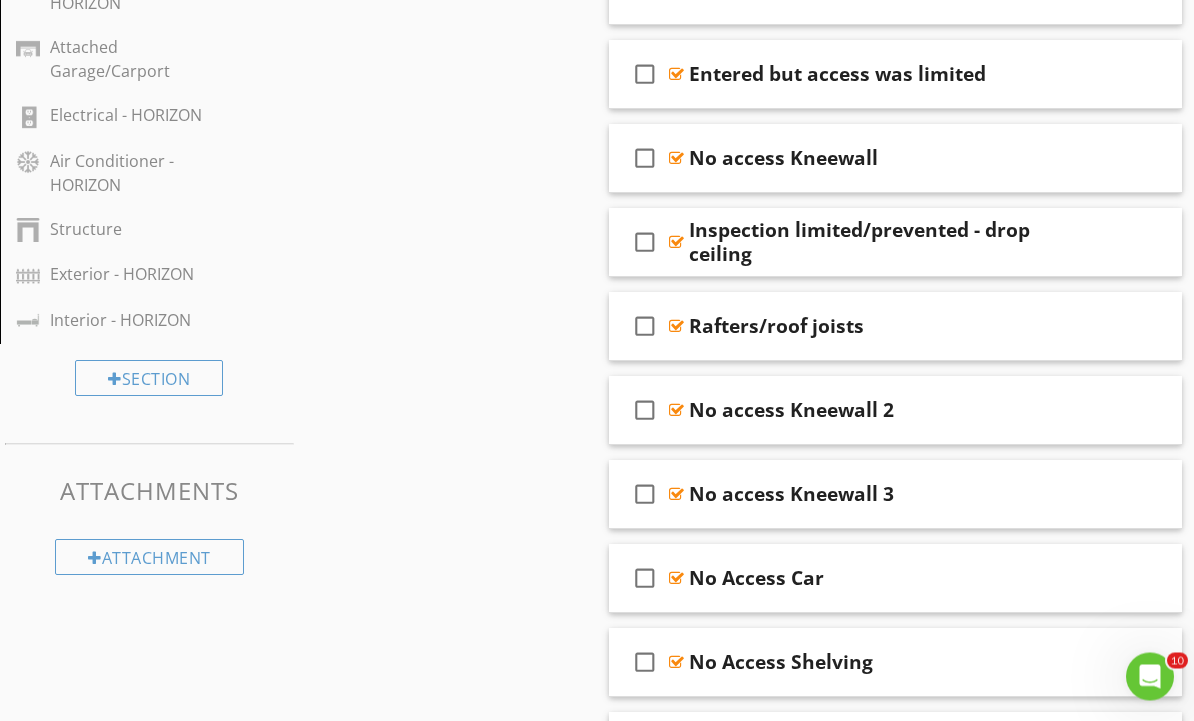 scroll, scrollTop: 1791, scrollLeft: 0, axis: vertical 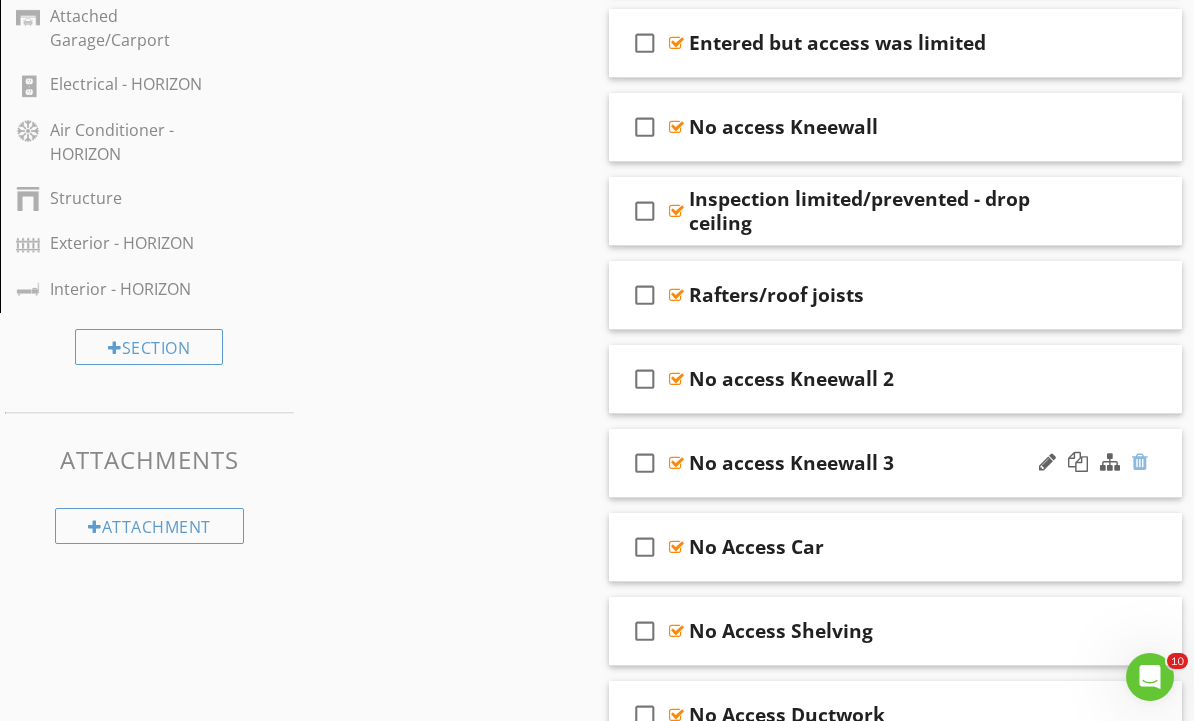 click at bounding box center [1140, 462] 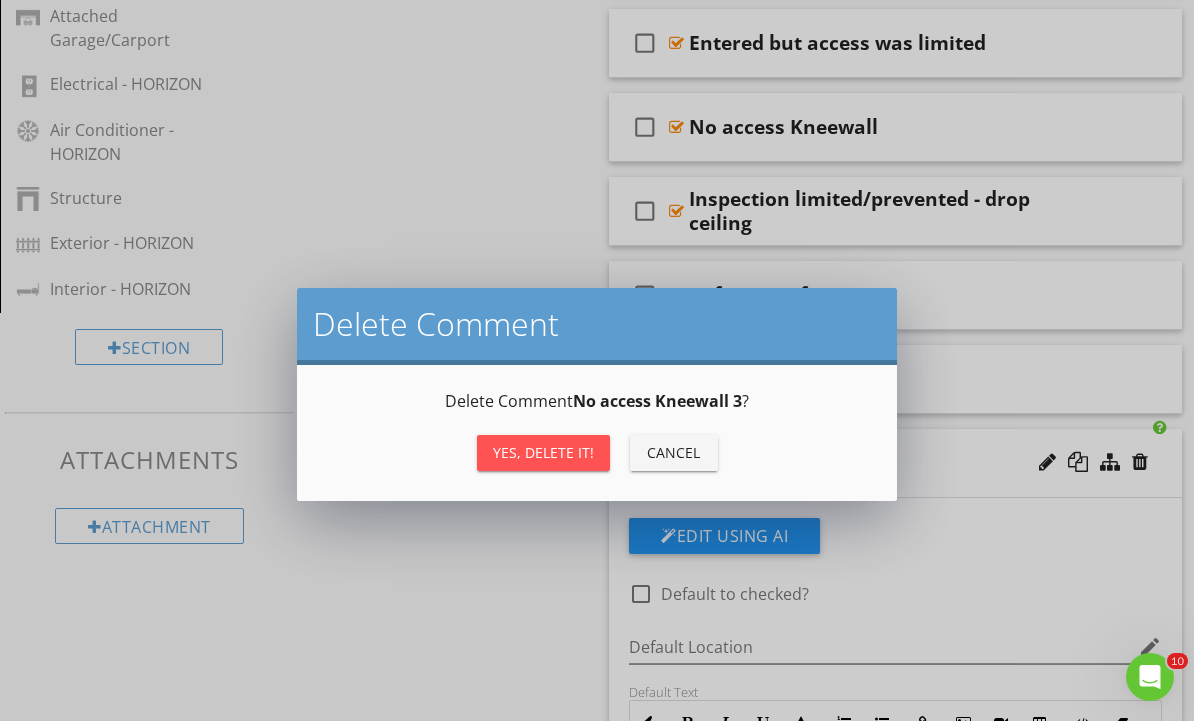 click on "Yes, Delete it!" at bounding box center [543, 452] 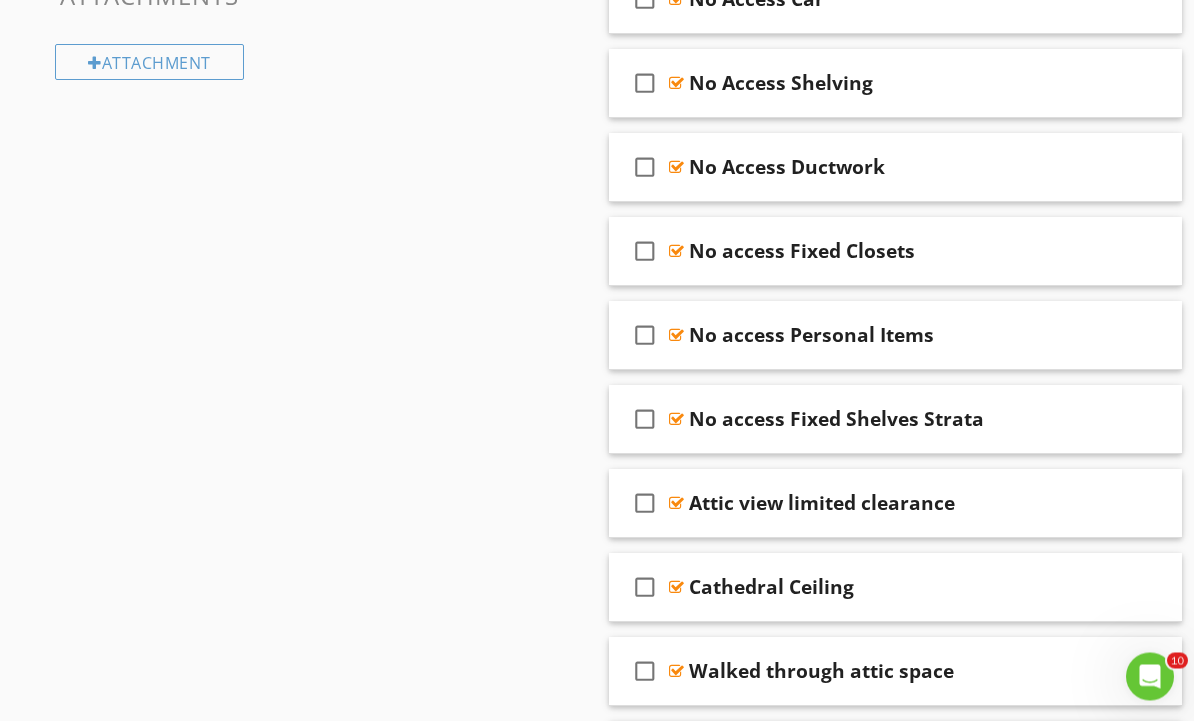 scroll, scrollTop: 2255, scrollLeft: 0, axis: vertical 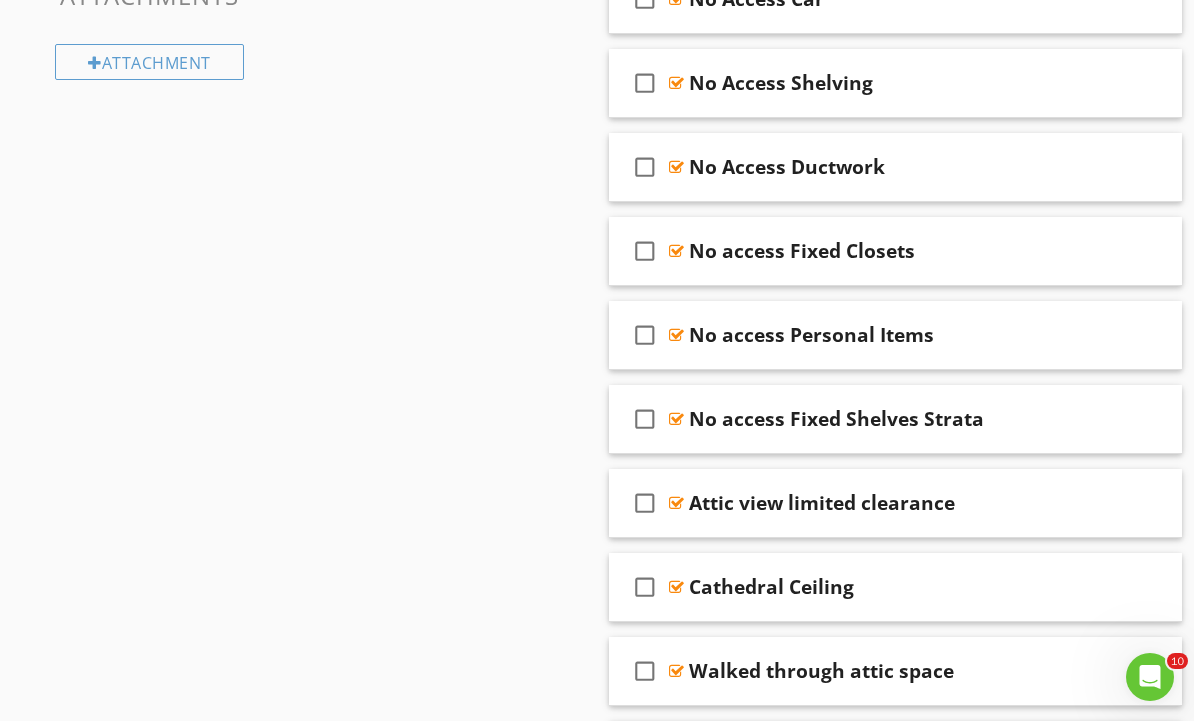 type 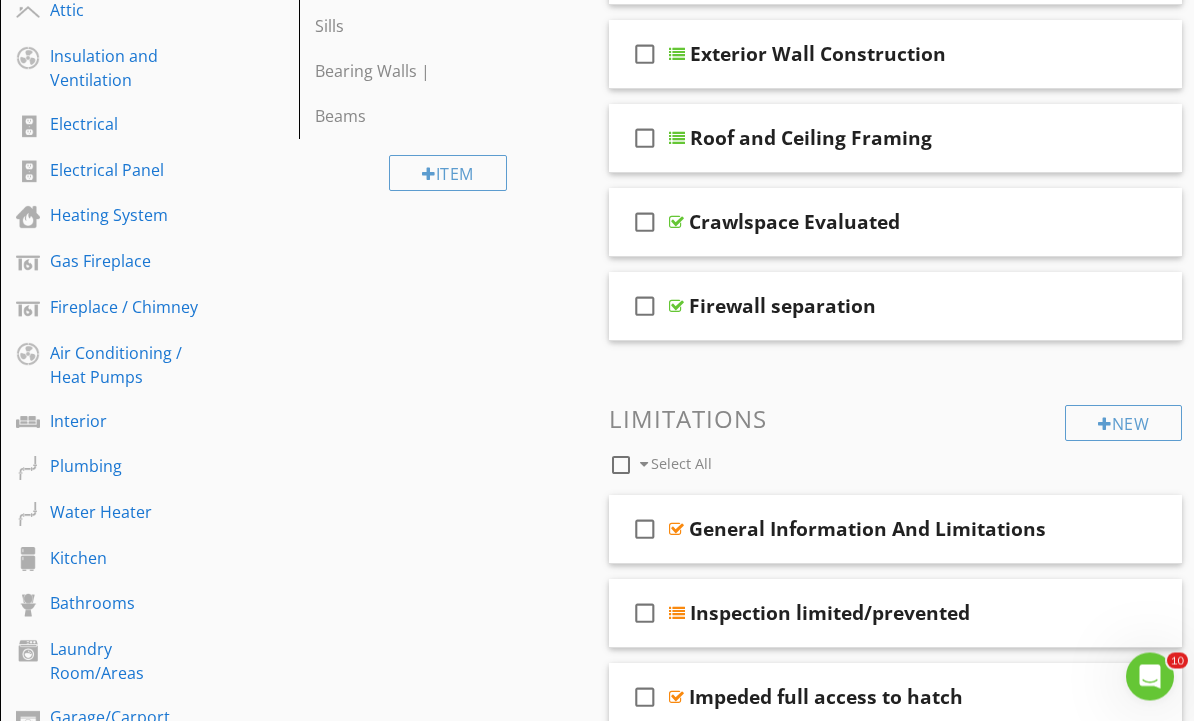 scroll, scrollTop: 729, scrollLeft: 0, axis: vertical 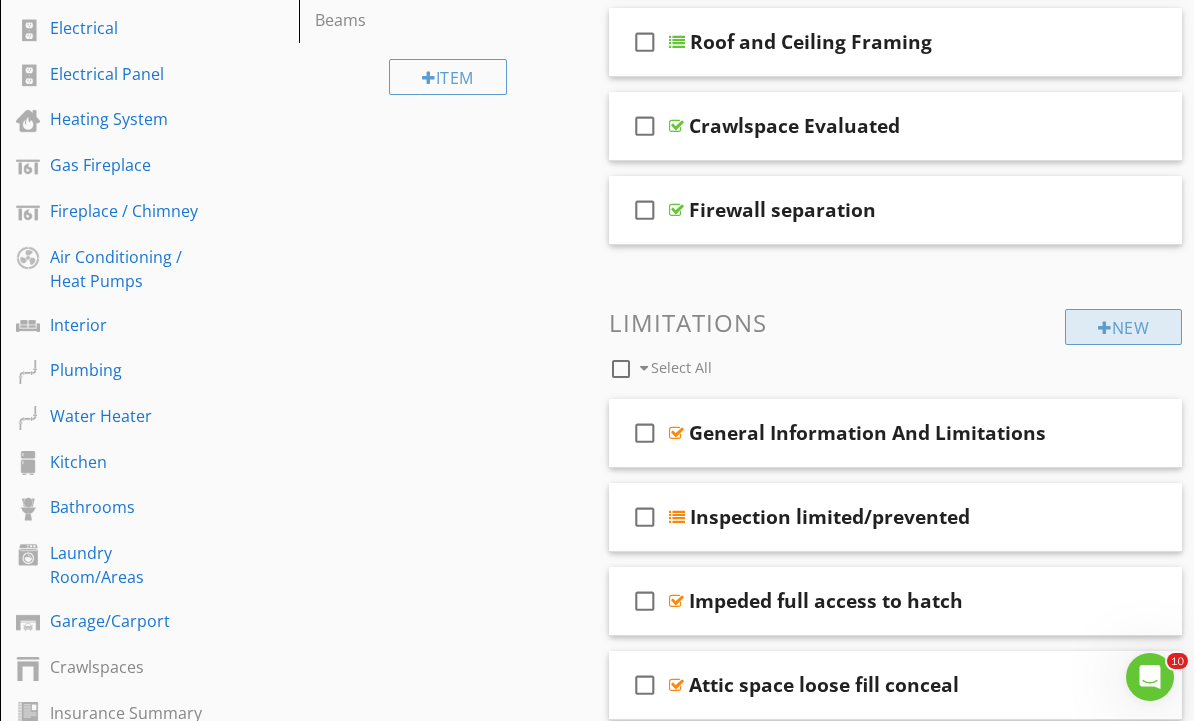 click on "New" at bounding box center [1123, 327] 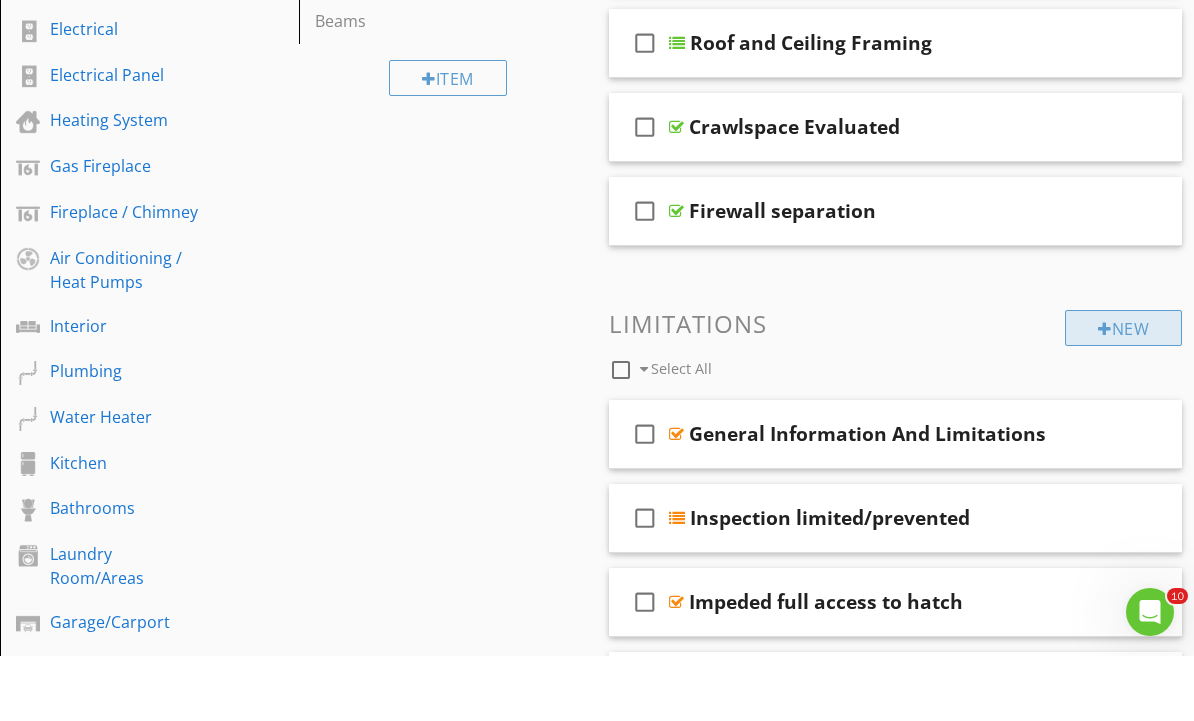 scroll, scrollTop: 662, scrollLeft: 0, axis: vertical 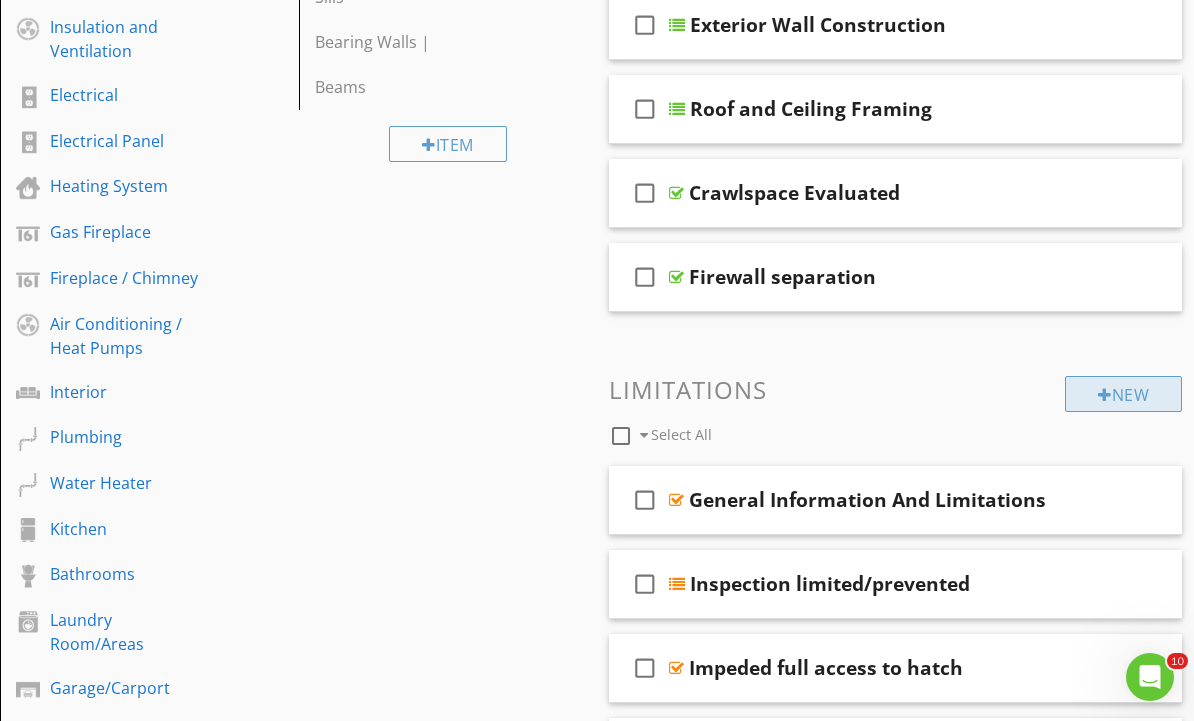 click on "New" at bounding box center (1123, 394) 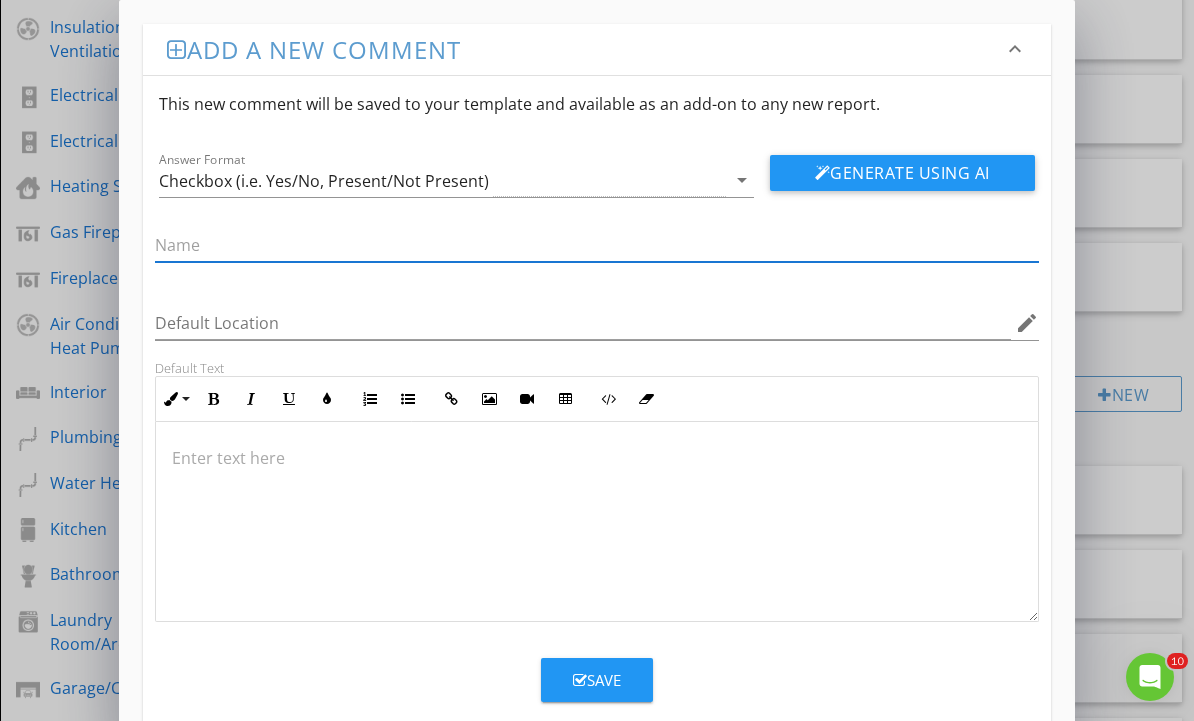 click at bounding box center [596, 245] 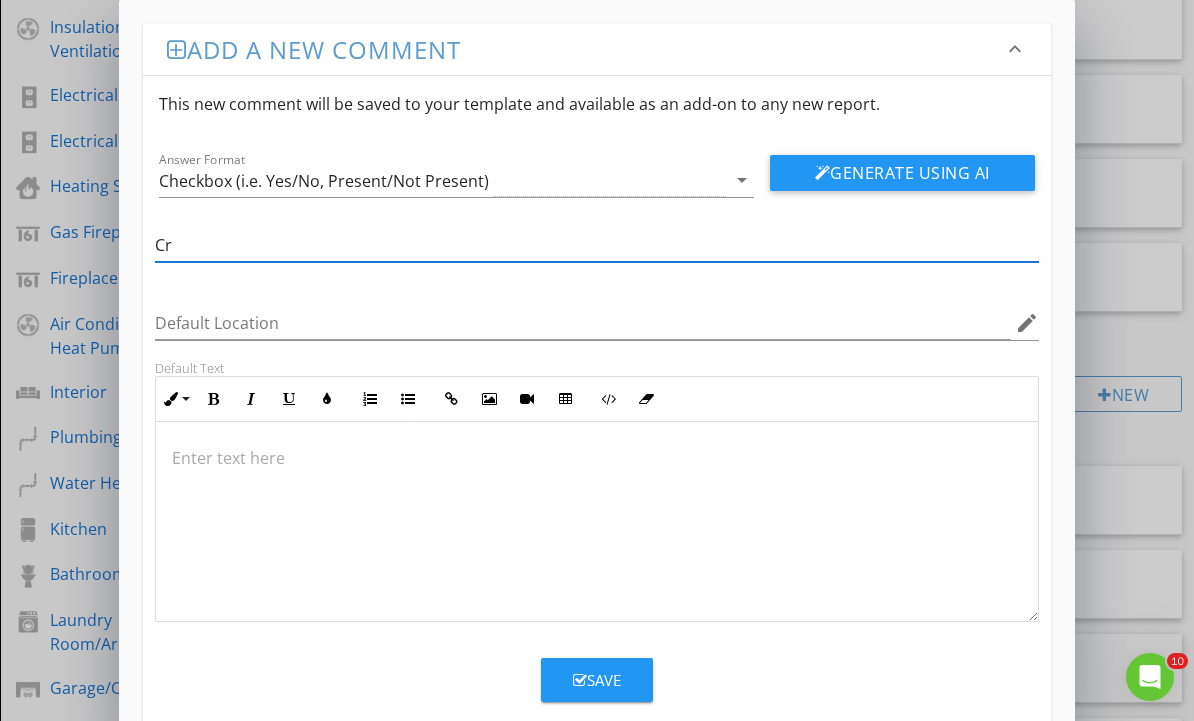 type on "C" 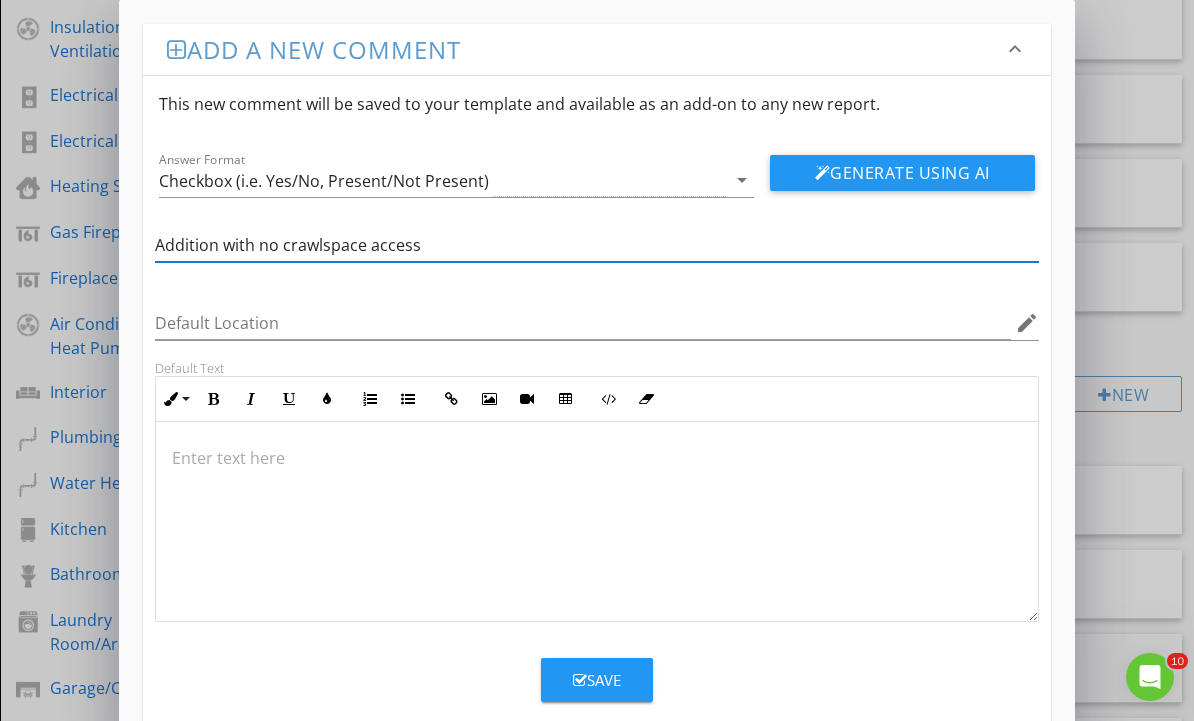 type on "Addition with no crawlspace access" 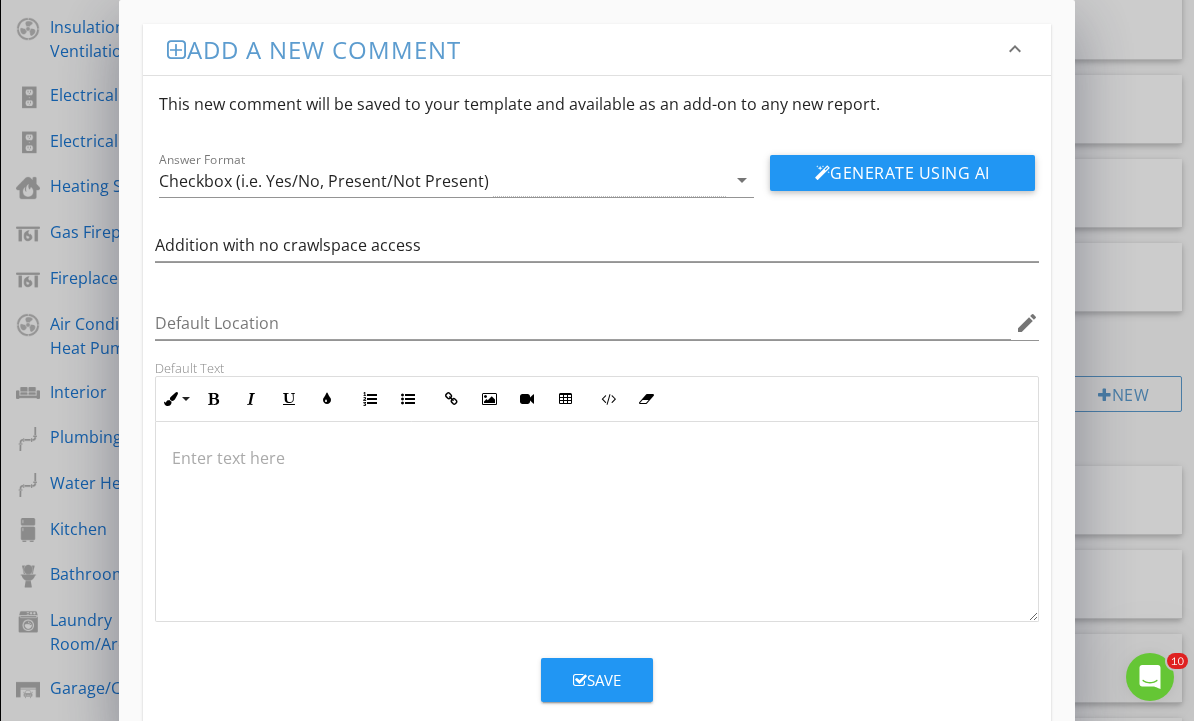 type 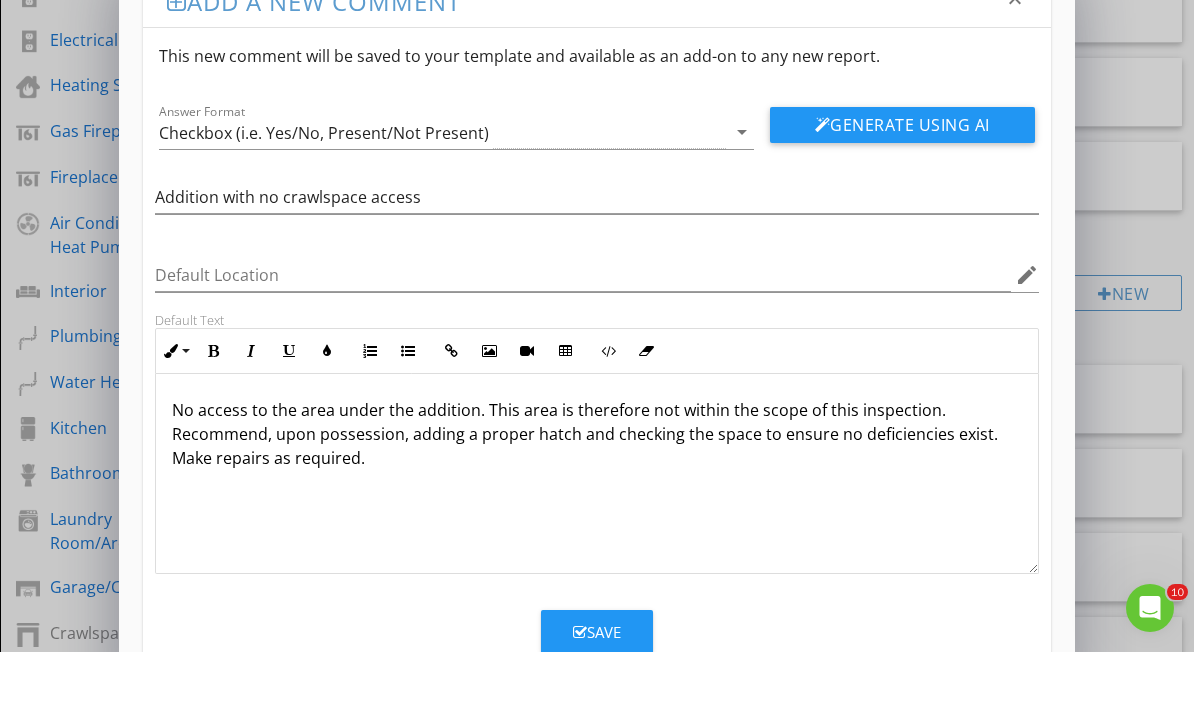 scroll, scrollTop: 698, scrollLeft: 0, axis: vertical 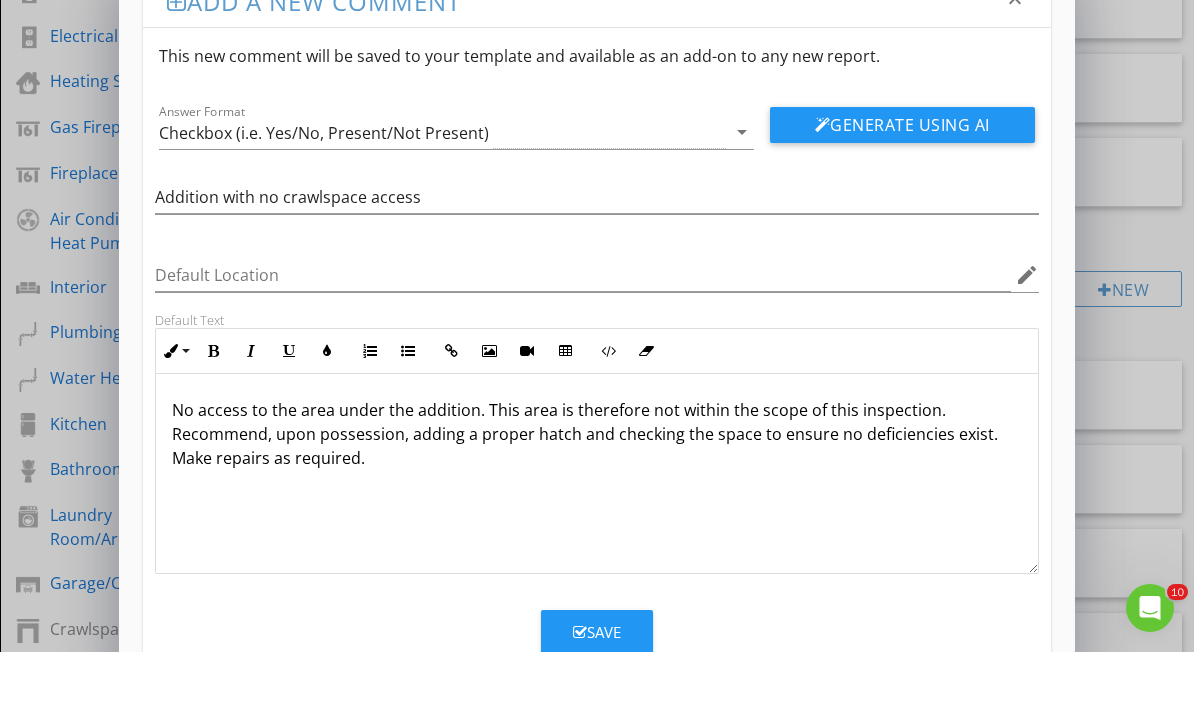 click on "Save" at bounding box center [597, 701] 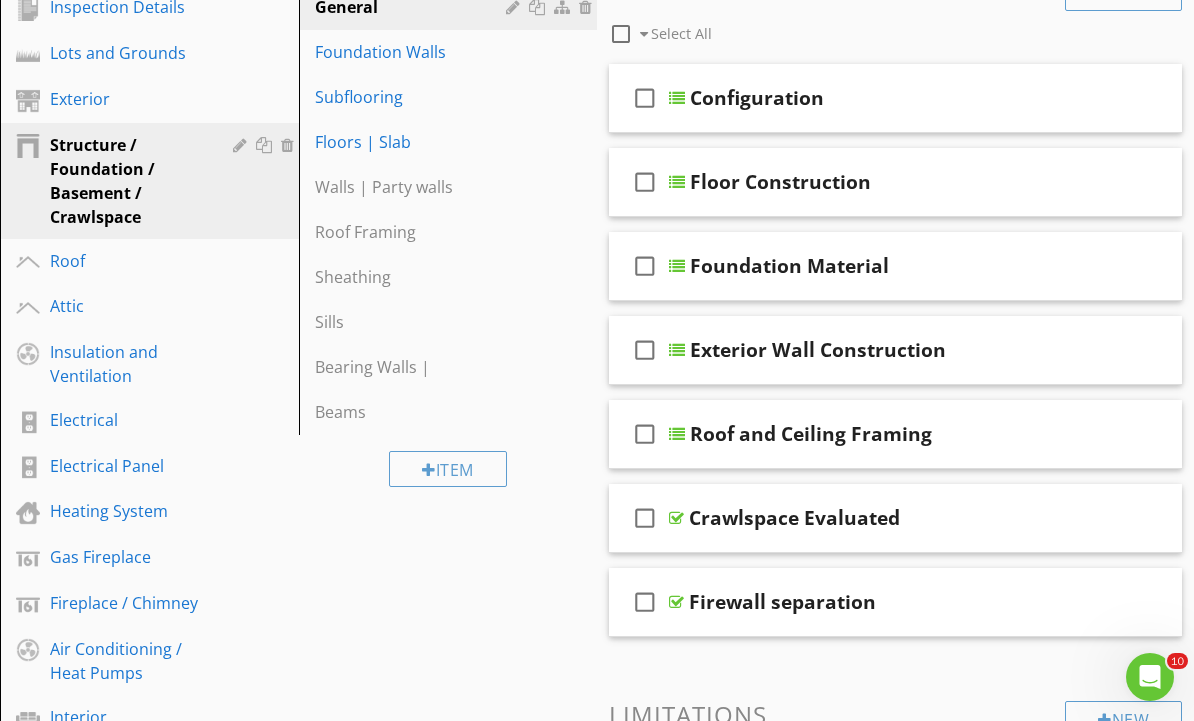 scroll, scrollTop: 341, scrollLeft: 0, axis: vertical 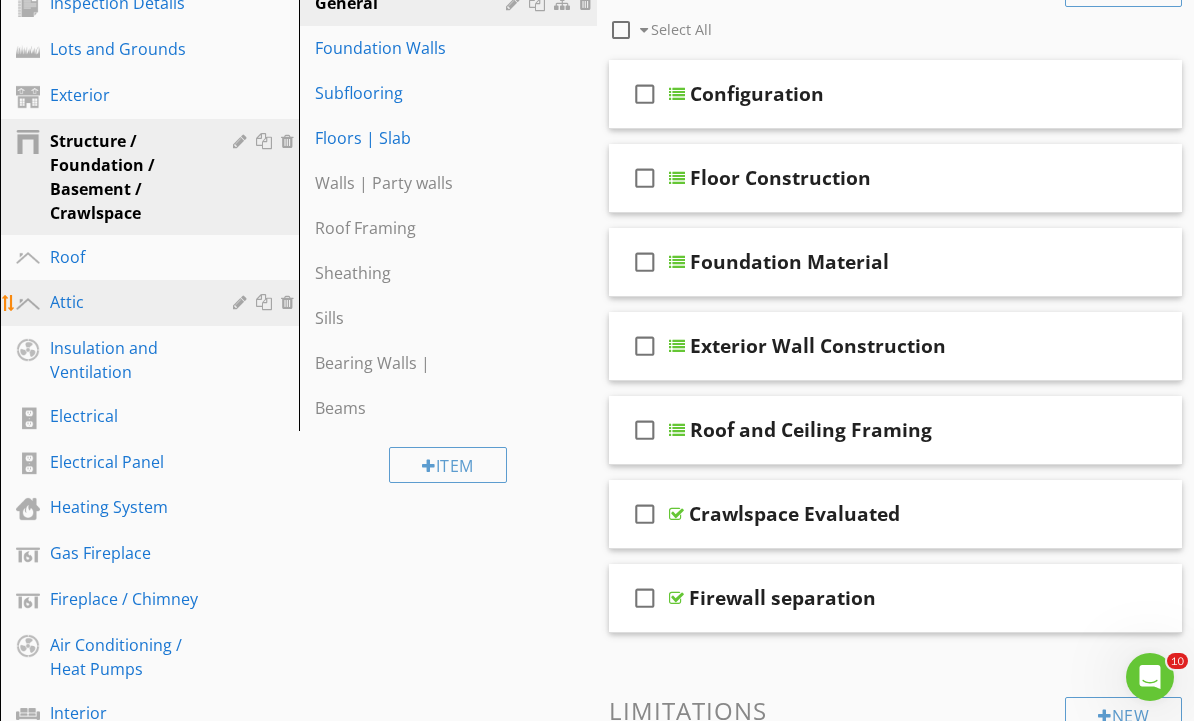 click on "Attic" at bounding box center [127, 302] 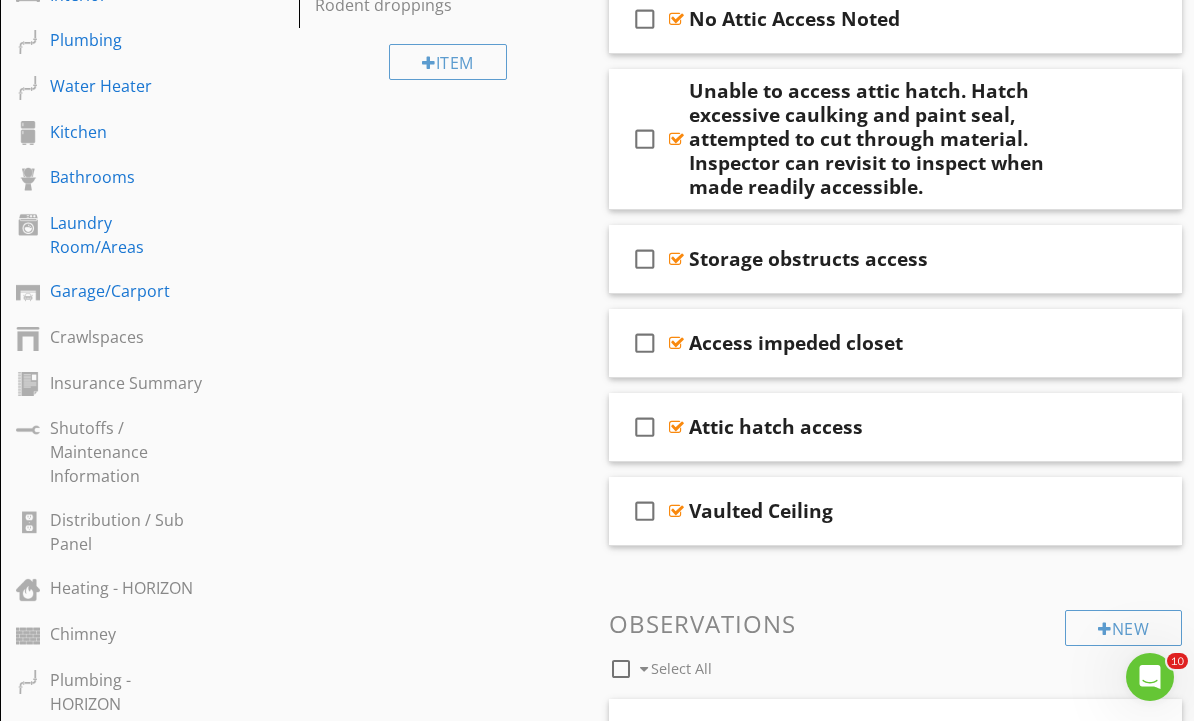 scroll, scrollTop: 1077, scrollLeft: 0, axis: vertical 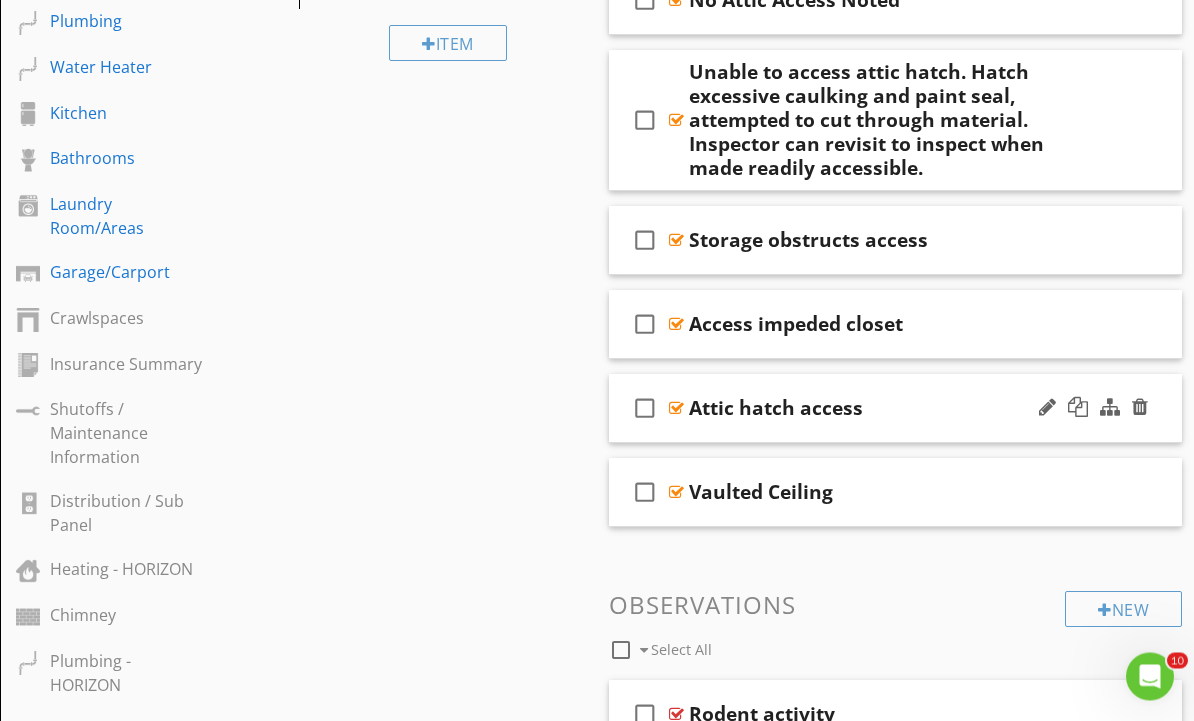 click on "Attic hatch access" at bounding box center (889, 409) 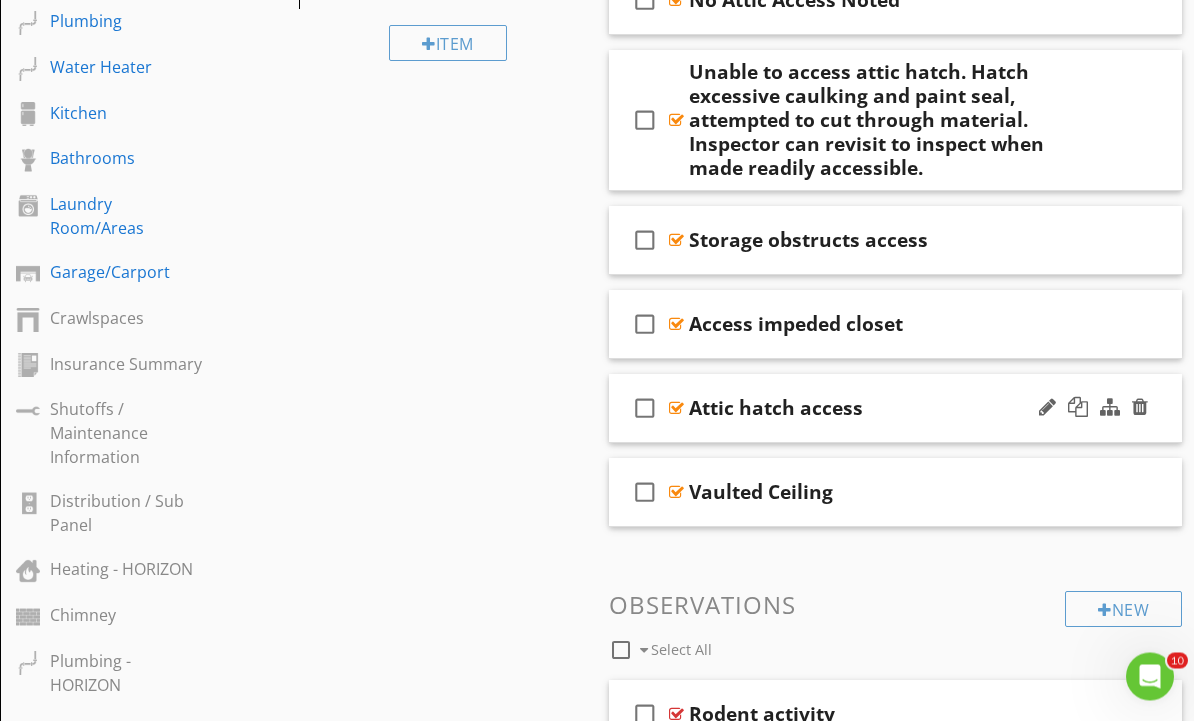 click on "check_box_outline_blank
Attic hatch access" at bounding box center (895, 409) 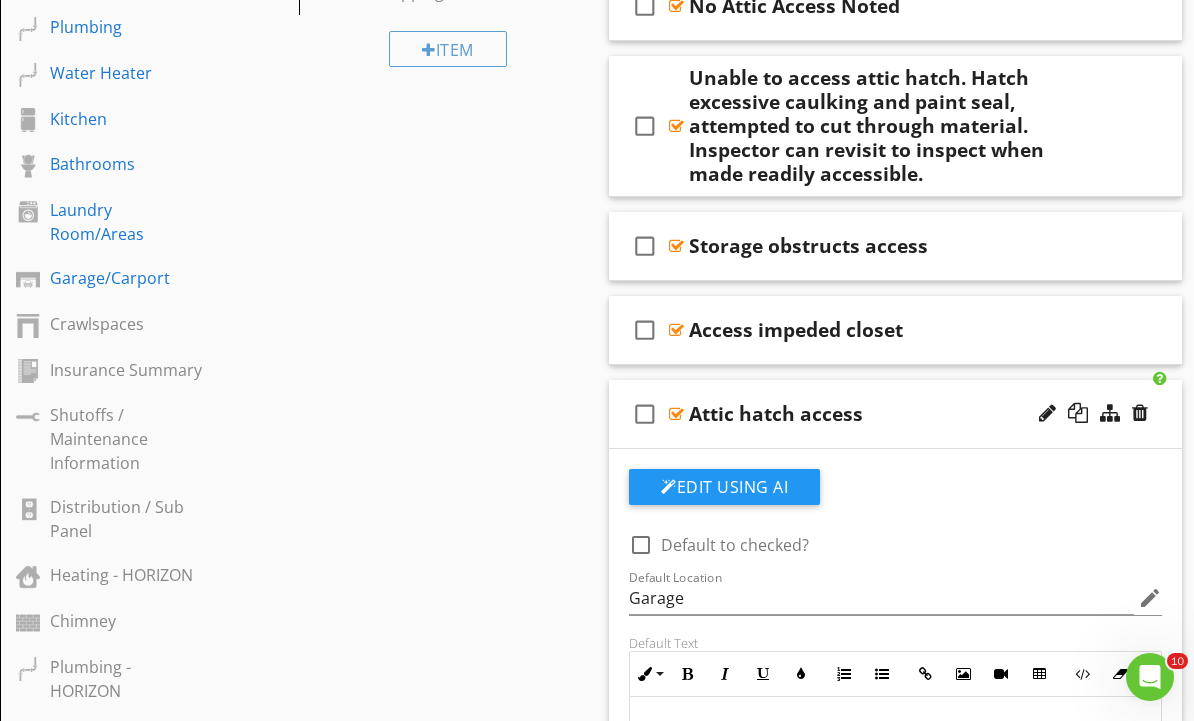 scroll, scrollTop: 1090, scrollLeft: 0, axis: vertical 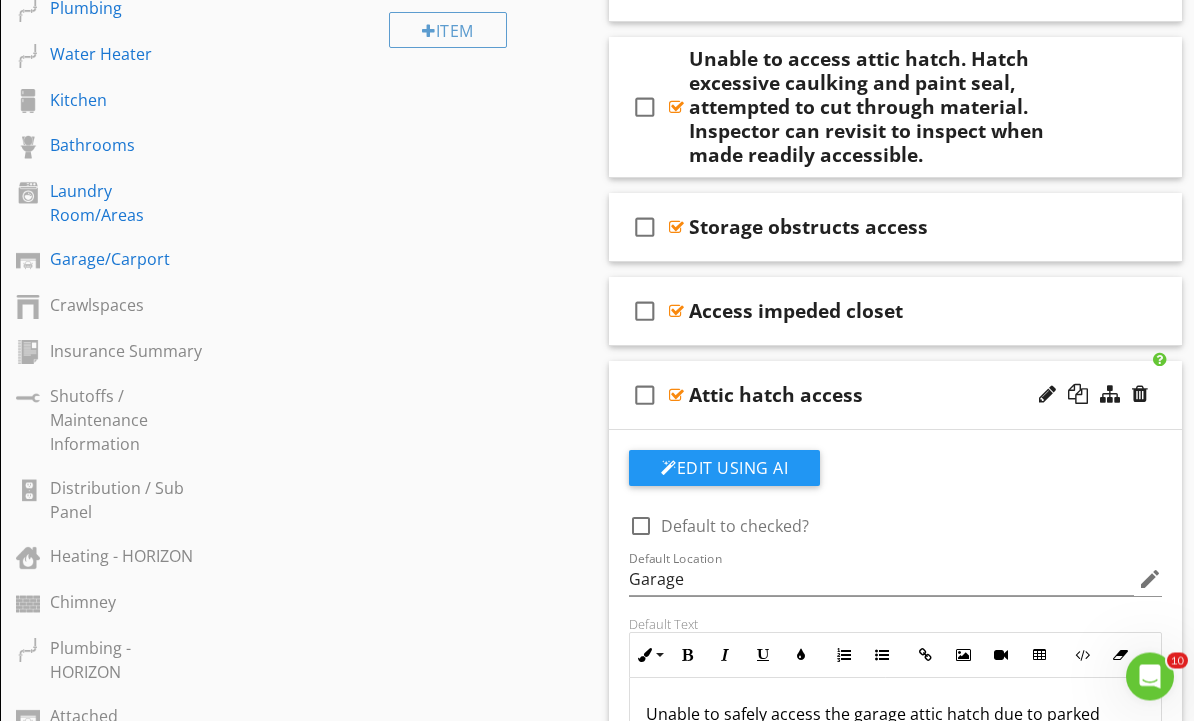 click on "check_box_outline_blank
Attic hatch access" at bounding box center (895, 396) 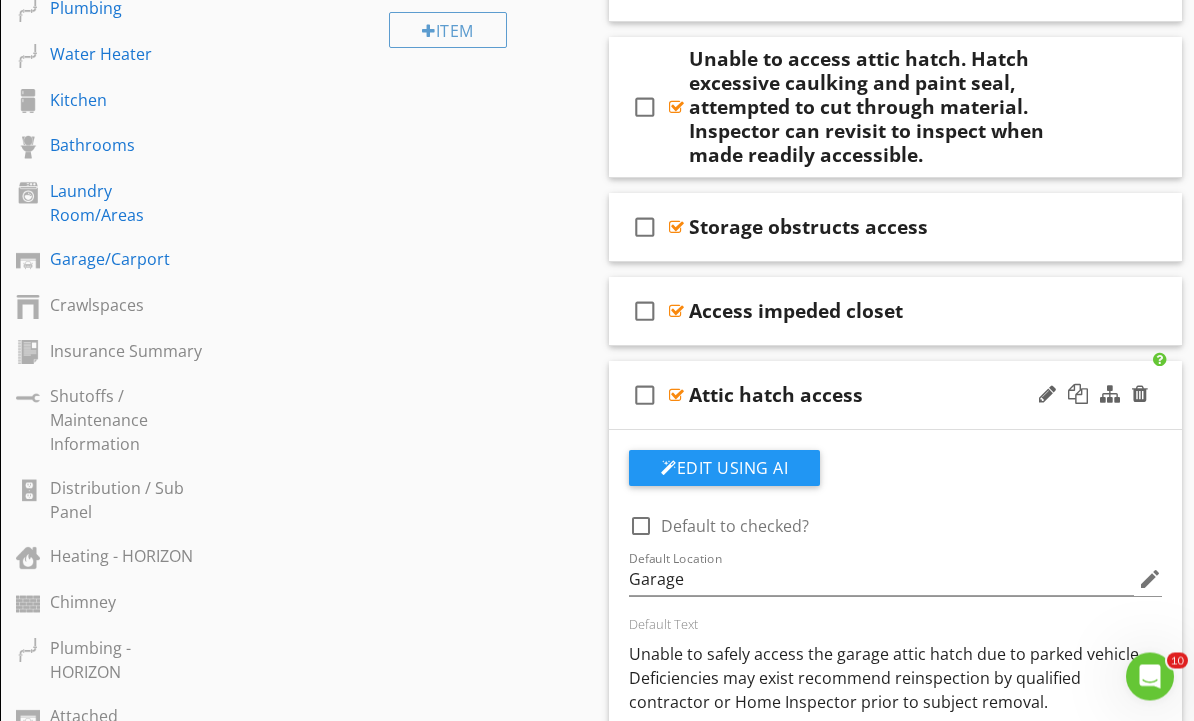 scroll, scrollTop: 1091, scrollLeft: 0, axis: vertical 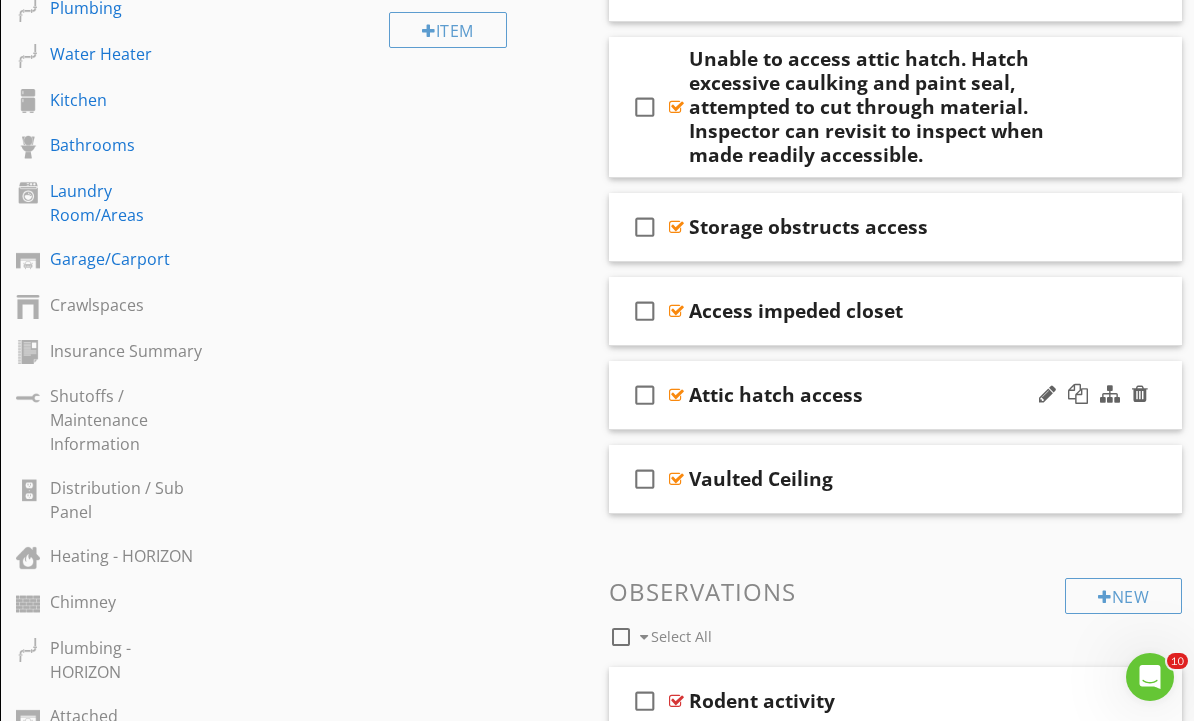 click on "check_box_outline_blank
Attic hatch access" at bounding box center [895, 395] 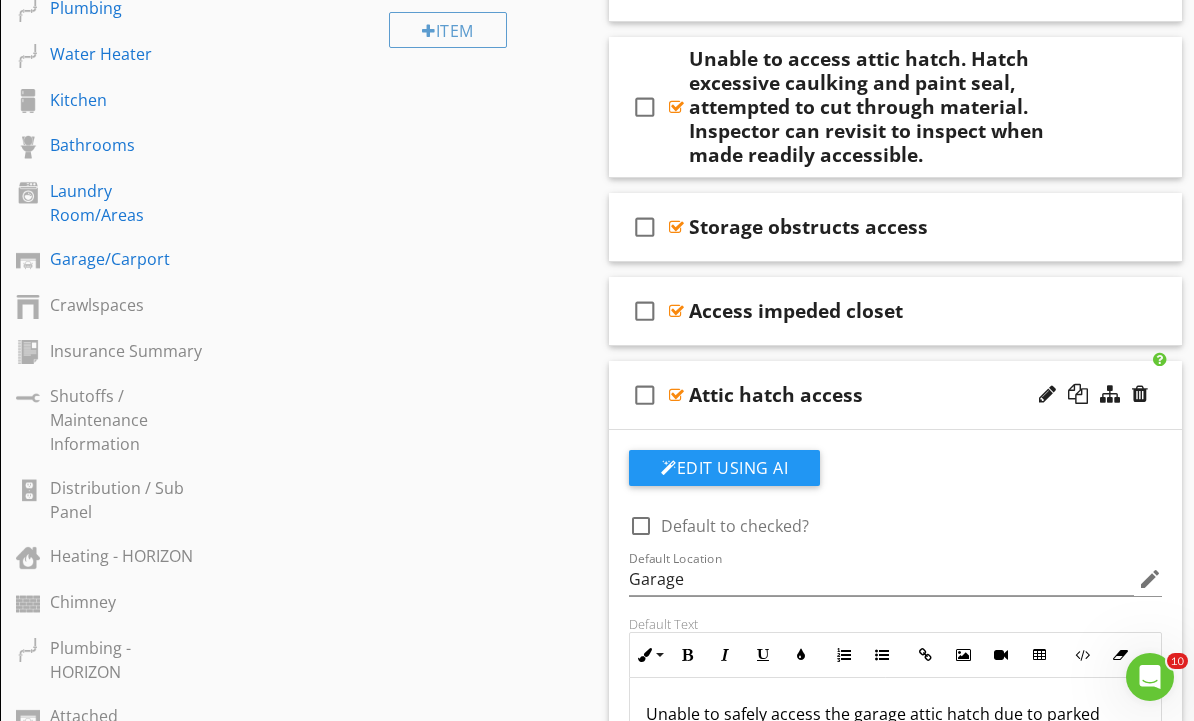 click on "Attic hatch access" at bounding box center [776, 395] 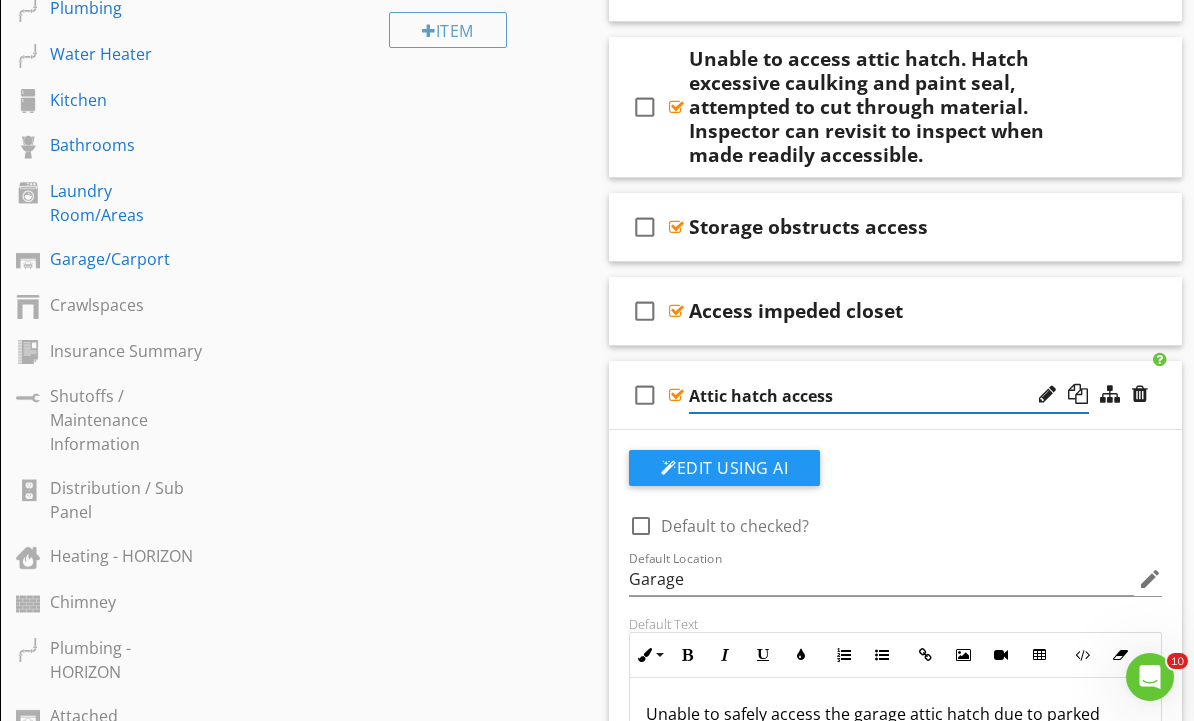 click on "Attic hatch access" at bounding box center [889, 396] 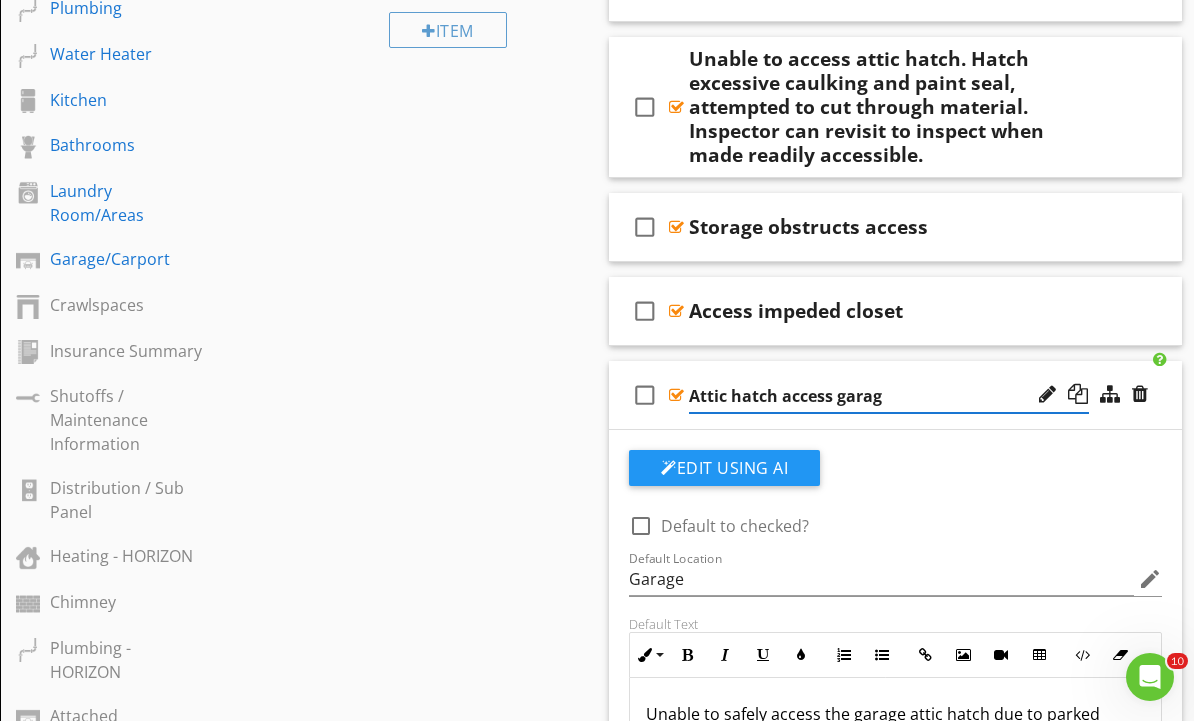 type on "Attic hatch access garage" 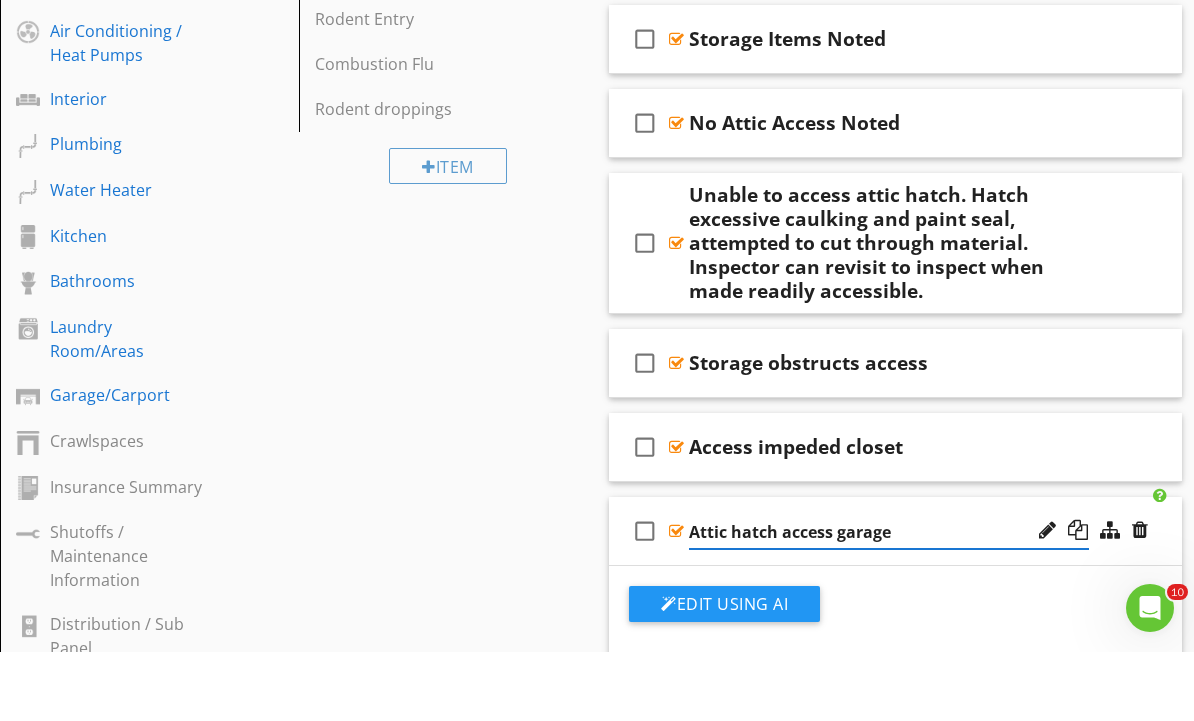 scroll, scrollTop: 893, scrollLeft: 0, axis: vertical 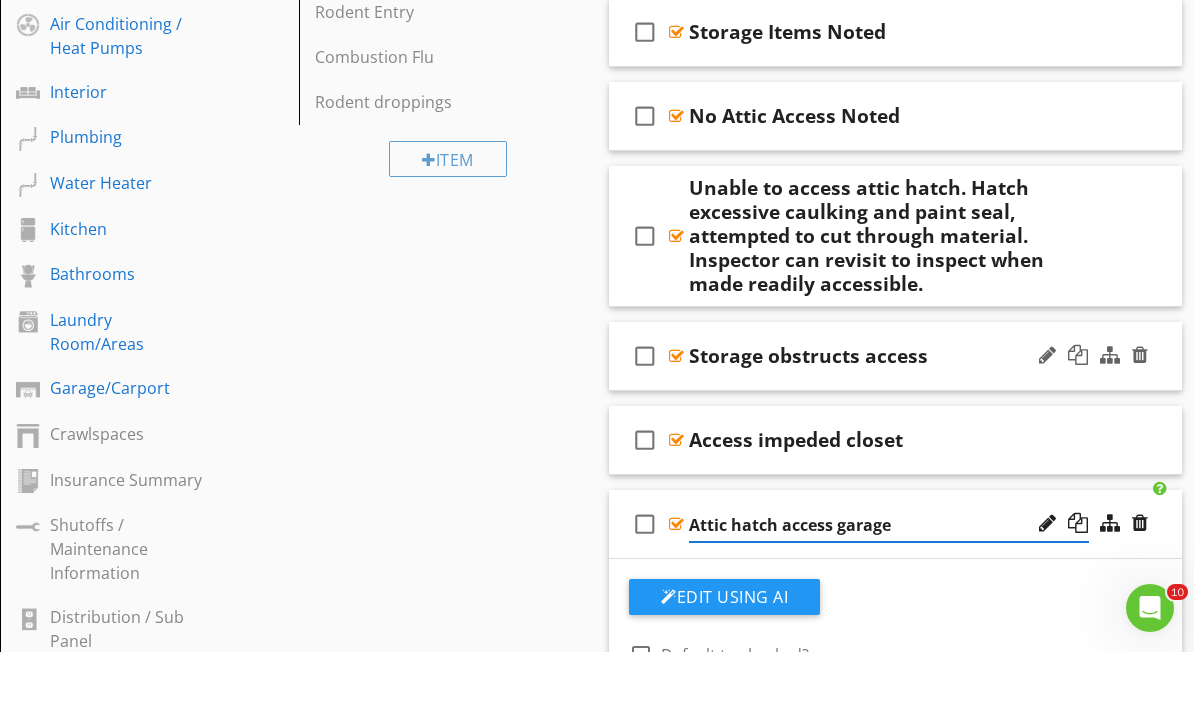 click on "Storage obstructs access" at bounding box center [889, 425] 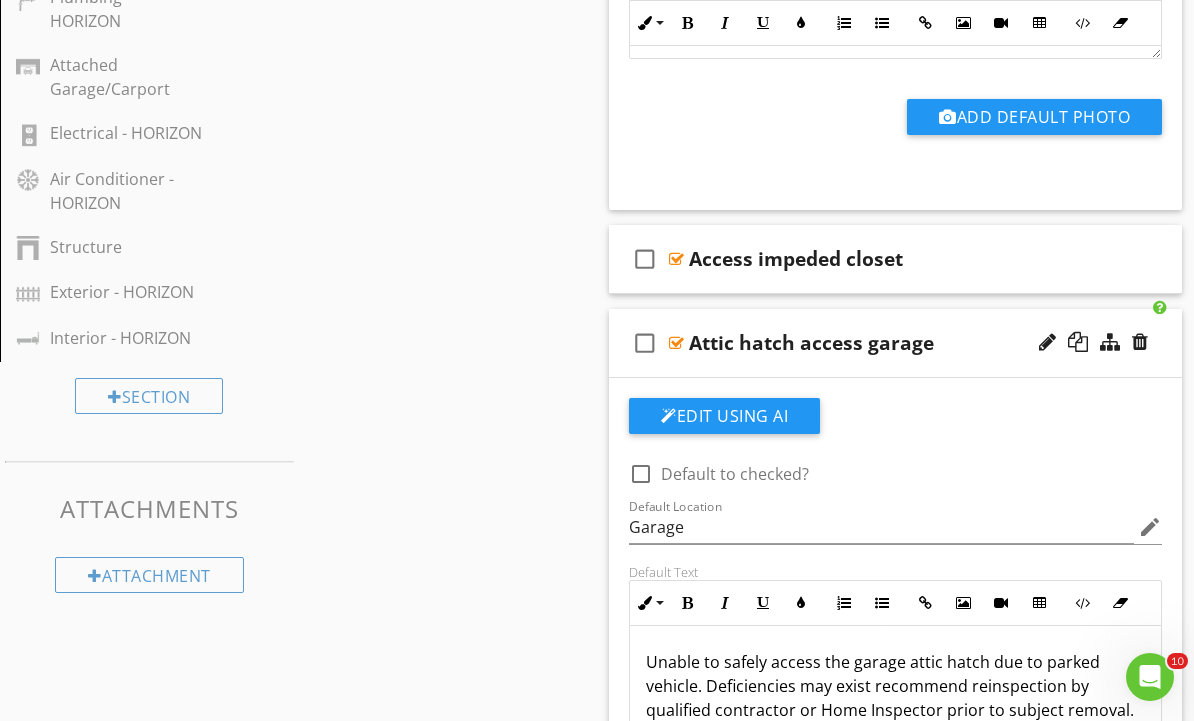 scroll, scrollTop: 1741, scrollLeft: 0, axis: vertical 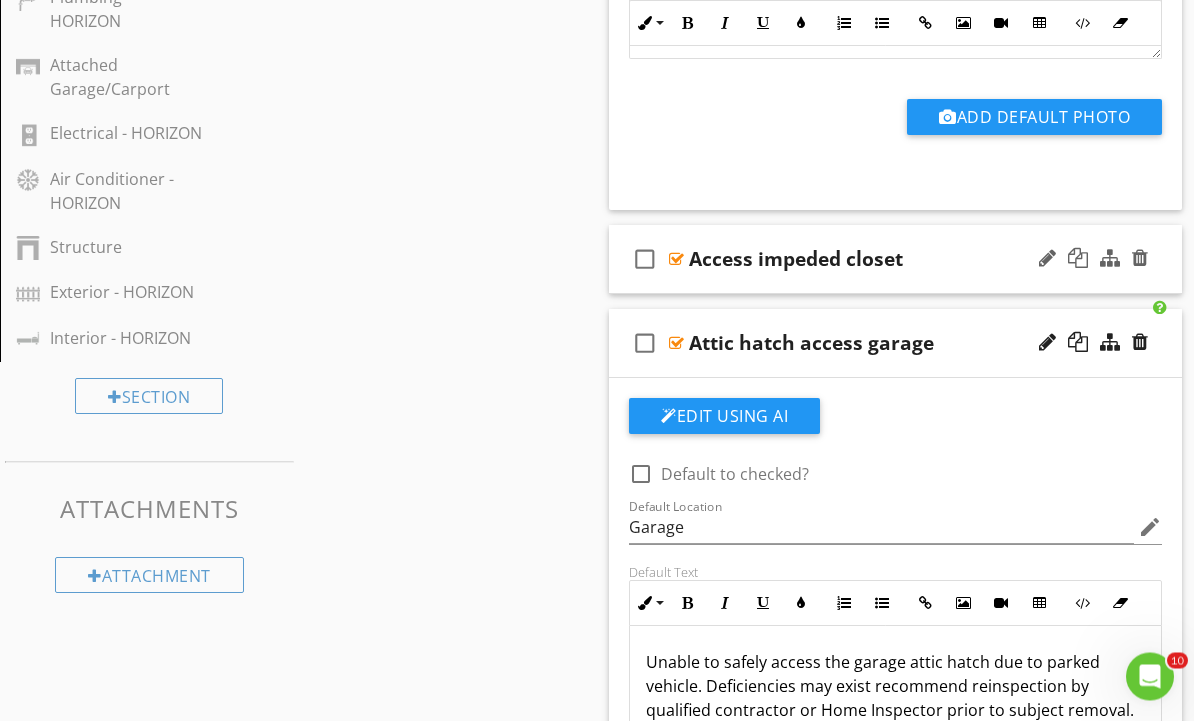 click on "check_box_outline_blank
Access impeded closet" at bounding box center (895, 260) 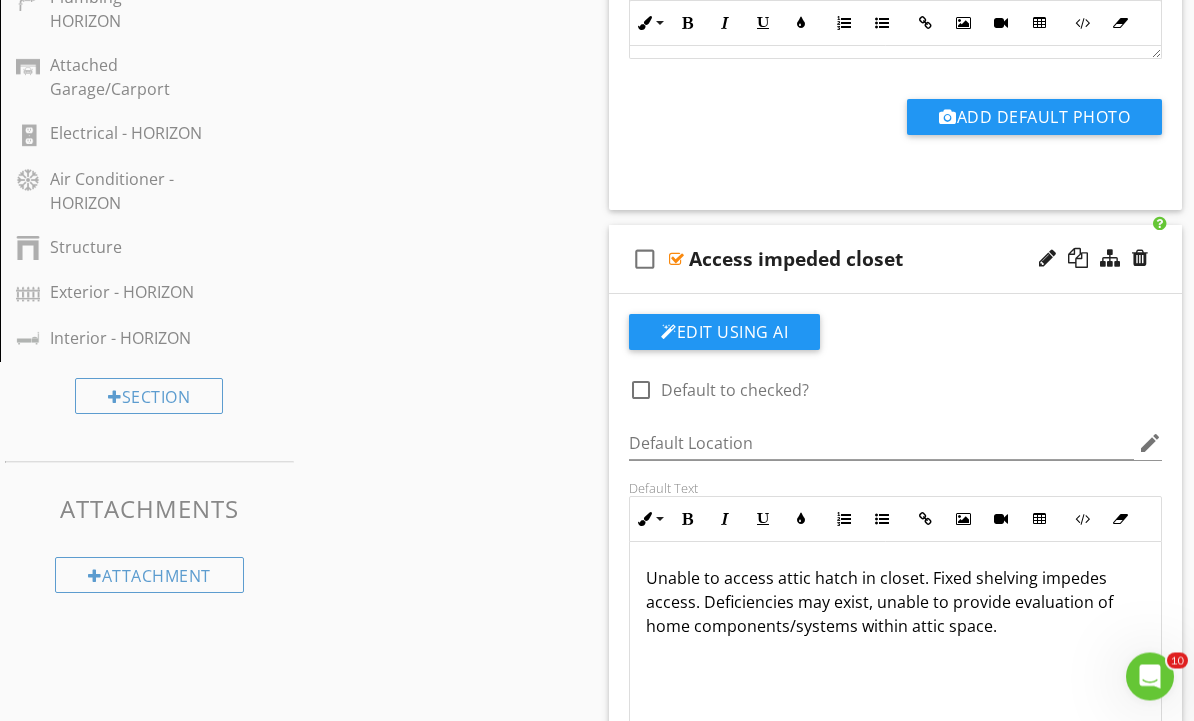 scroll, scrollTop: 1742, scrollLeft: 0, axis: vertical 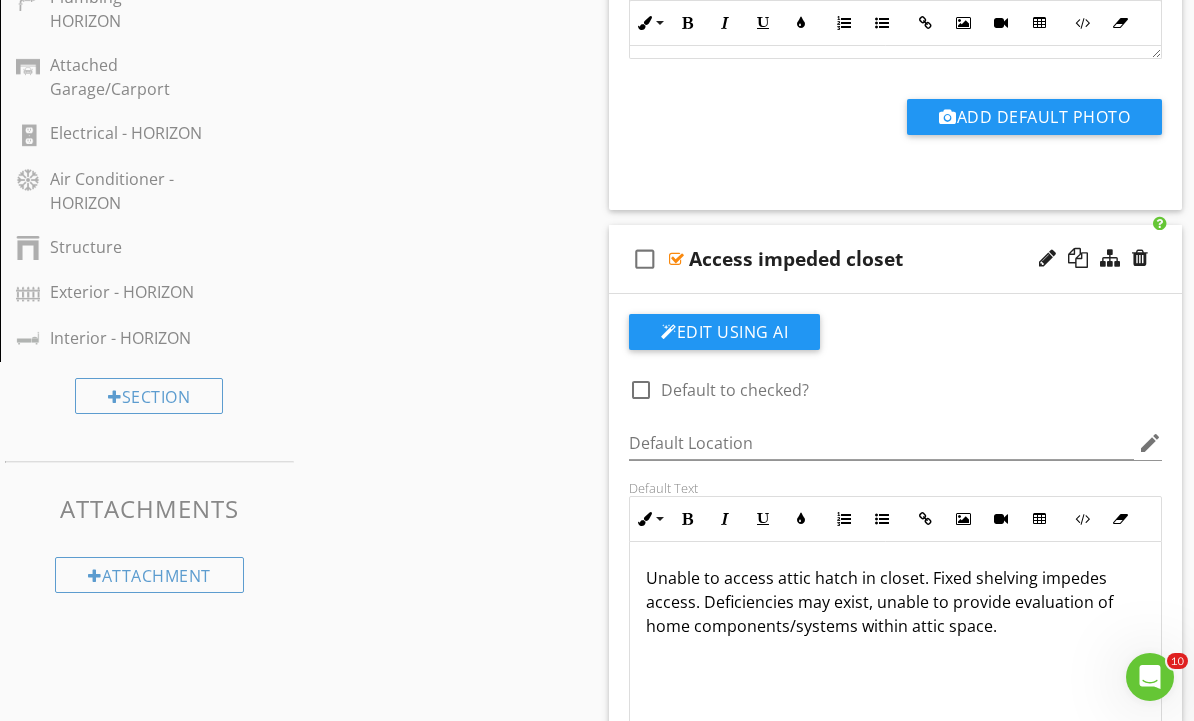 click on "check_box_outline_blank
Access impeded closet" at bounding box center (895, 259) 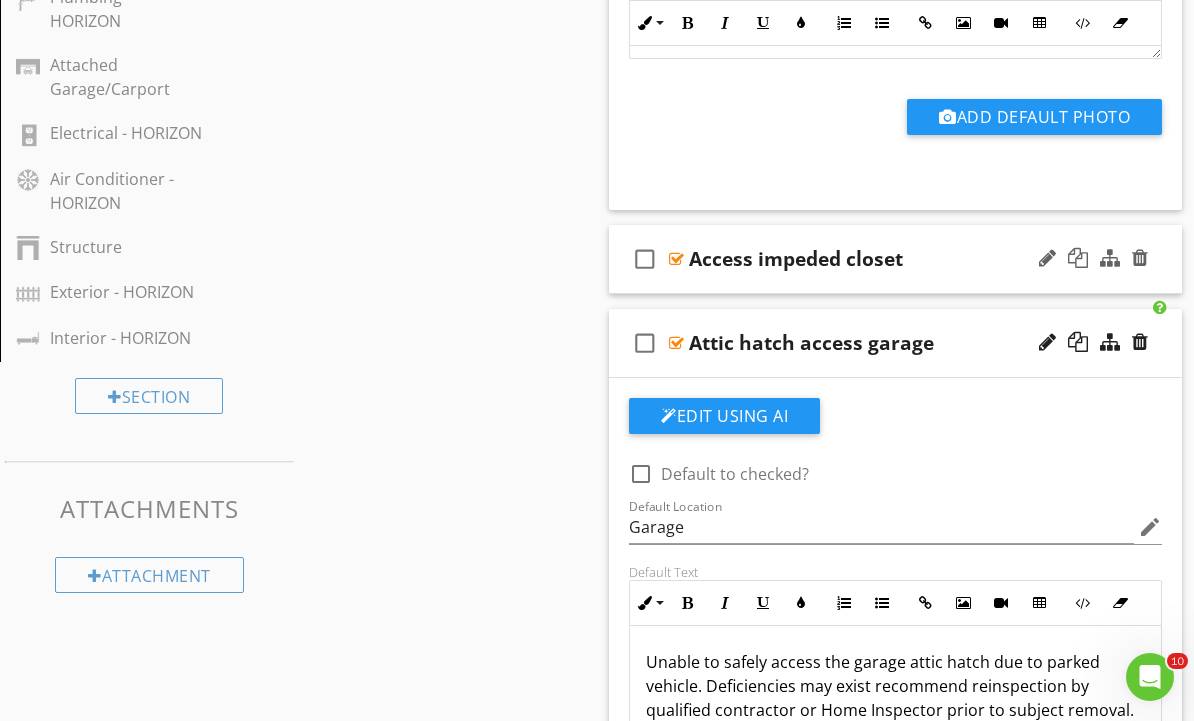 click on "check_box_outline_blank
Access impeded closet" at bounding box center (895, 259) 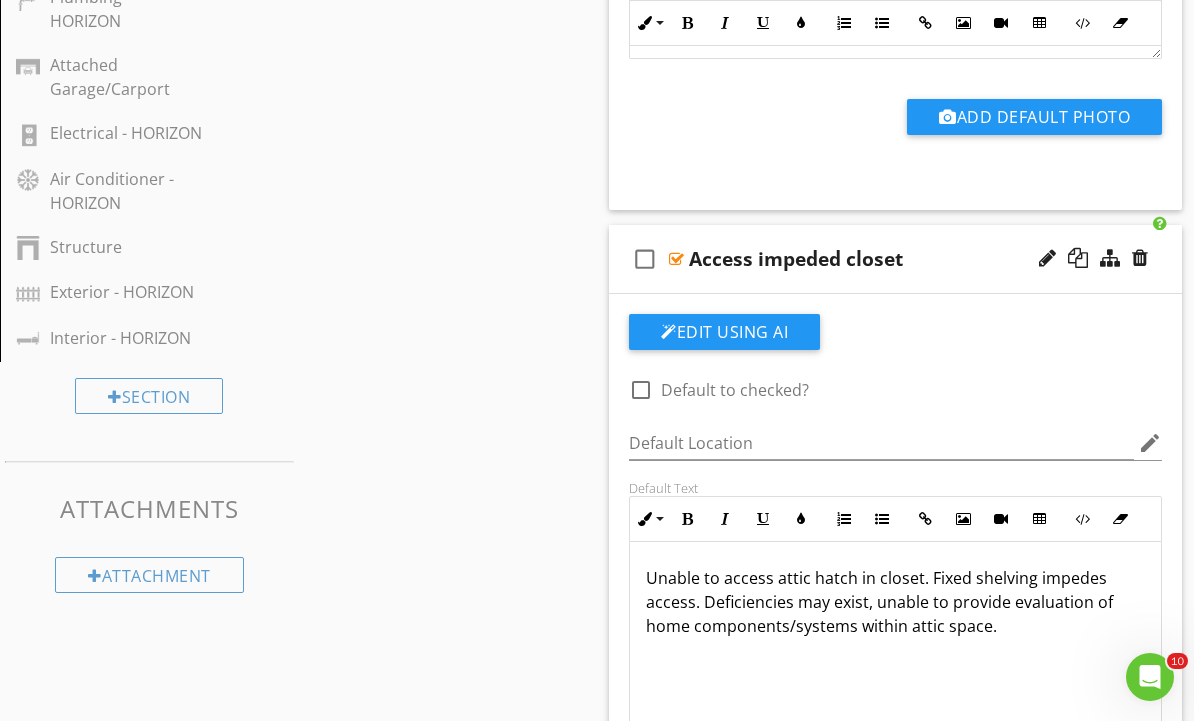 click on "Access impeded closet" at bounding box center (796, 259) 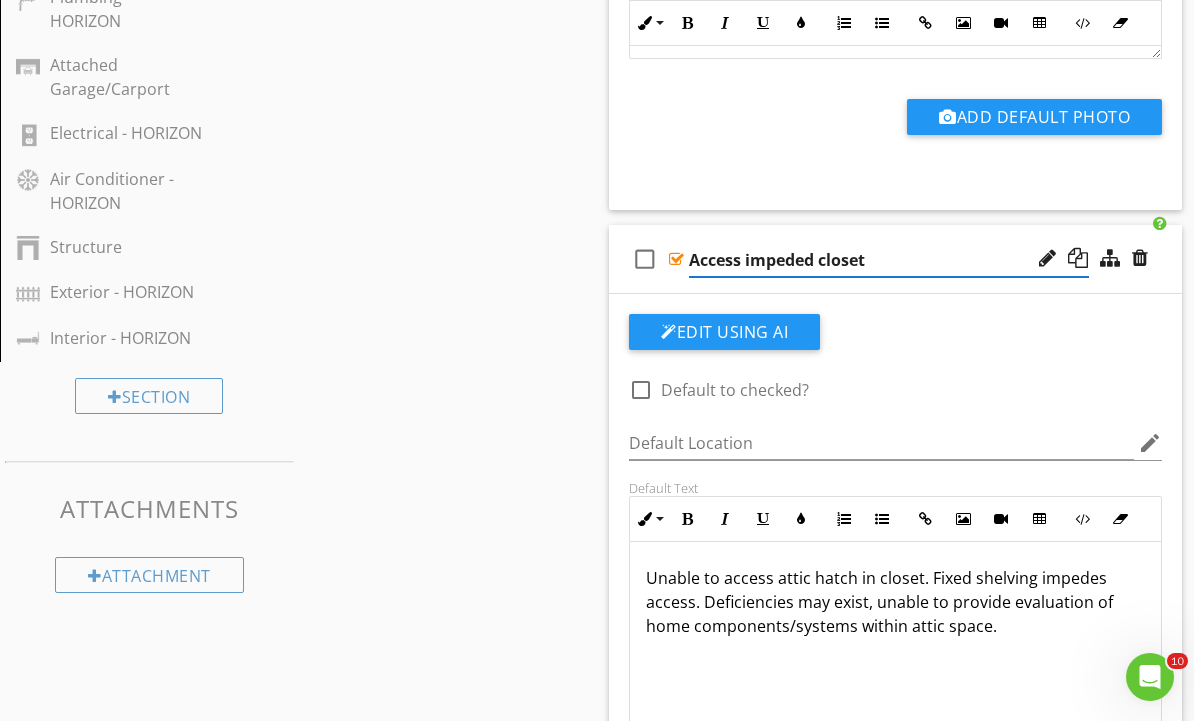 click on "Access impeded closet" at bounding box center (889, 260) 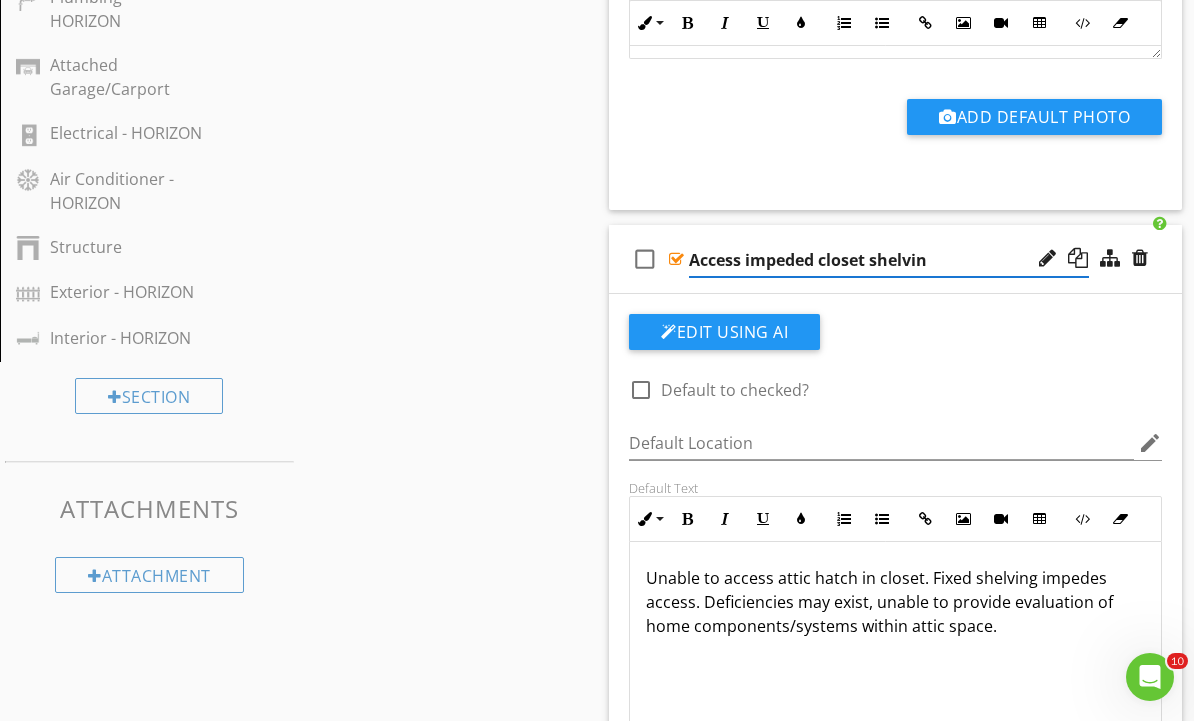 type on "Access impeded closet shelving" 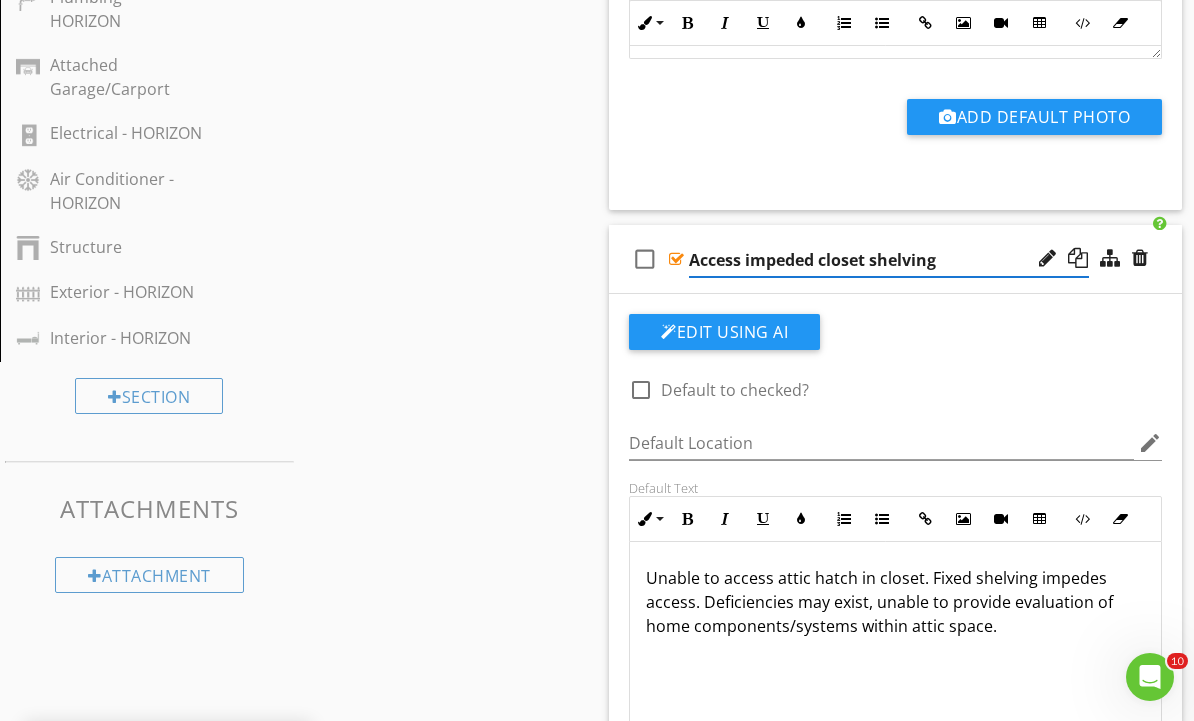 click on "Sections
Inspection Details           Lots and Grounds           Exterior           Structure / Foundation / Basement / Crawlspace           Roof           Attic           Insulation and Ventilation            Electrical           Electrical Panel           Heating System           Gas Fireplace           Fireplace / Chimney           Air Conditioning / Heat Pumps           Interior           Plumbing           Water Heater           Kitchen           Bathrooms           Laundry Room/Areas           Garage/Carport           Crawlspaces           Insurance Summary           Shutoffs / Maintenance Information           Distribution / Sub Panel           Heating - HORIZON           Chimney           Plumbing - HORIZON           Attached Garage/Carport           Electrical - HORIZON           Air Conditioner - HORIZON           Structure           Exterior - HORIZON           Interior - HORIZON
Section
Attachments           General" at bounding box center [597, 275] 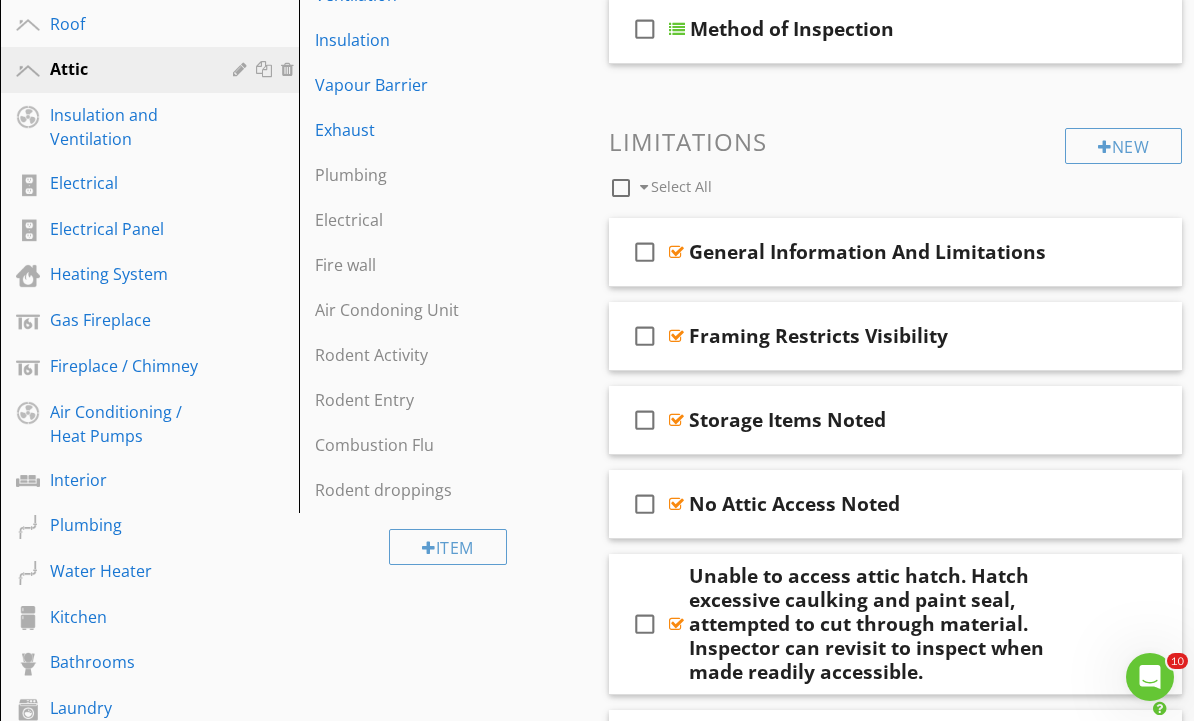 scroll, scrollTop: 573, scrollLeft: 0, axis: vertical 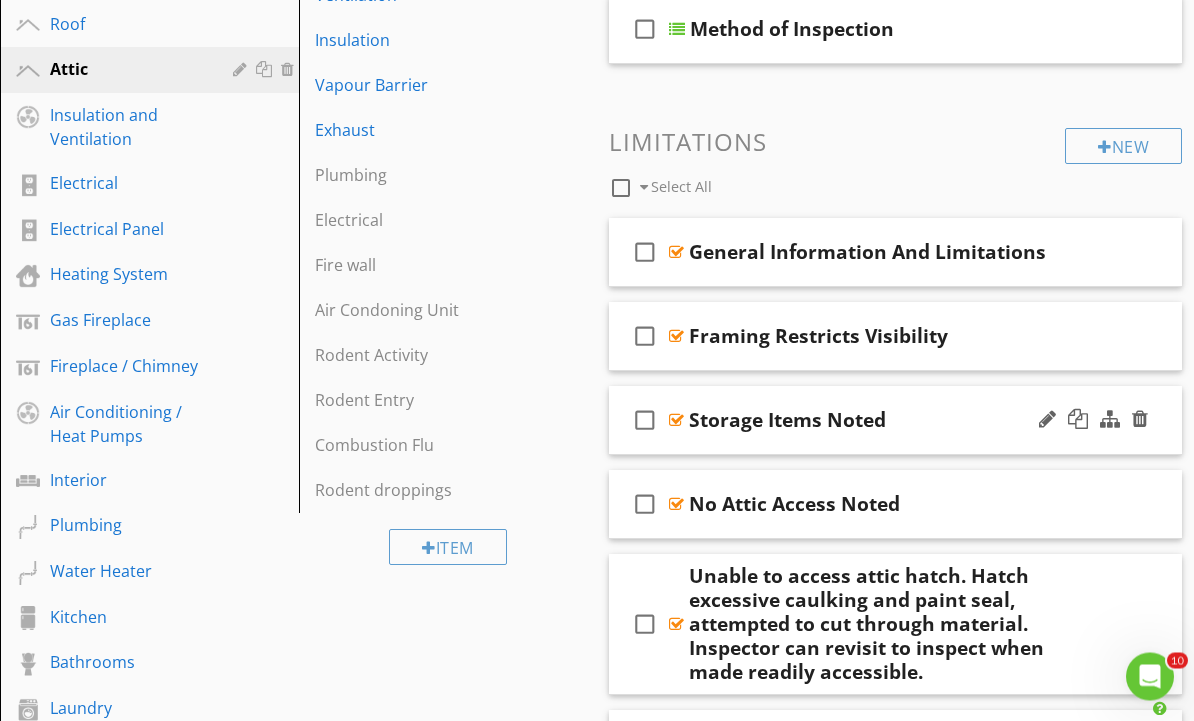click on "Storage Items Noted" at bounding box center (889, 421) 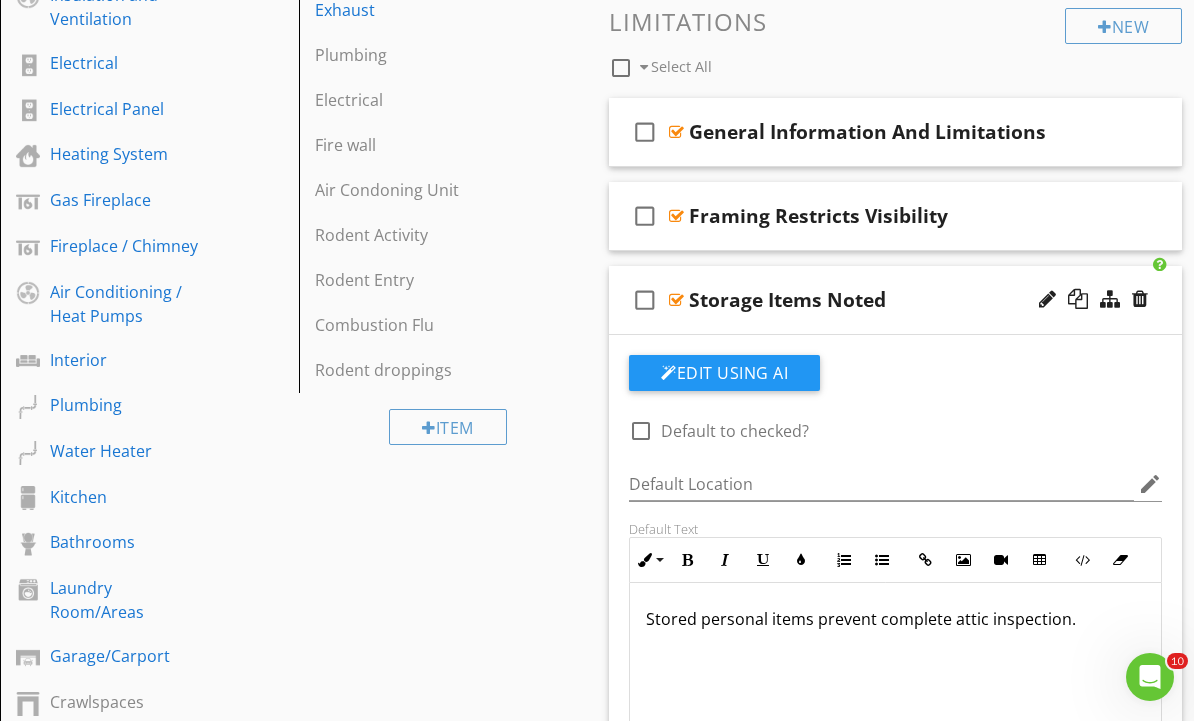 scroll, scrollTop: 693, scrollLeft: 0, axis: vertical 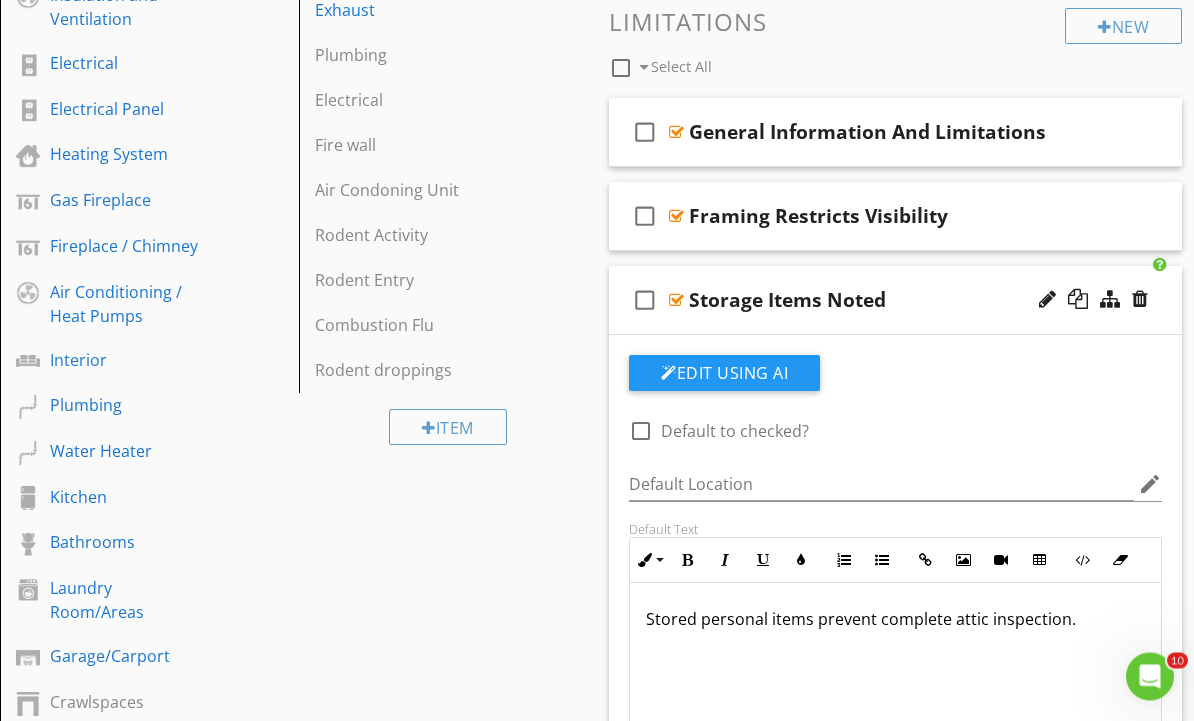 click on "check_box_outline_blank
Storage Items Noted" at bounding box center (895, 301) 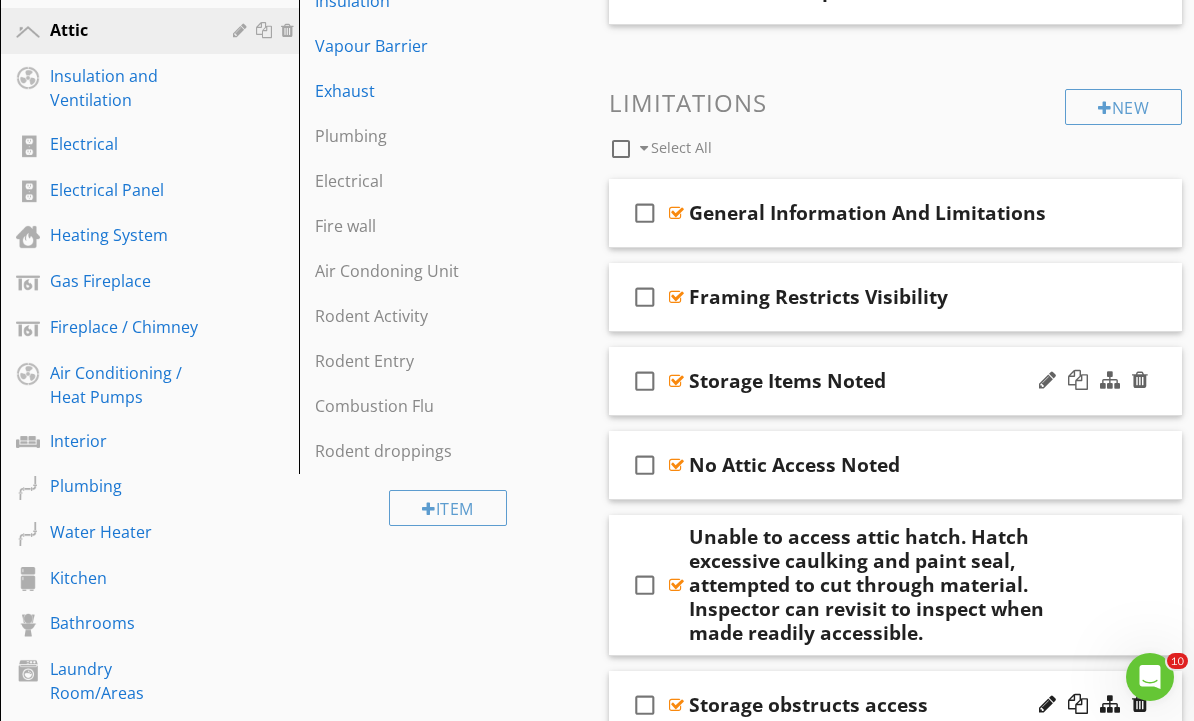 scroll, scrollTop: 611, scrollLeft: 0, axis: vertical 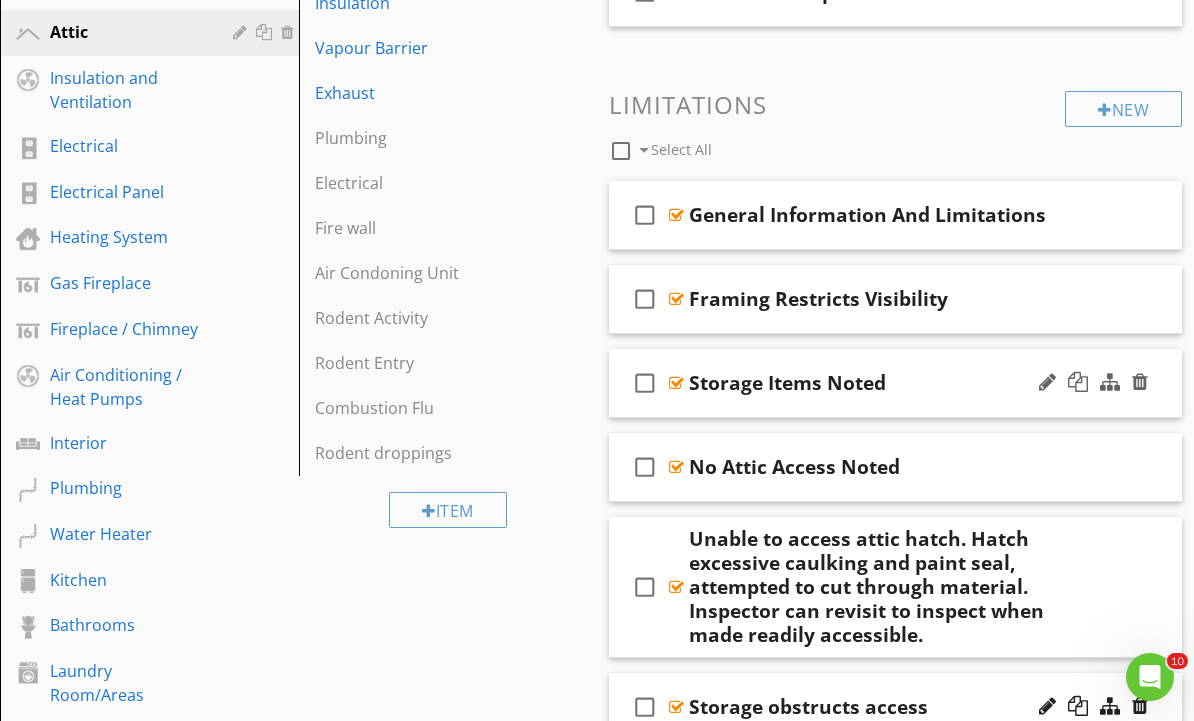 click on "Storage Items Noted" at bounding box center (889, 383) 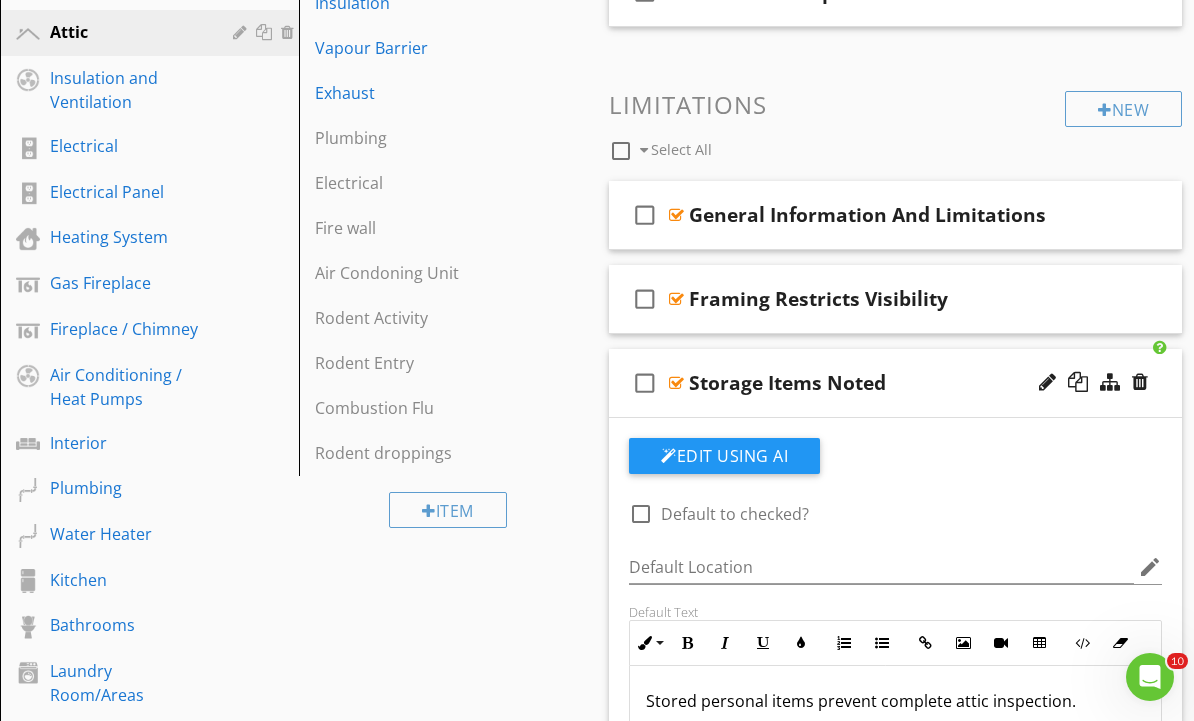 scroll, scrollTop: 6, scrollLeft: 0, axis: vertical 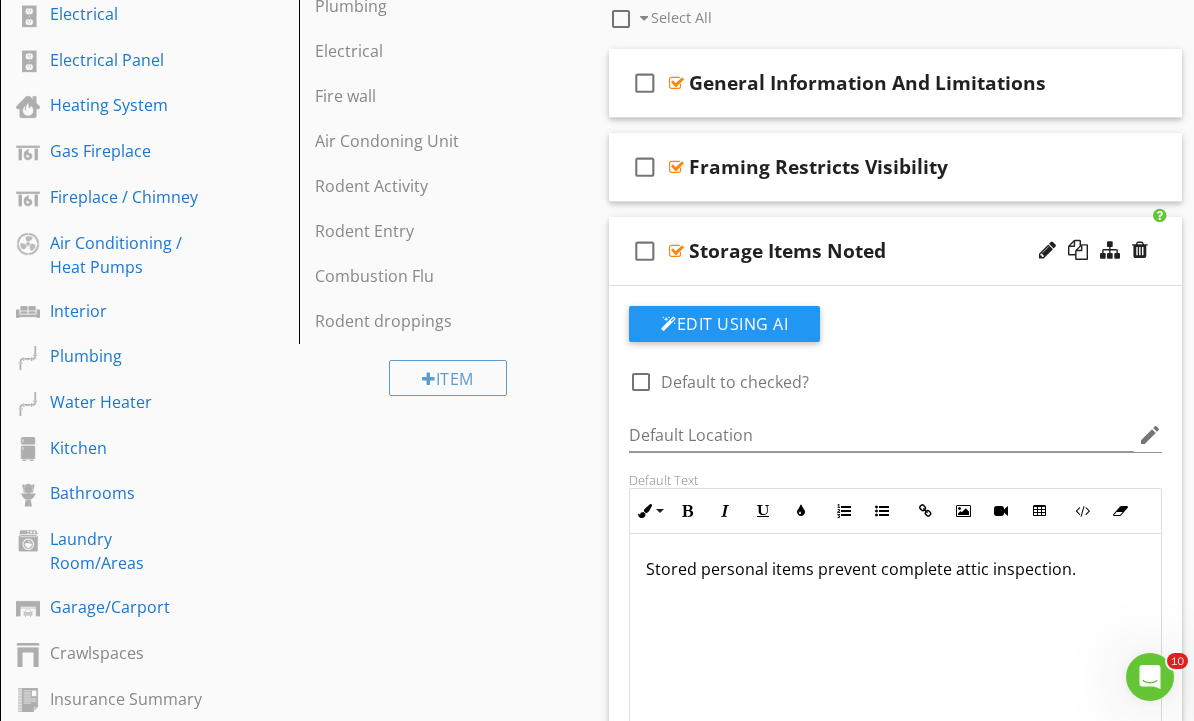 click on "Stored personal items prevent complete attic inspection." at bounding box center (895, 569) 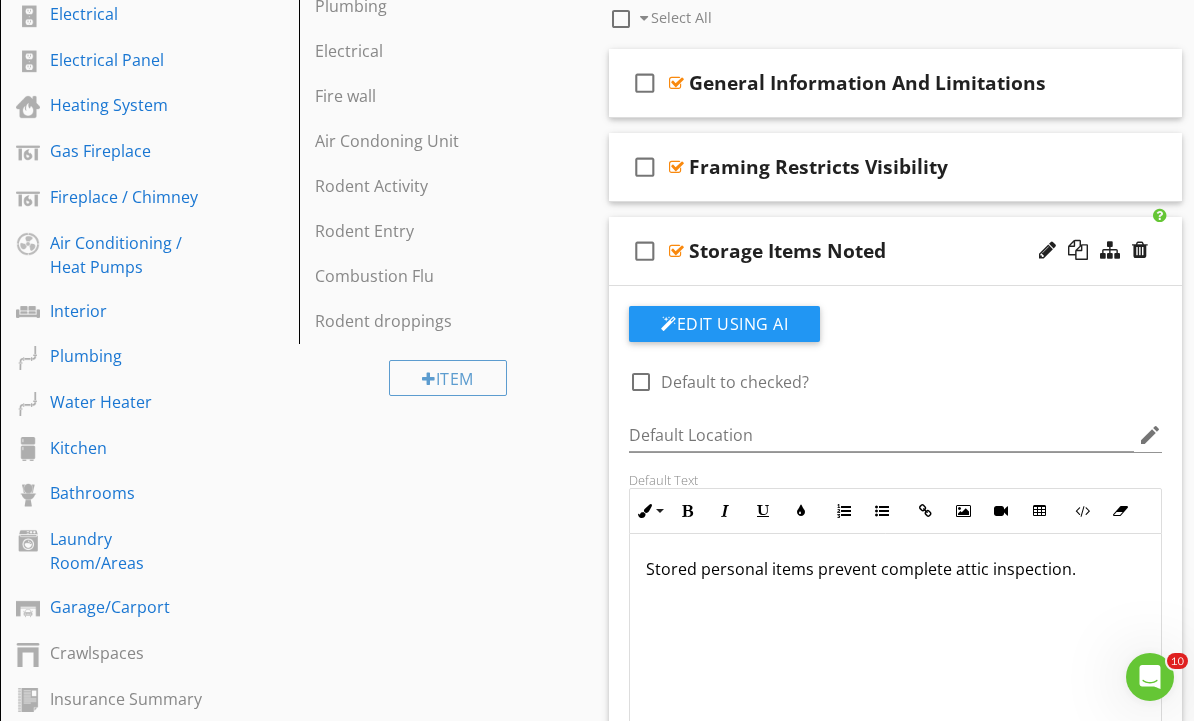 type 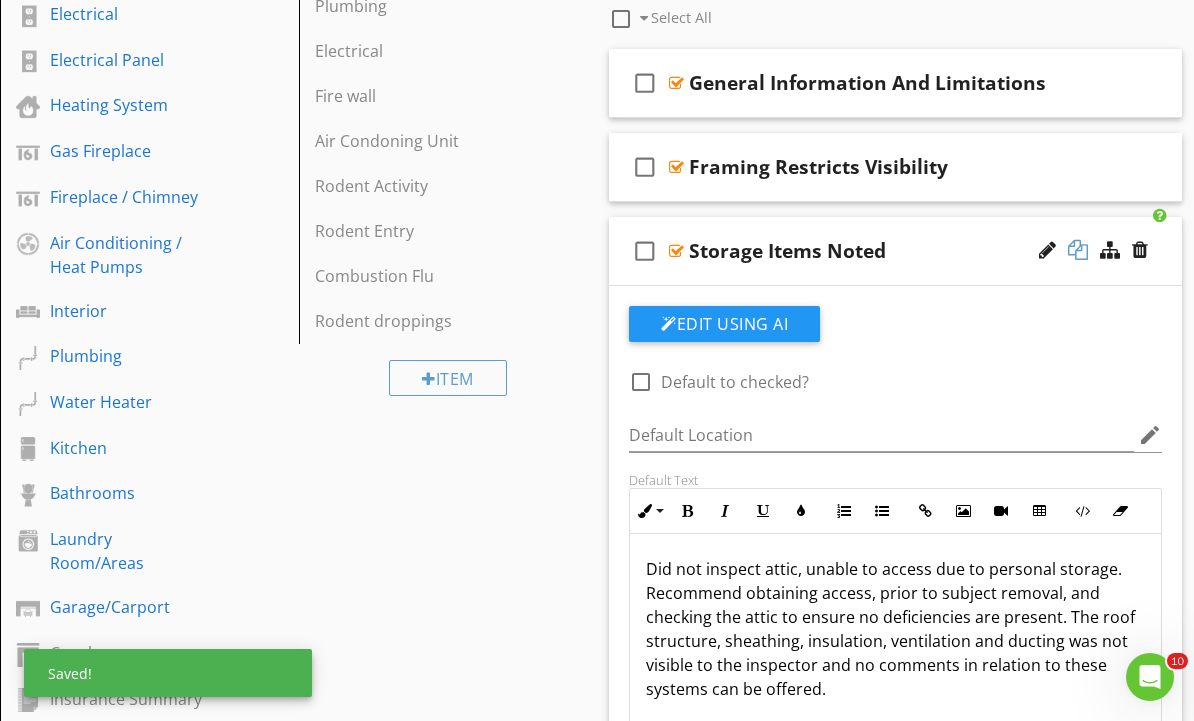 click at bounding box center [1078, 250] 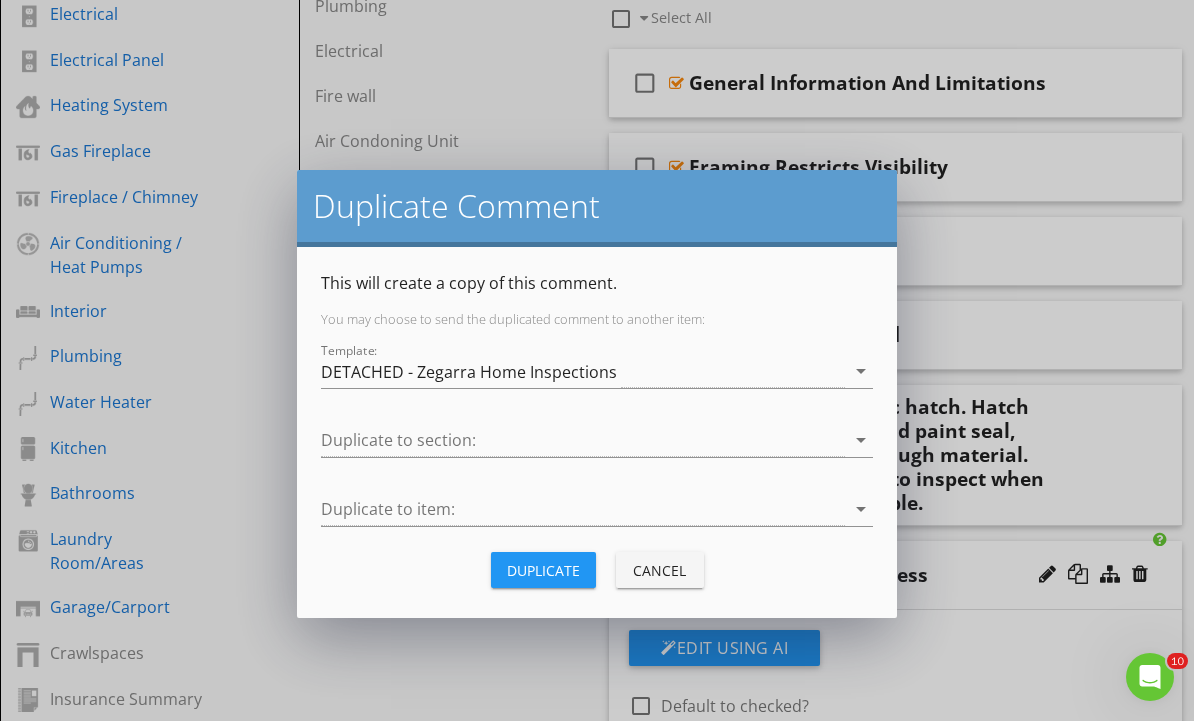 click on "Duplicate" at bounding box center (543, 570) 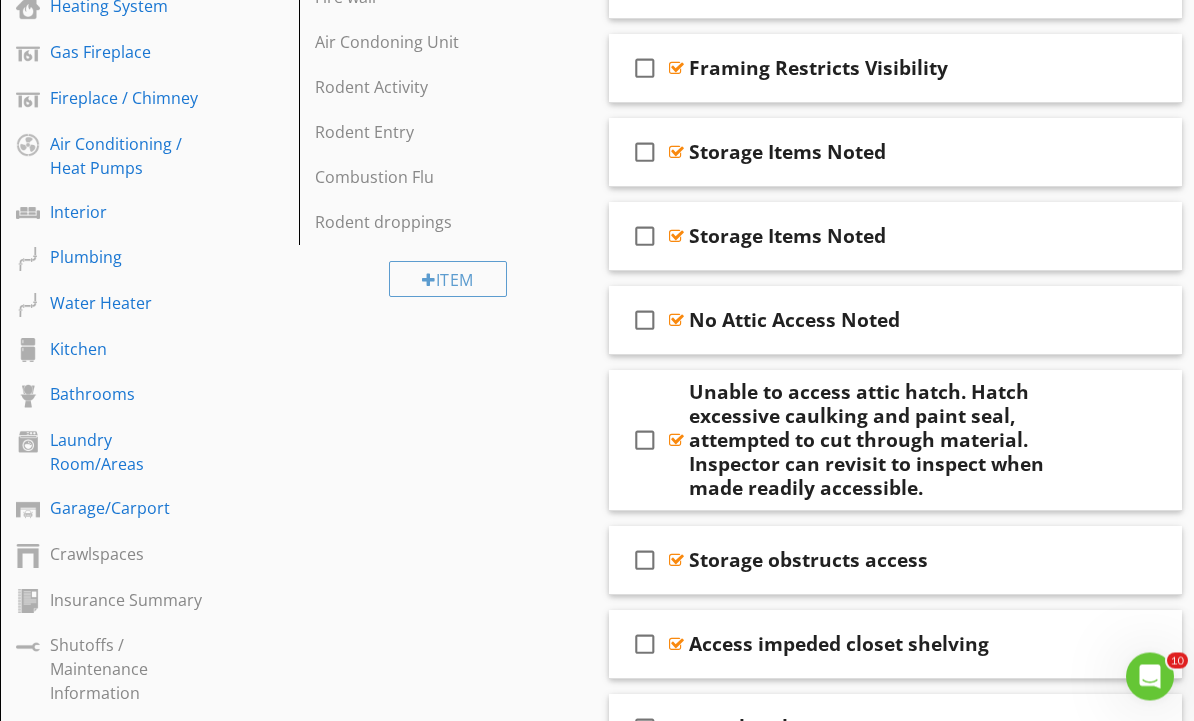 scroll, scrollTop: 839, scrollLeft: 0, axis: vertical 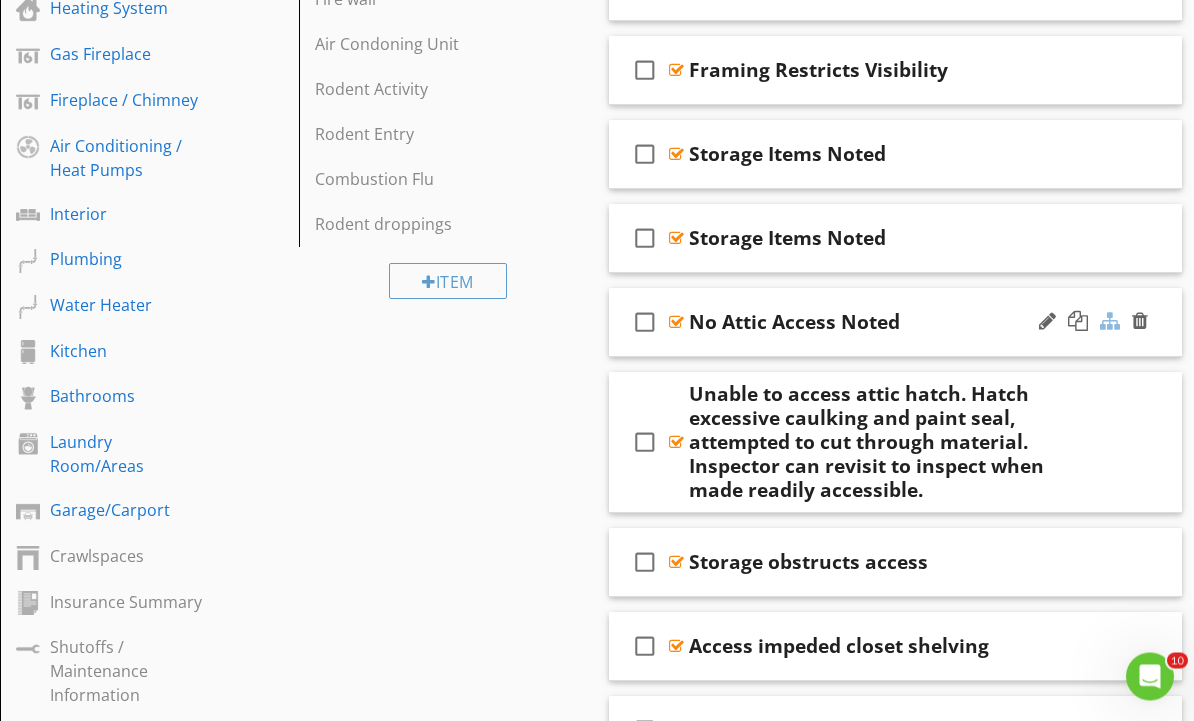 click at bounding box center [1110, 322] 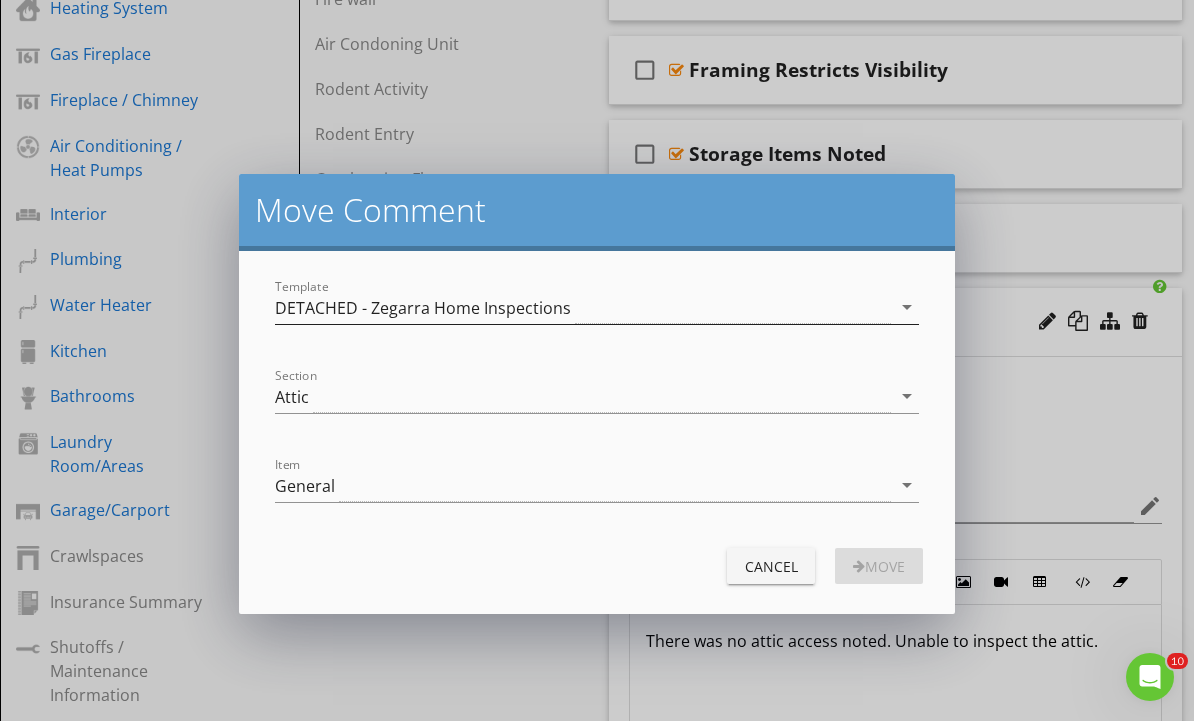 click on "DETACHED - Zegarra Home Inspections" at bounding box center (583, 307) 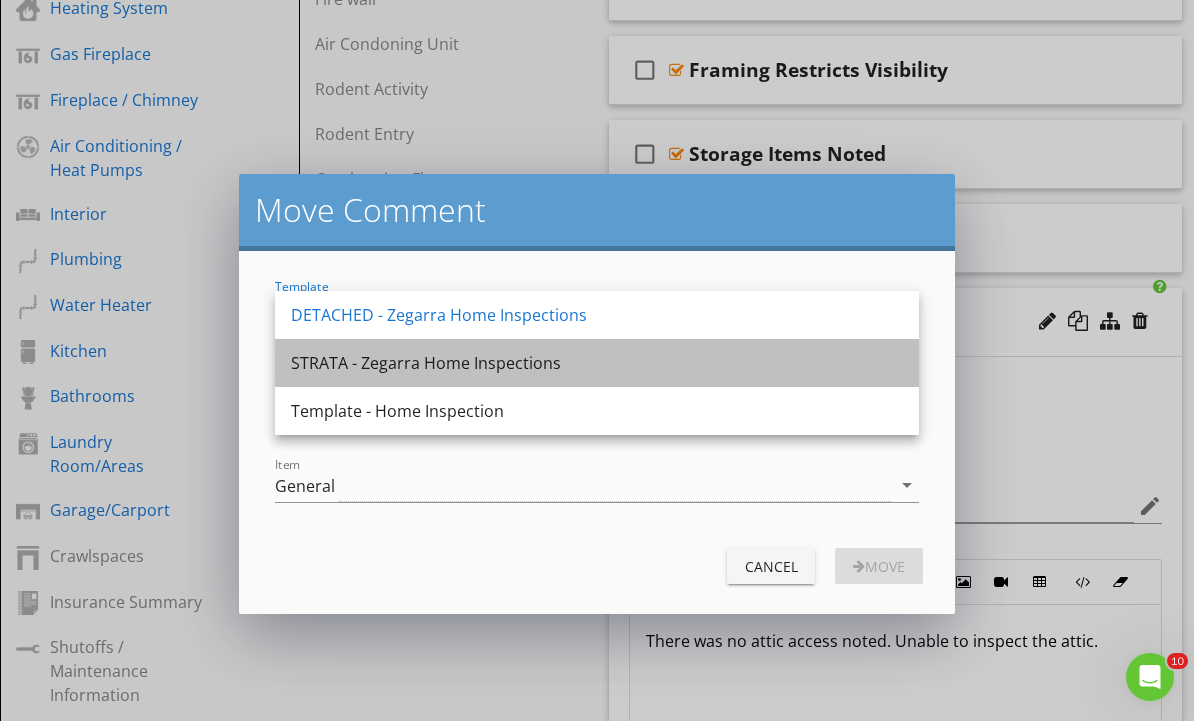 click on "STRATA - Zegarra Home Inspections" at bounding box center (597, 363) 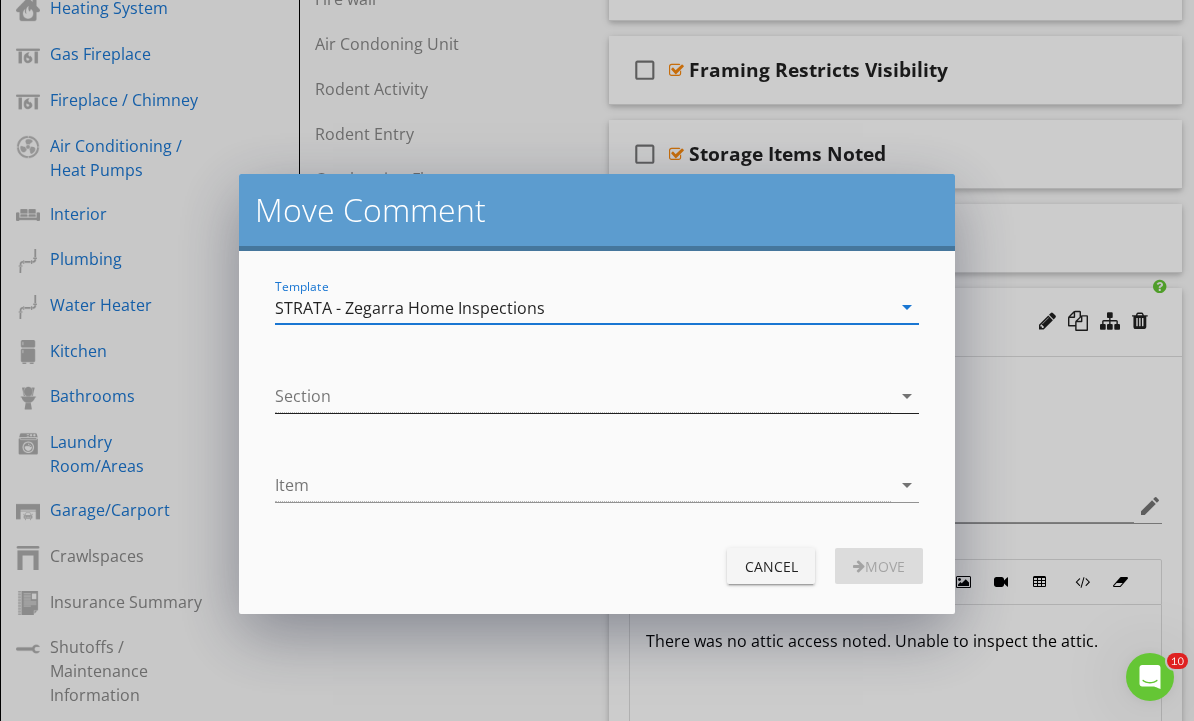 click at bounding box center [583, 396] 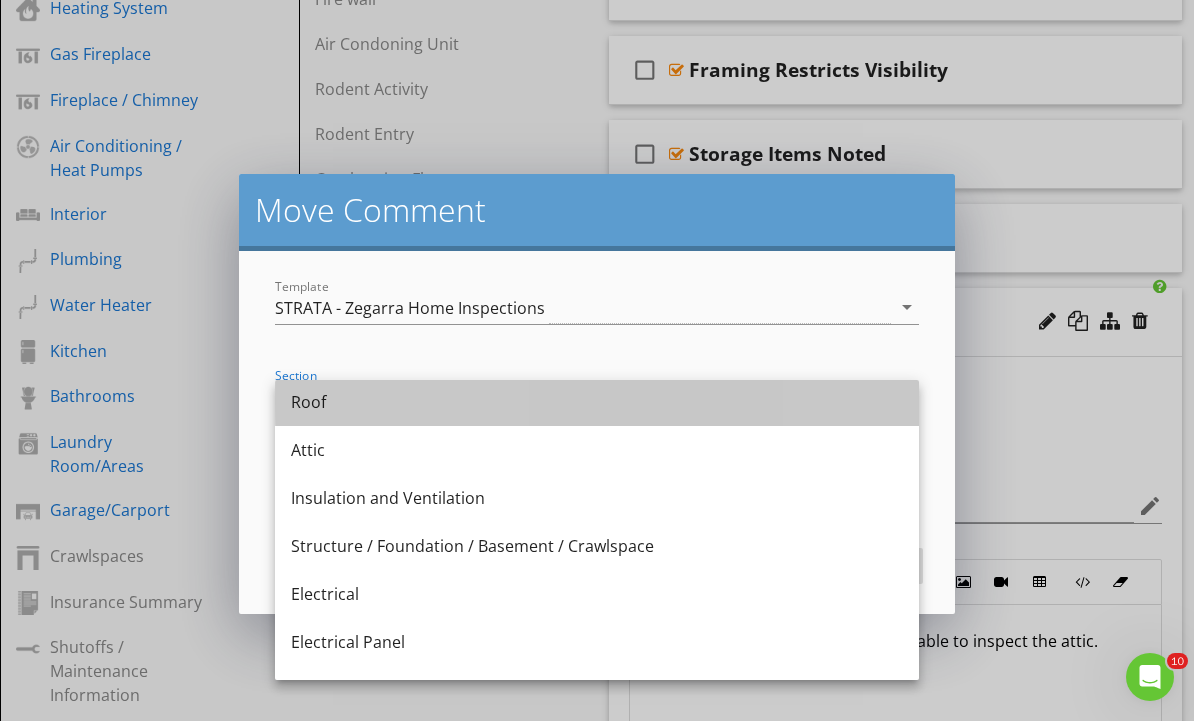 scroll, scrollTop: 245, scrollLeft: 0, axis: vertical 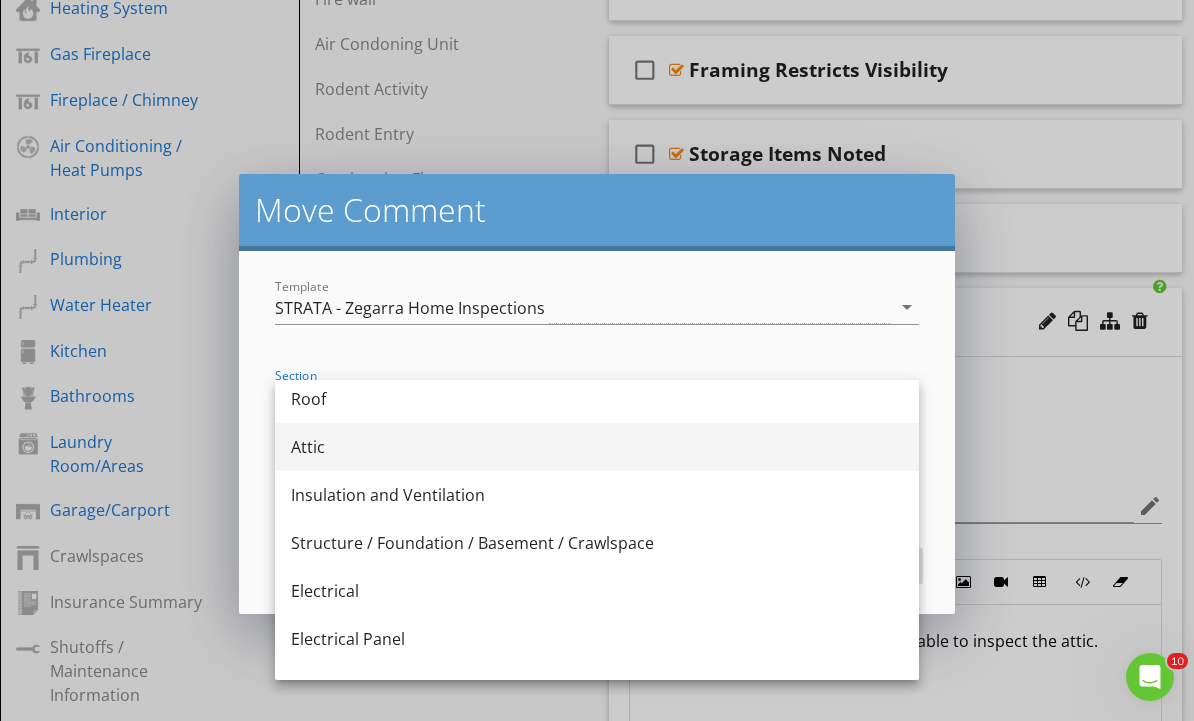 click on "Attic" at bounding box center (597, 447) 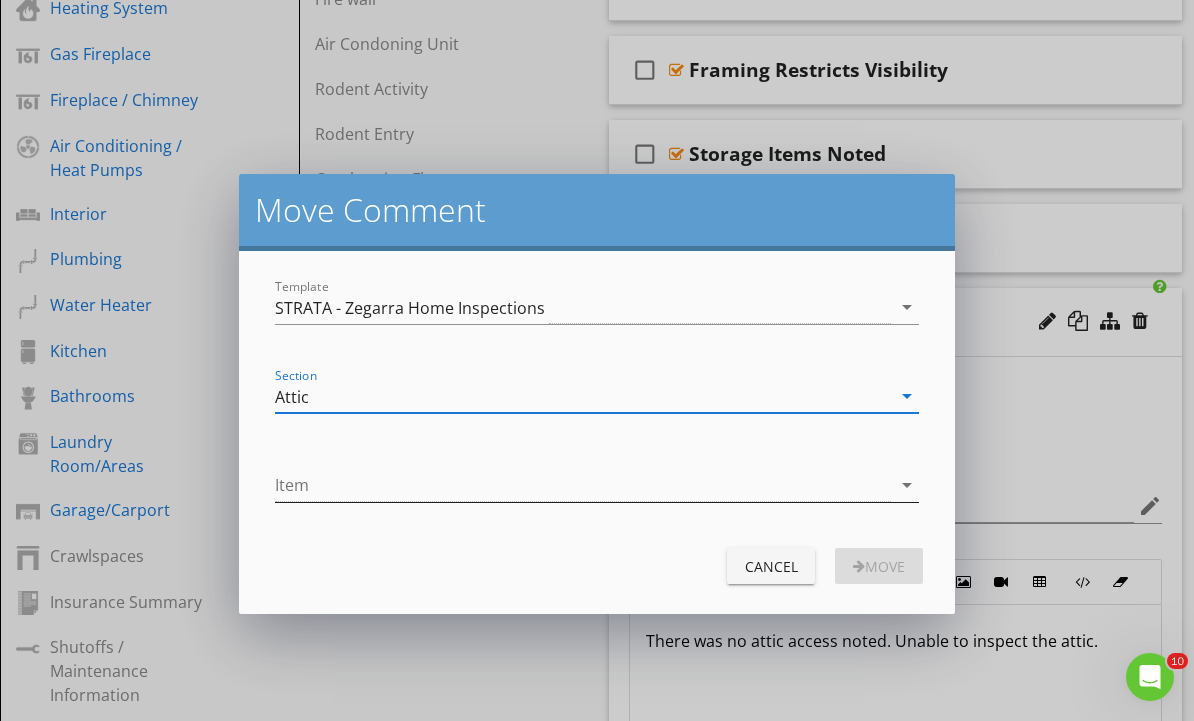 click at bounding box center (583, 485) 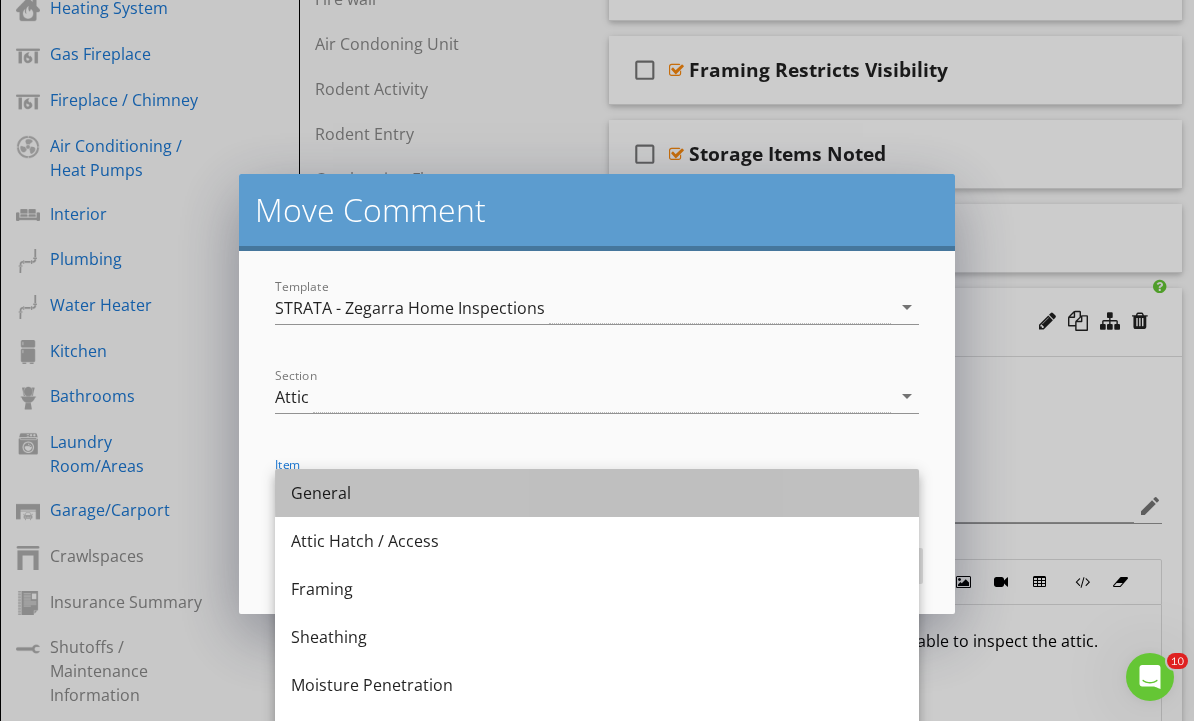 click on "General" at bounding box center (597, 493) 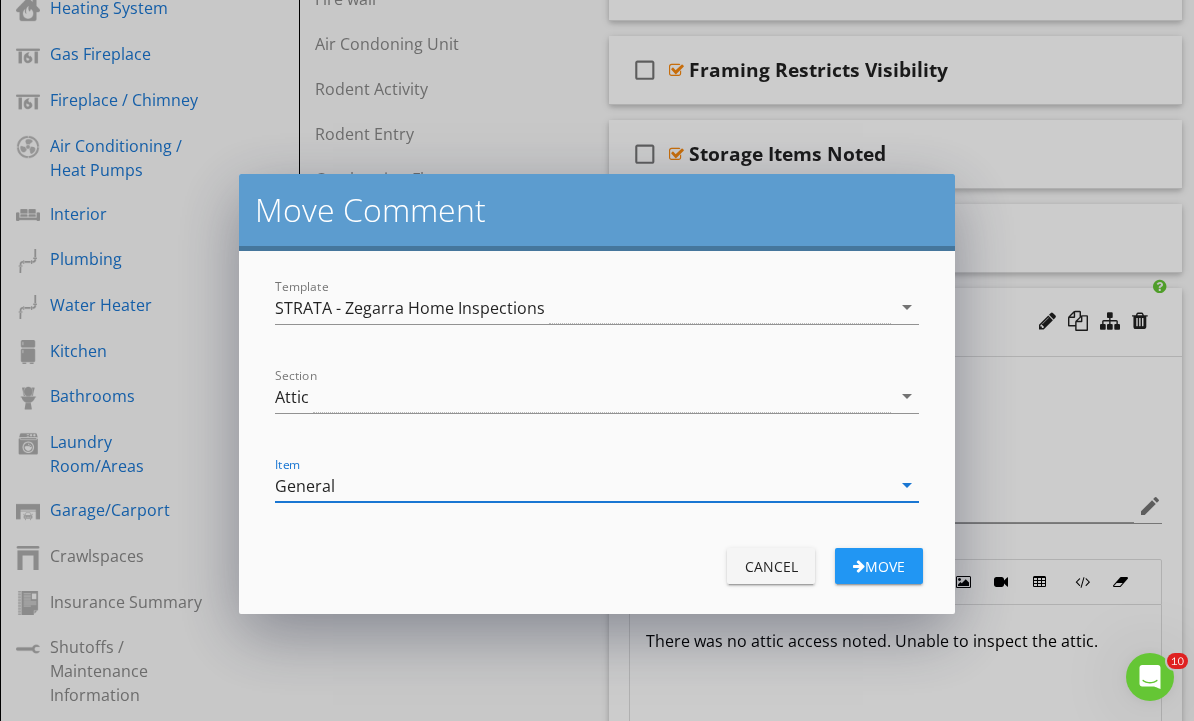 click on "Move" at bounding box center (879, 566) 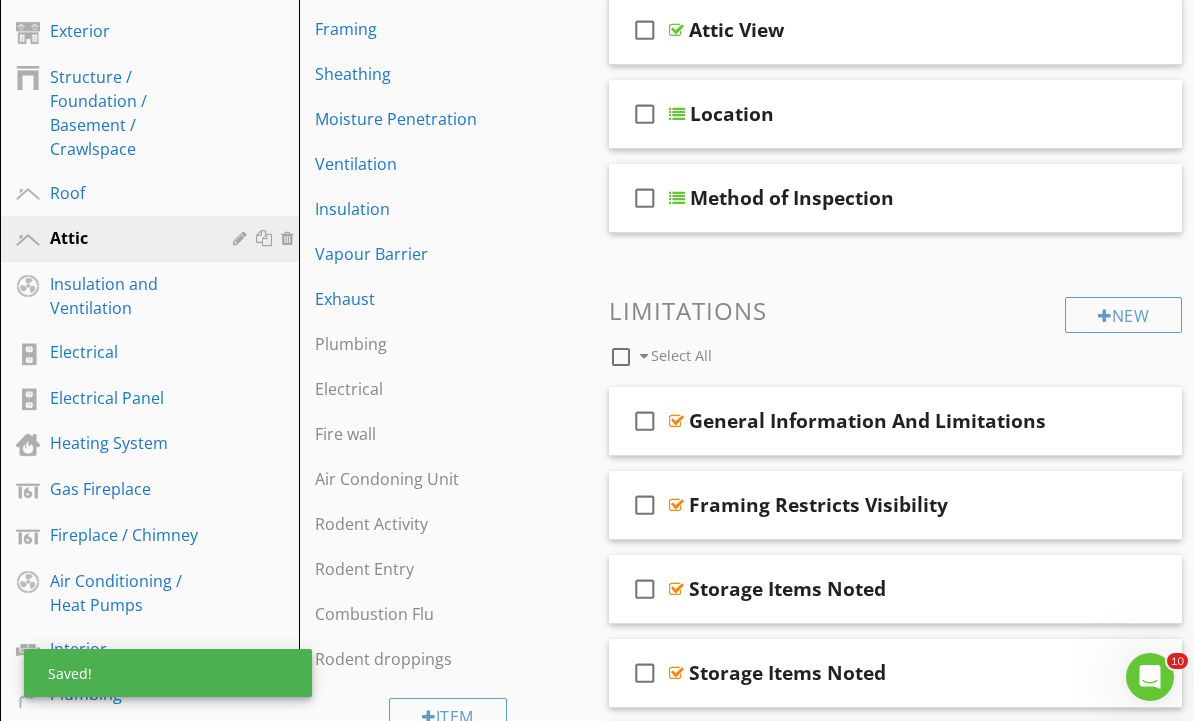 scroll, scrollTop: 0, scrollLeft: 0, axis: both 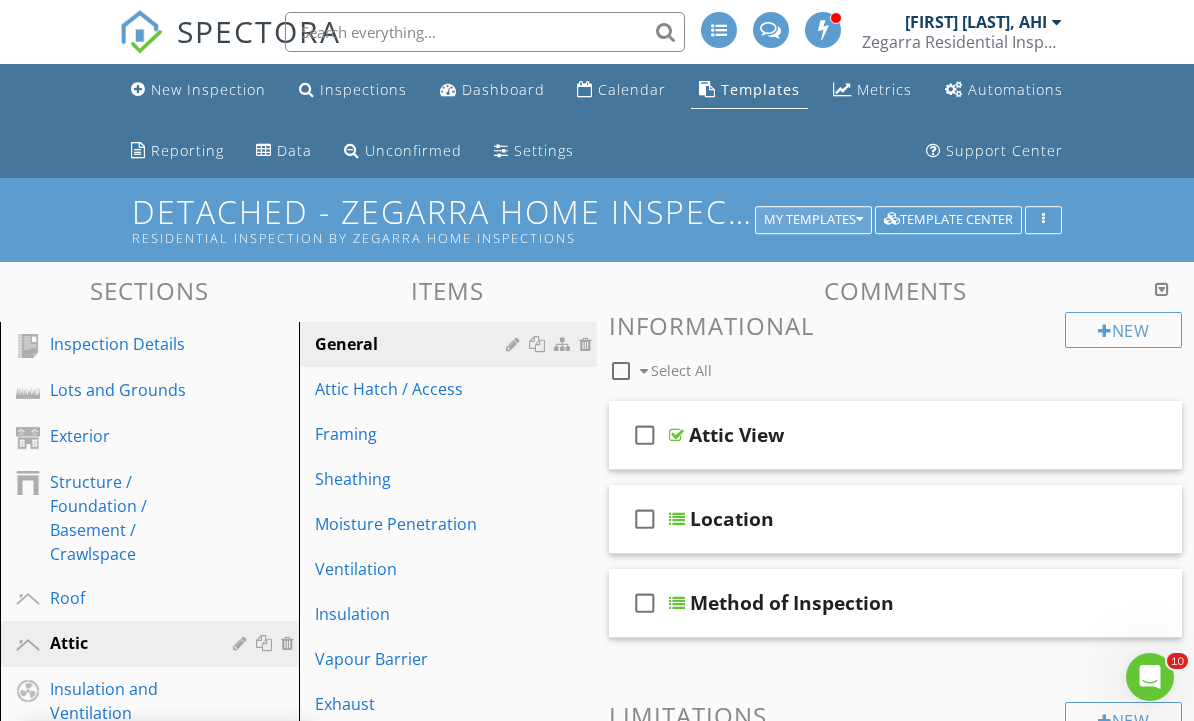 click on "My Templates" at bounding box center [813, 220] 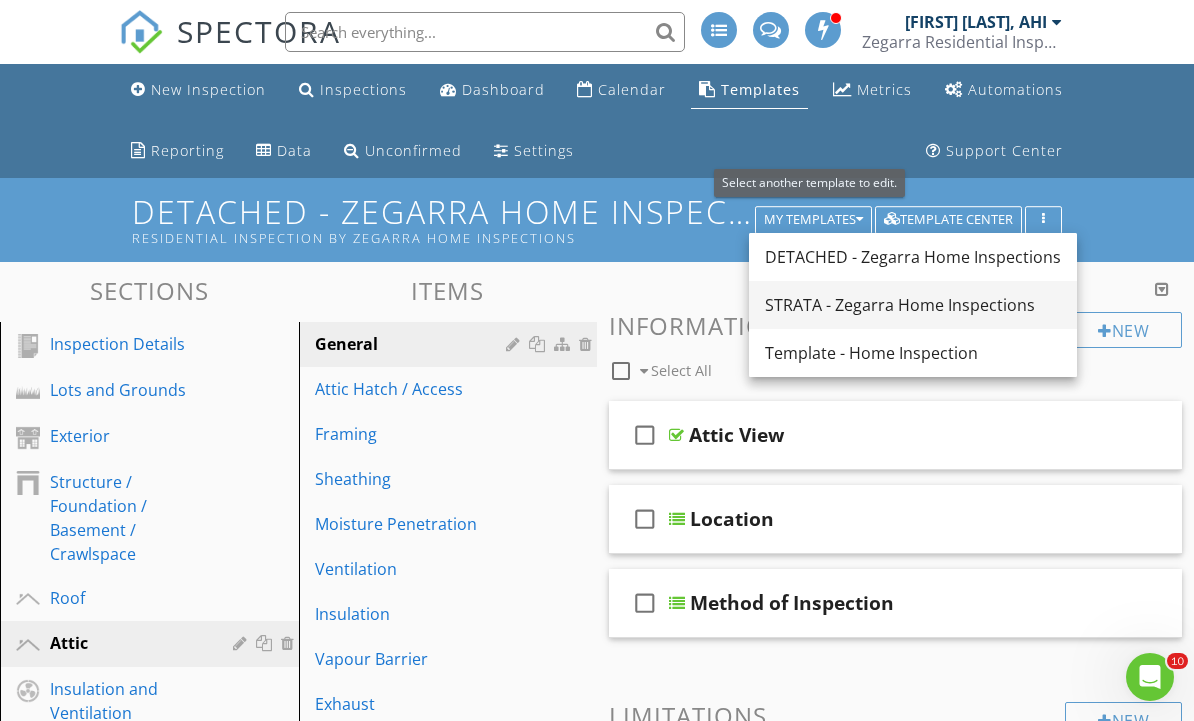click on "STRATA - Zegarra Home Inspections" at bounding box center (913, 305) 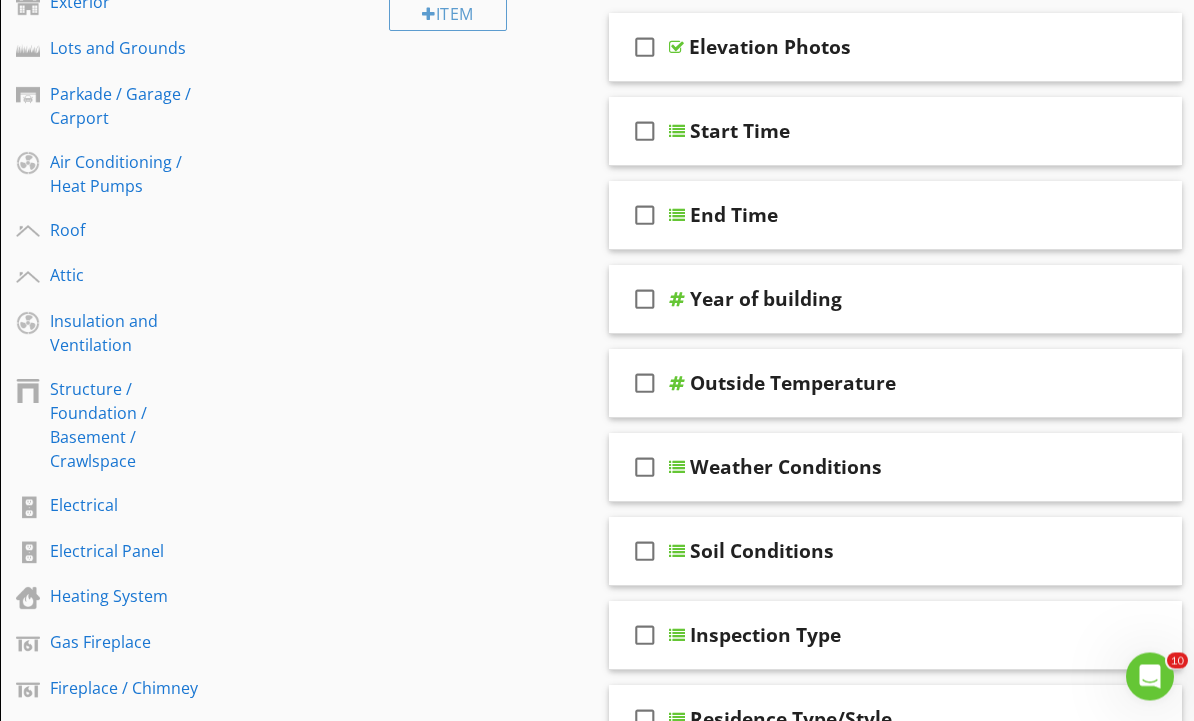 scroll, scrollTop: 383, scrollLeft: 0, axis: vertical 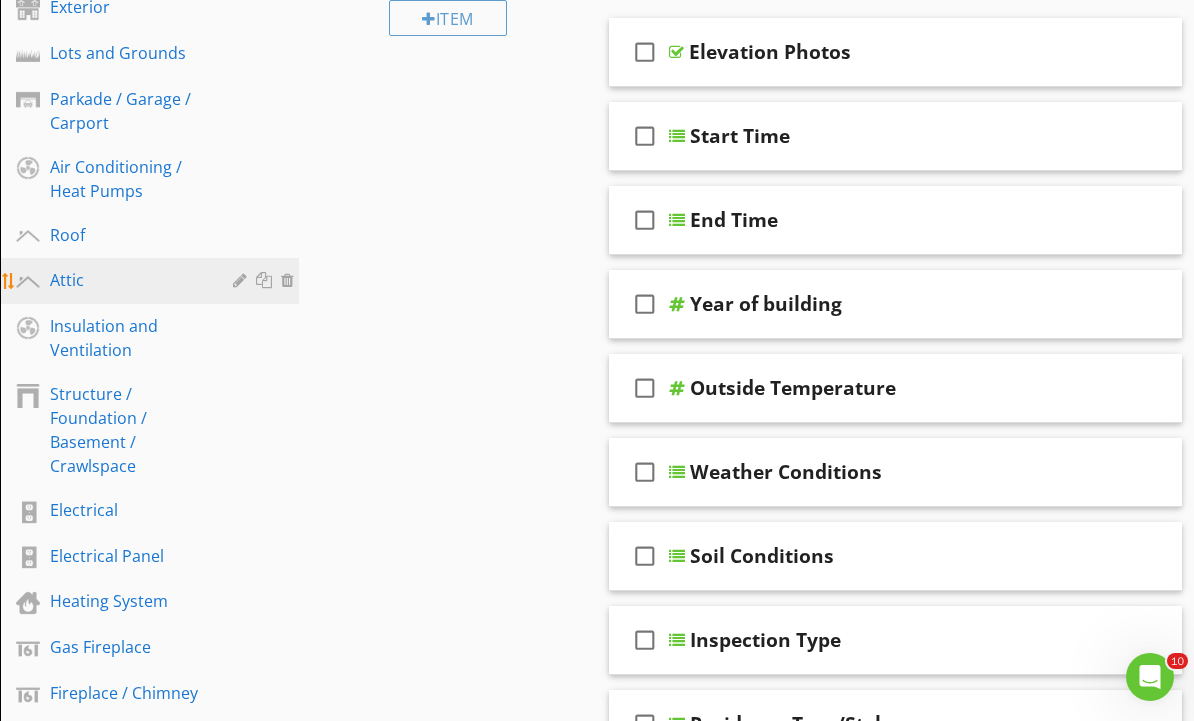 click on "Attic" at bounding box center (152, 281) 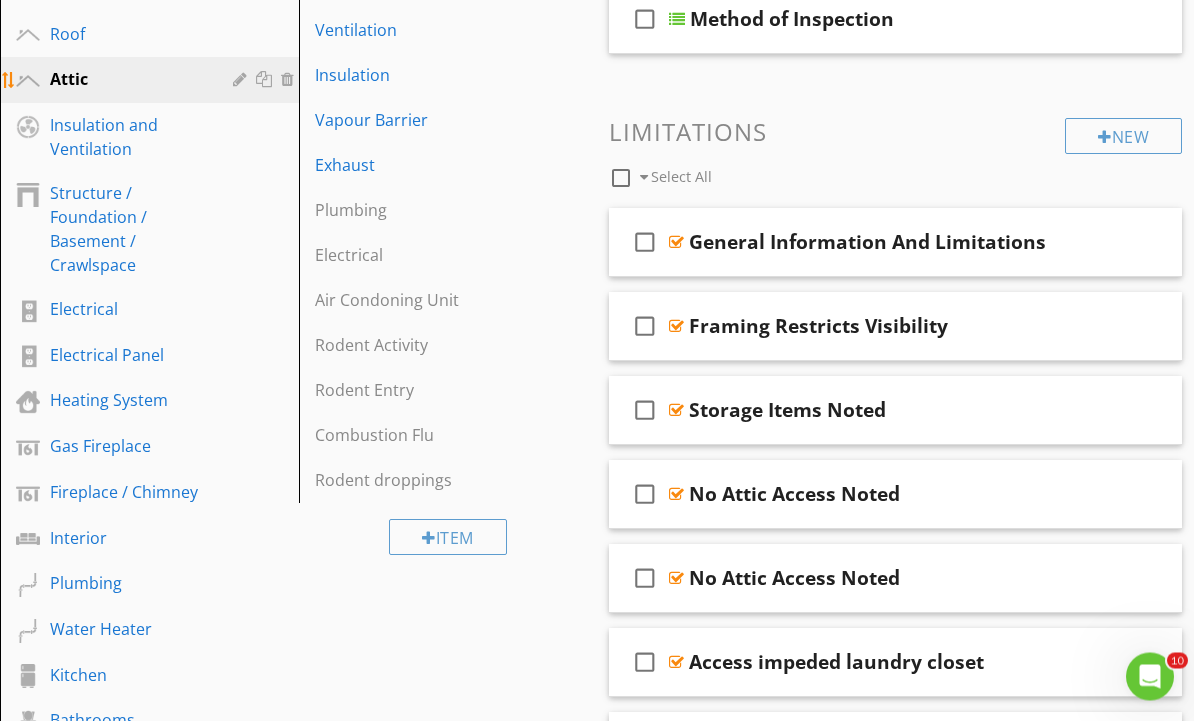 scroll, scrollTop: 584, scrollLeft: 0, axis: vertical 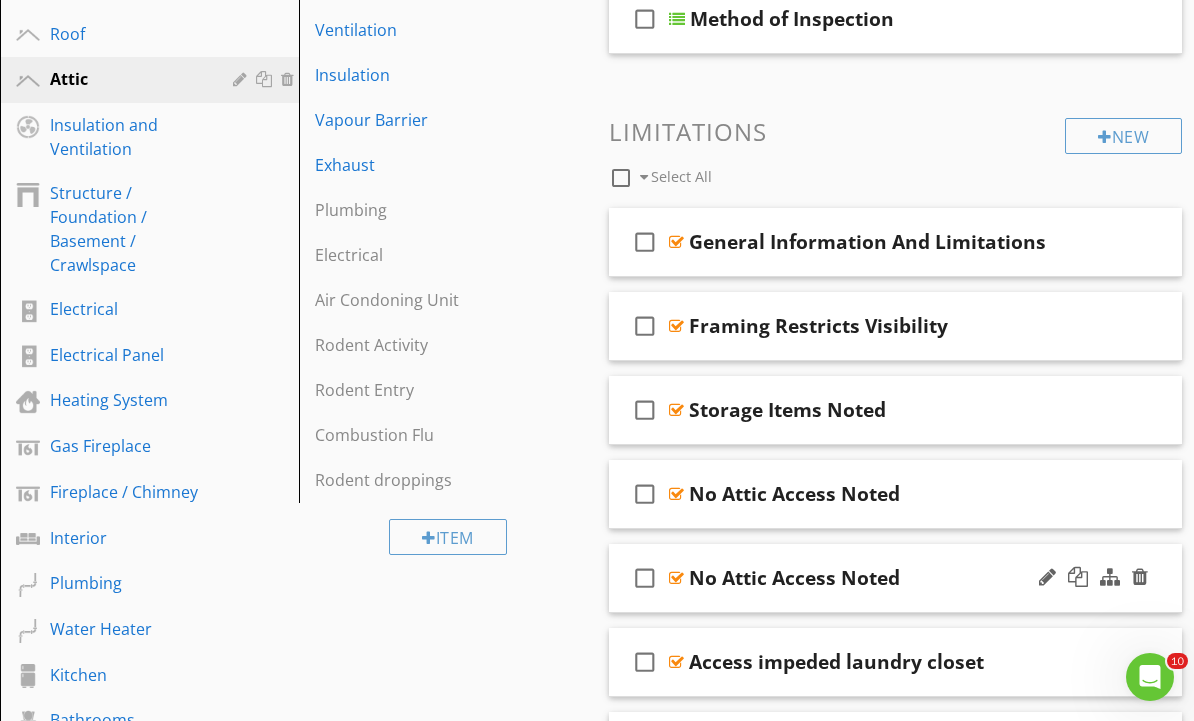 click on "No Attic Access Noted" at bounding box center [889, 578] 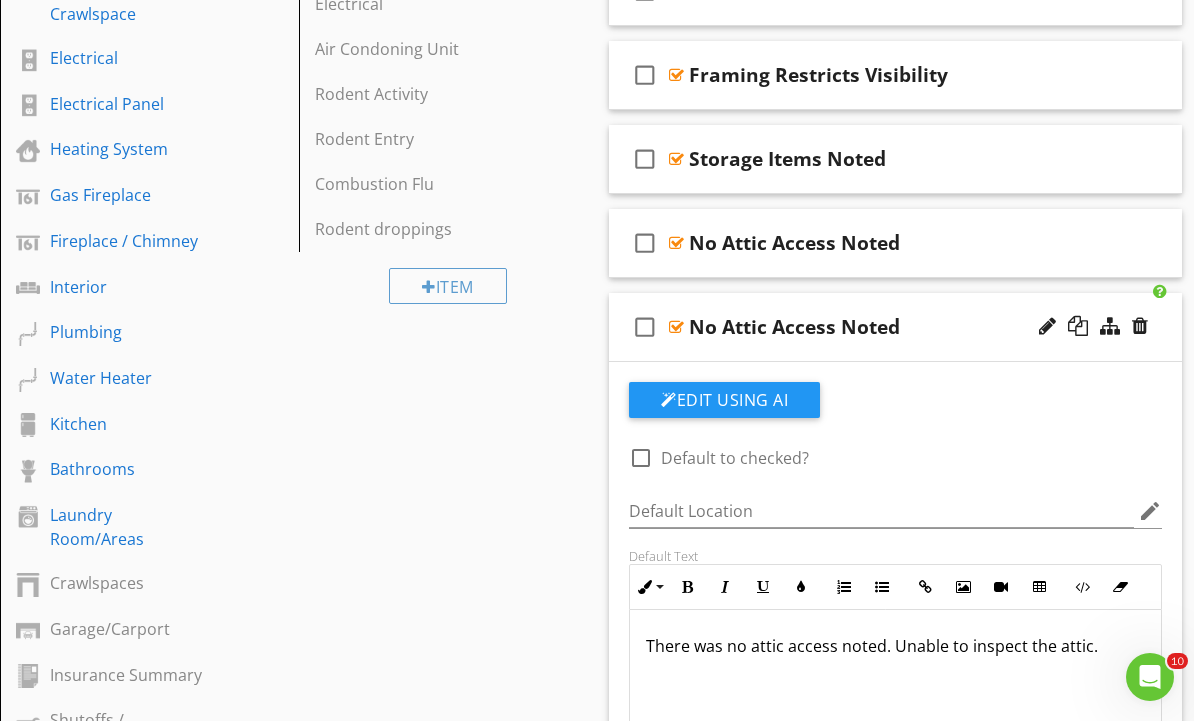 scroll, scrollTop: 772, scrollLeft: 0, axis: vertical 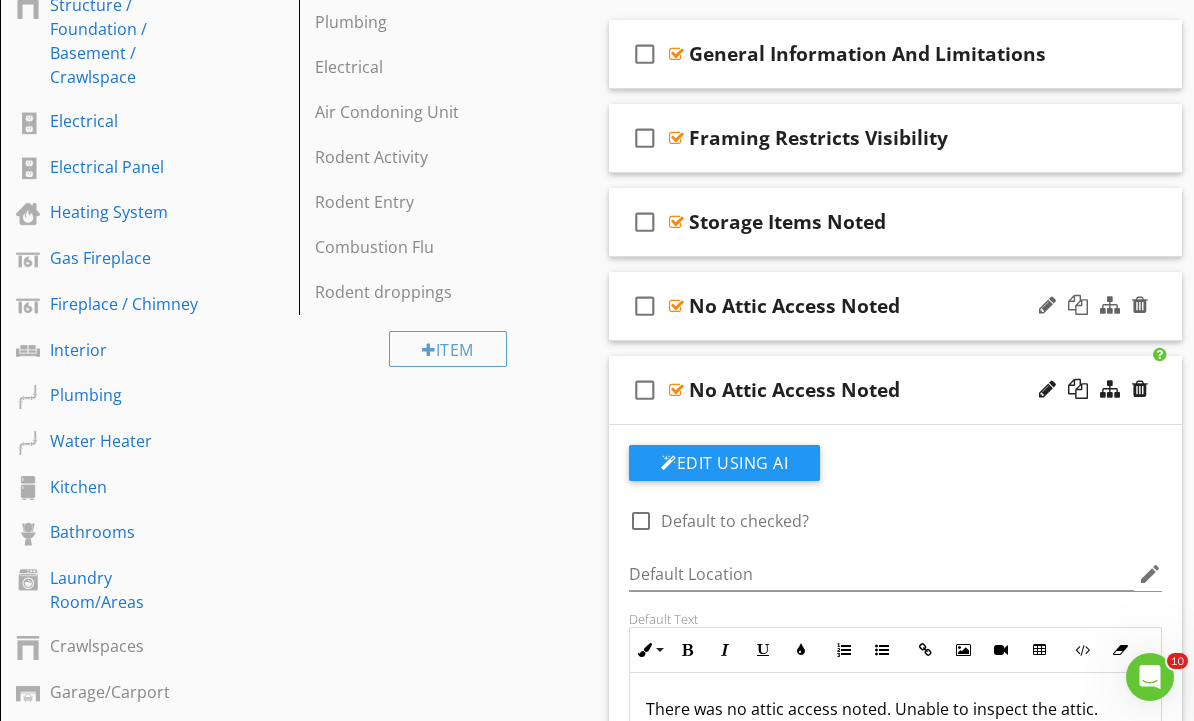 click on "No Attic Access Noted" at bounding box center (889, 306) 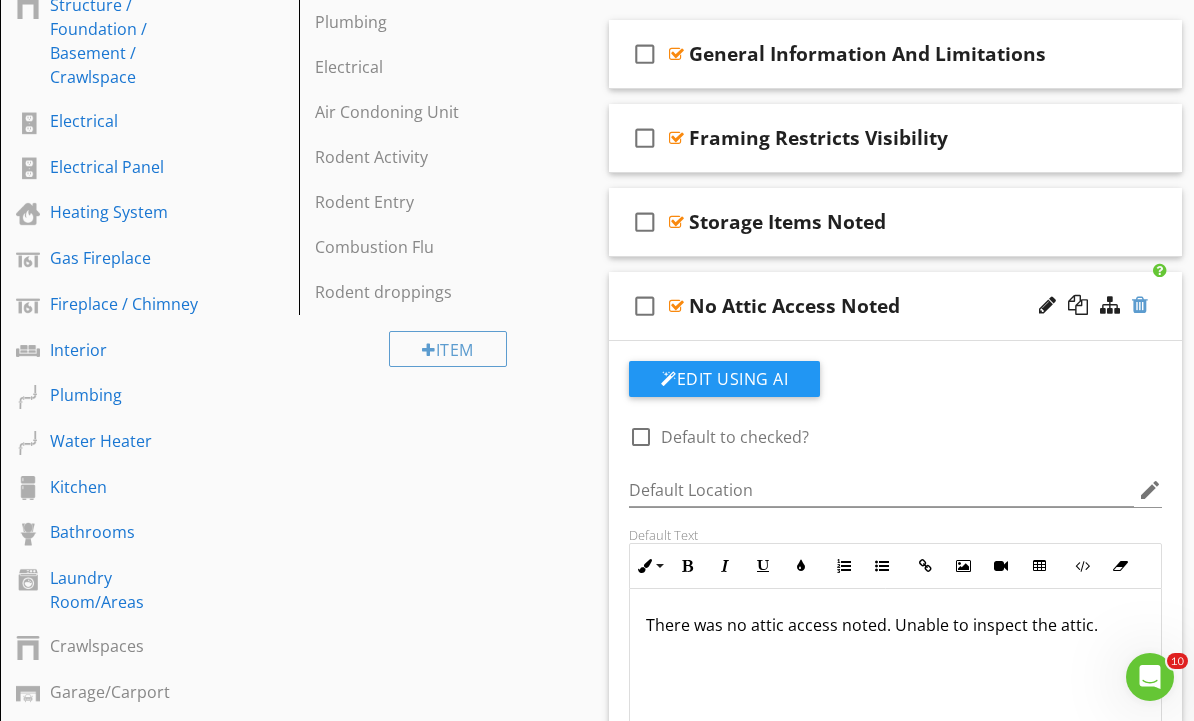 click at bounding box center [1140, 305] 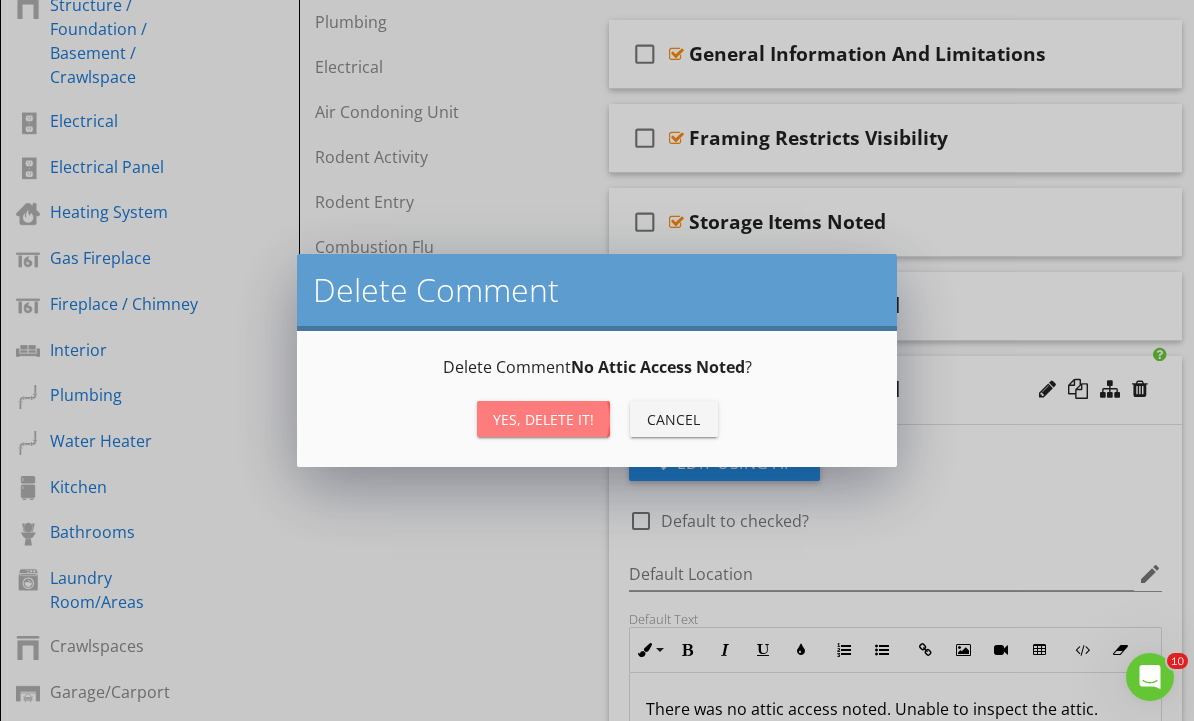 click on "Yes, Delete it!" at bounding box center [543, 419] 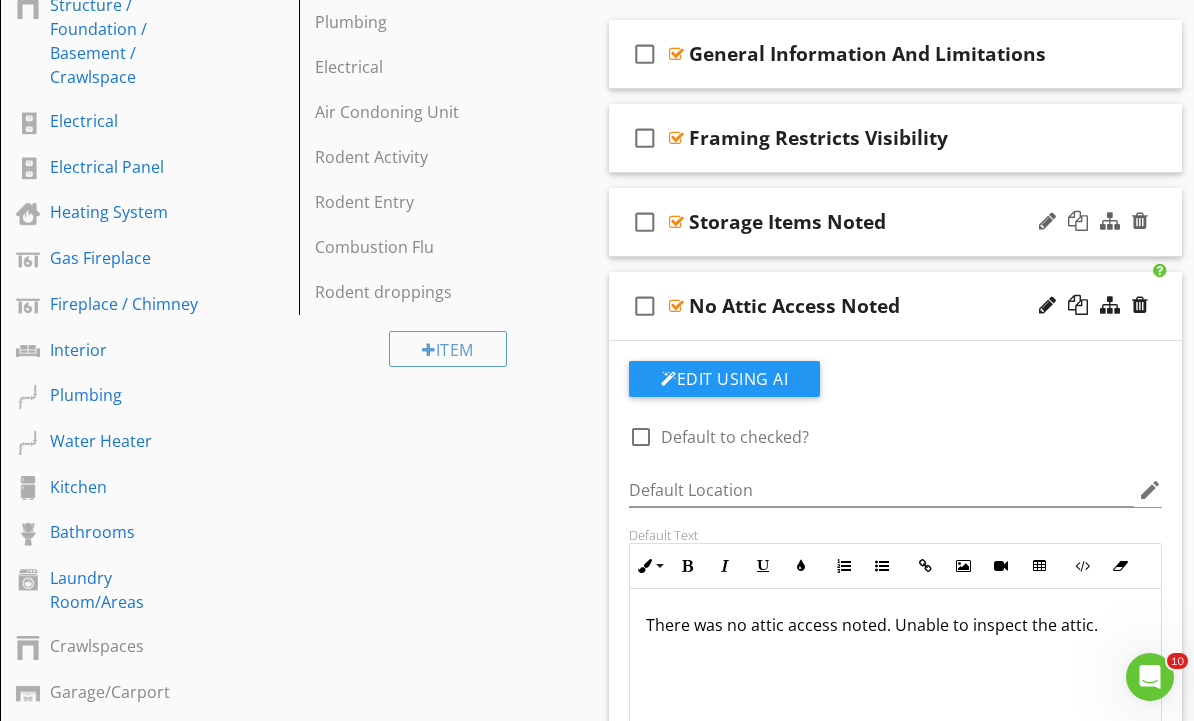 click on "check_box_outline_blank
Storage Items Noted" at bounding box center (895, 222) 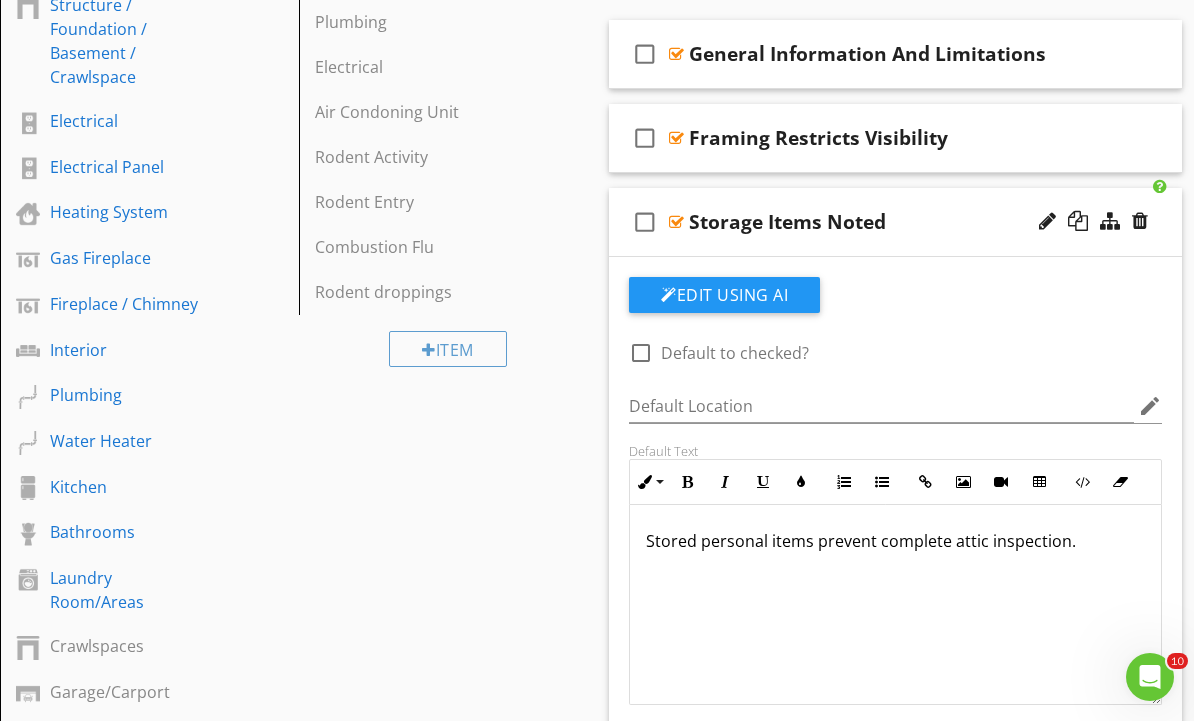 click on "Sections
Inspection Details           Exterior           Lots and Grounds           Parkade / Garage / Carport           Air Conditioning / Heat Pumps           Roof           Attic           Insulation and Ventilation            Structure / Foundation / Basement / Crawlspace           Electrical           Electrical Panel           Heating System           Gas Fireplace           Fireplace / Chimney           Interior           Plumbing           Water Heater           Kitchen           Bathrooms           Laundry Room/Areas           Crawlspaces           Garage/Carport           Insurance Summary           Shutoffs / Maintenance Information           Distribution / Sub Panel           Heating - HORIZON           Chimney           Plumbing - HORIZON           Electrical - HORIZON           Air Conditioner - HORIZON           Structure           Exterior - HORIZON           Interior - HORIZON
Section
Attachments           General" at bounding box center (597, 784) 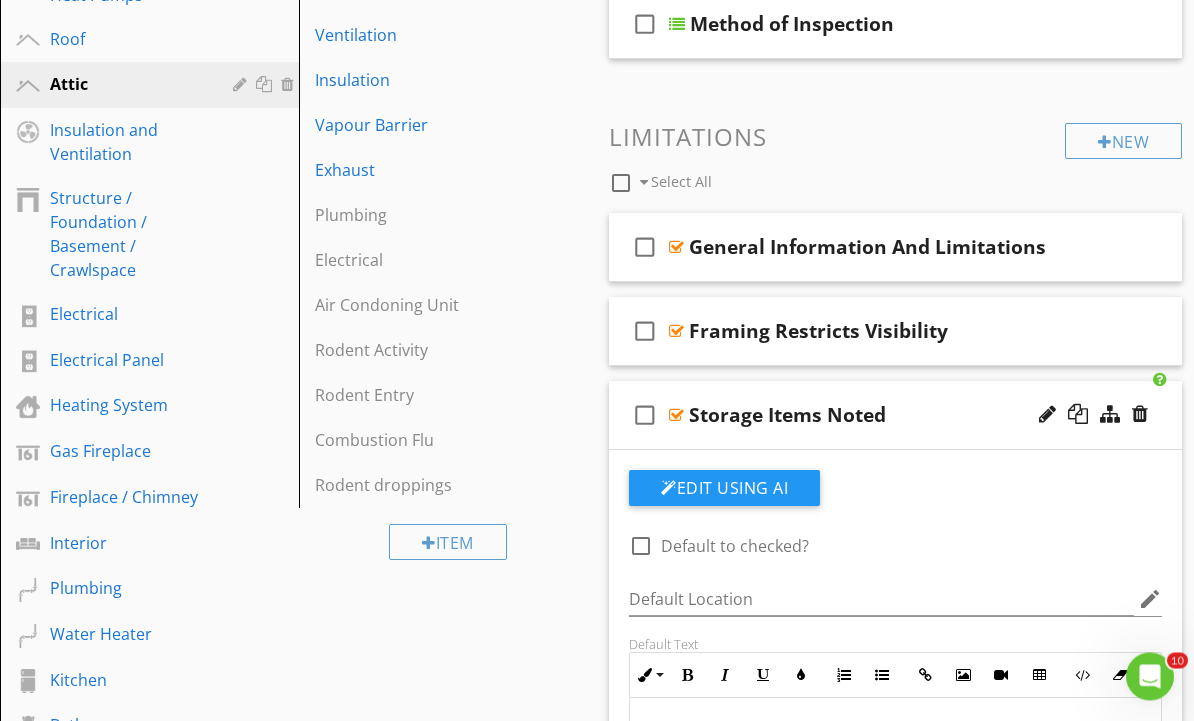 scroll, scrollTop: 577, scrollLeft: 0, axis: vertical 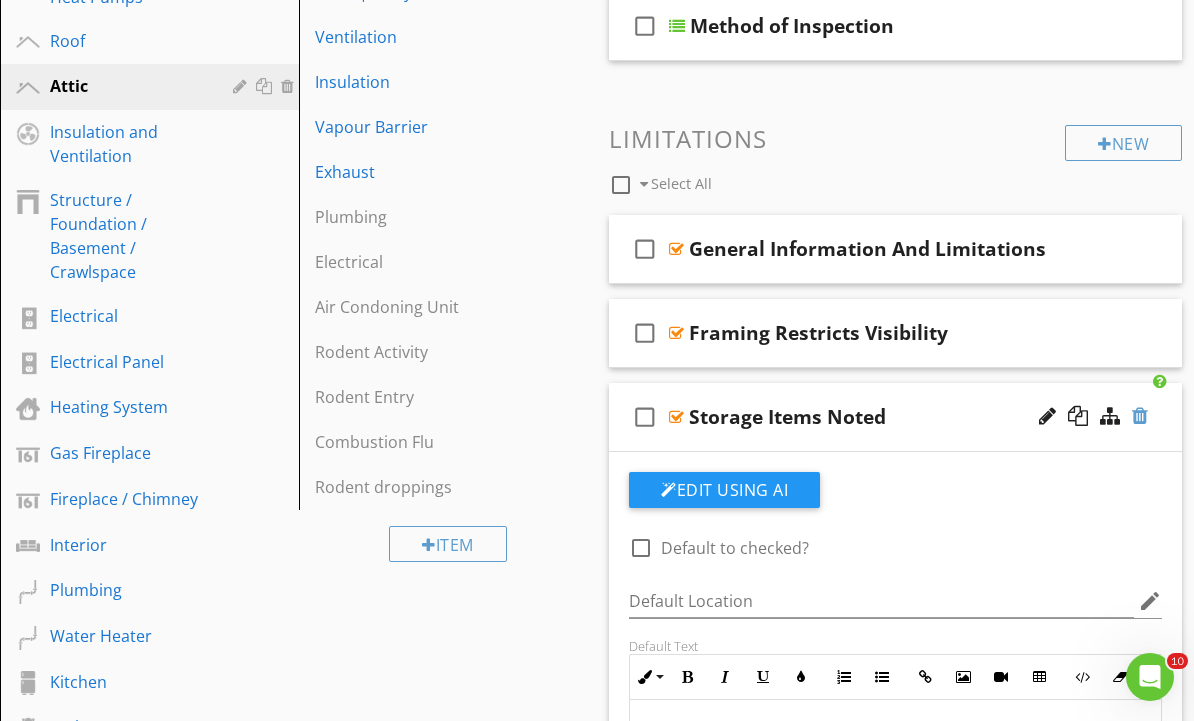 click at bounding box center [1140, 416] 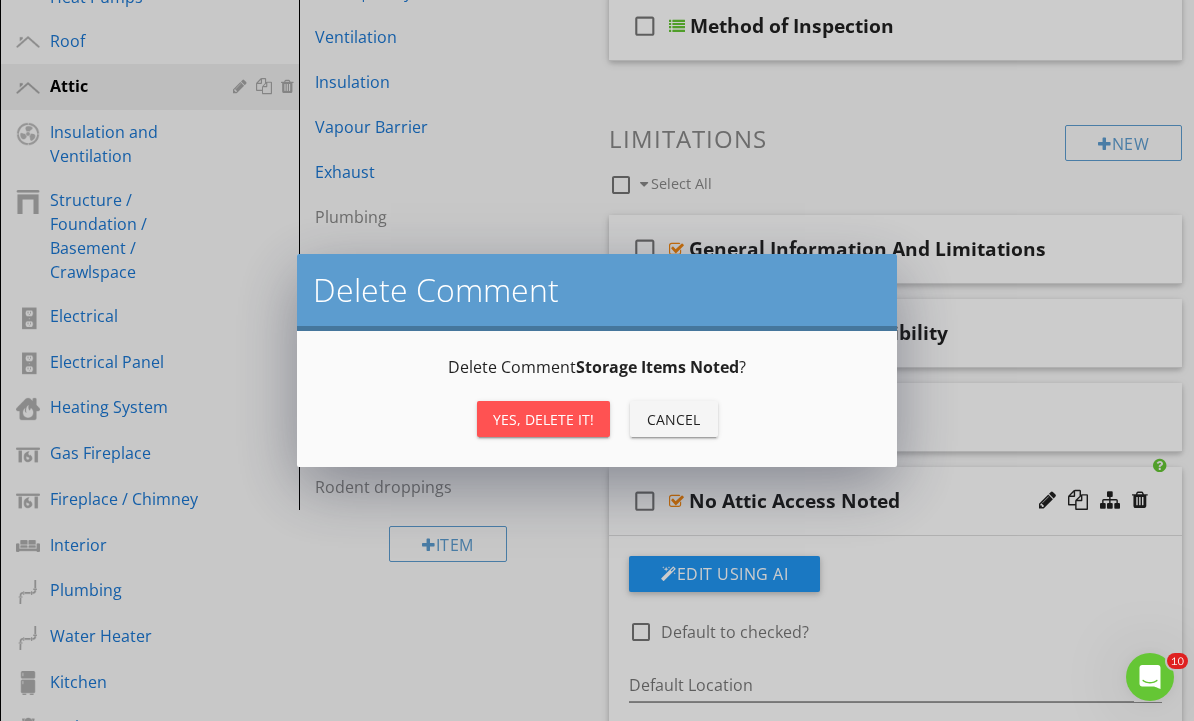 click on "Yes, Delete it!" at bounding box center [543, 419] 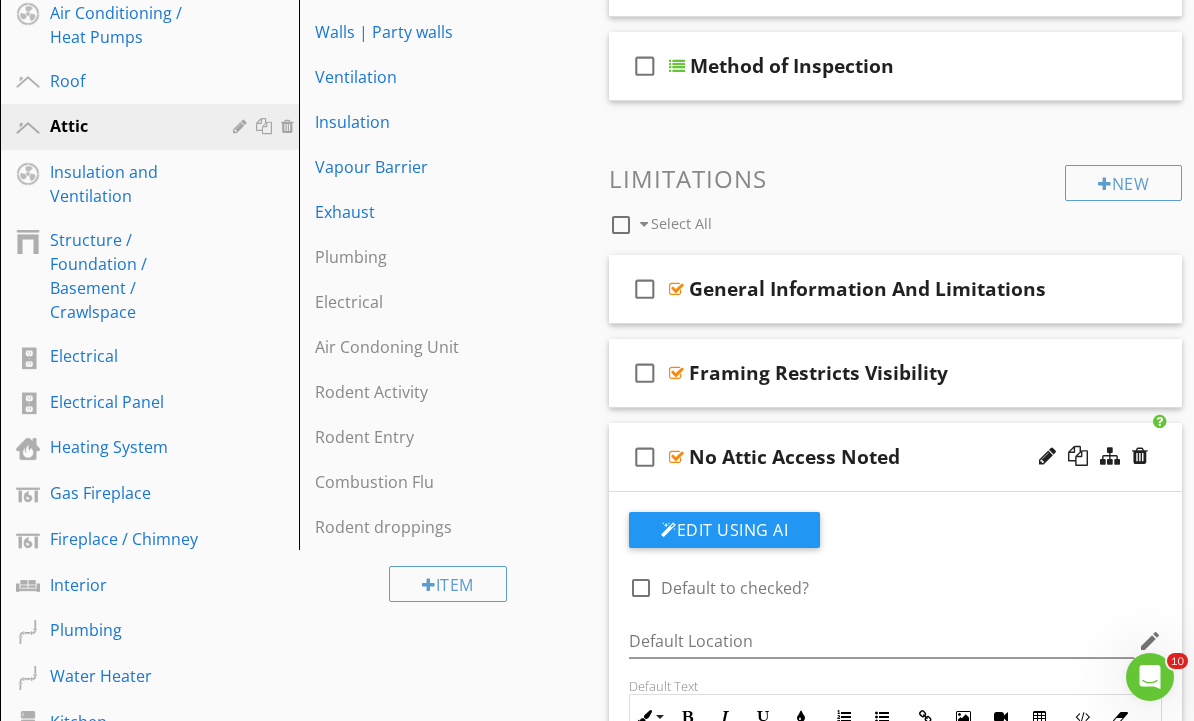 scroll, scrollTop: 536, scrollLeft: 0, axis: vertical 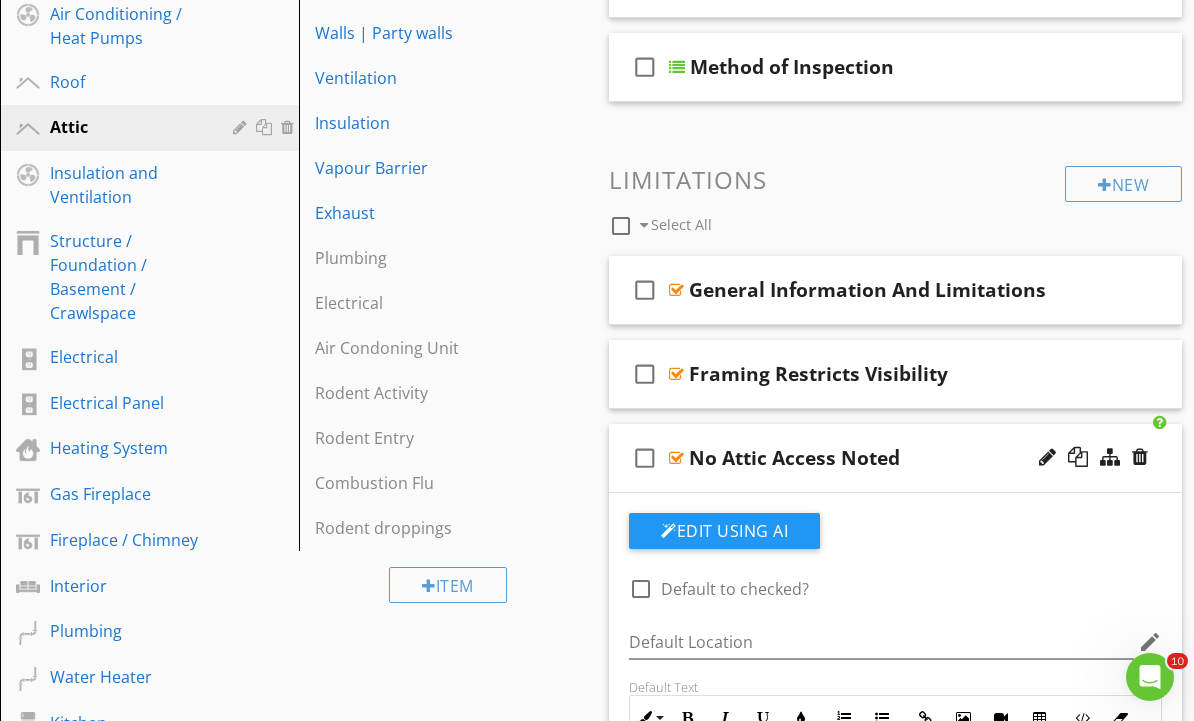 click on "check_box_outline_blank
No Attic Access Noted" at bounding box center [895, 458] 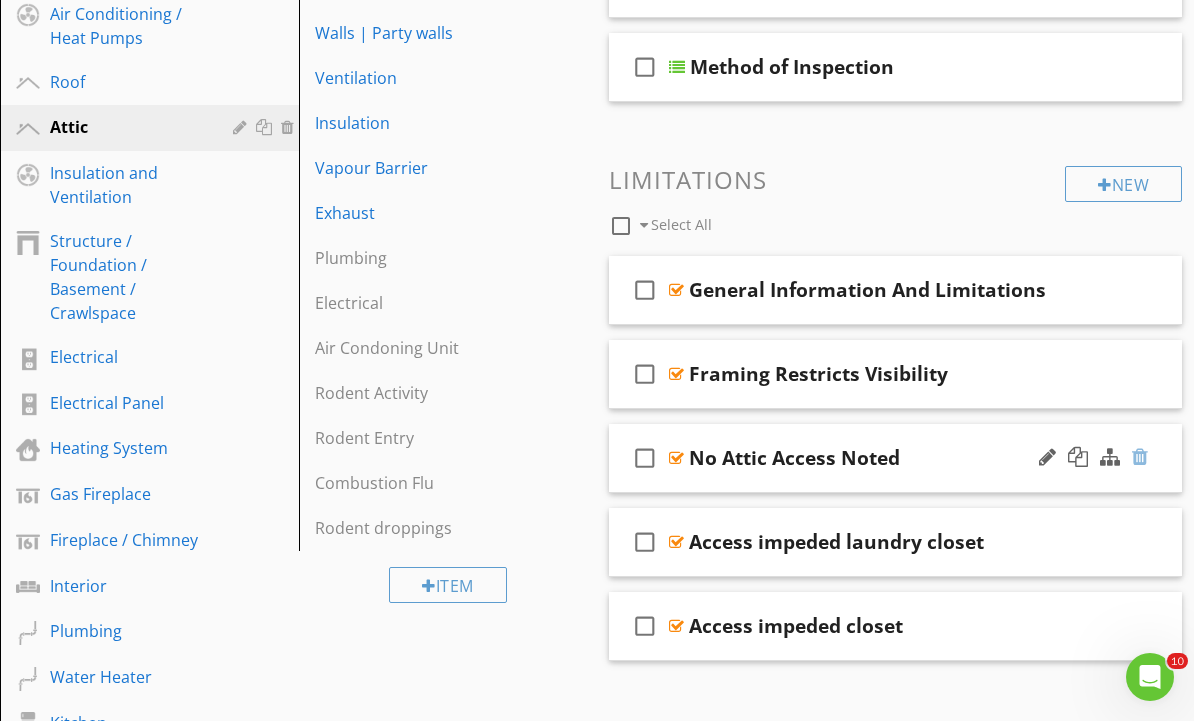 click at bounding box center [1140, 457] 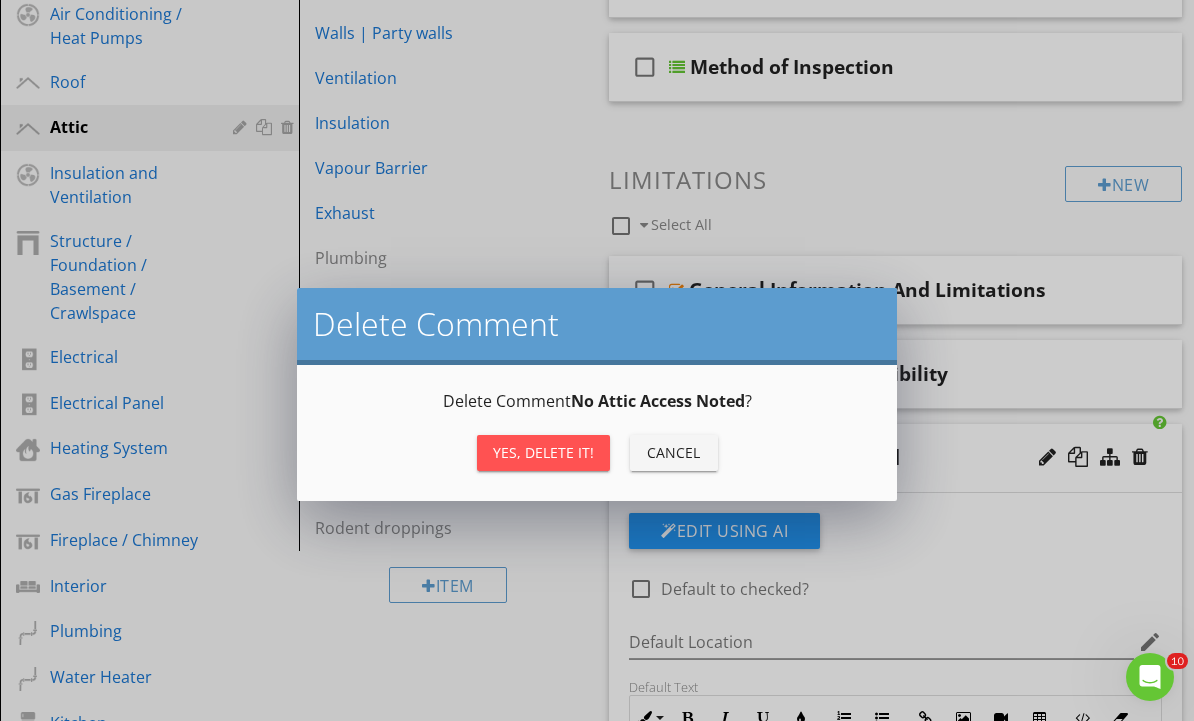 click on "Yes, Delete it!" at bounding box center (543, 453) 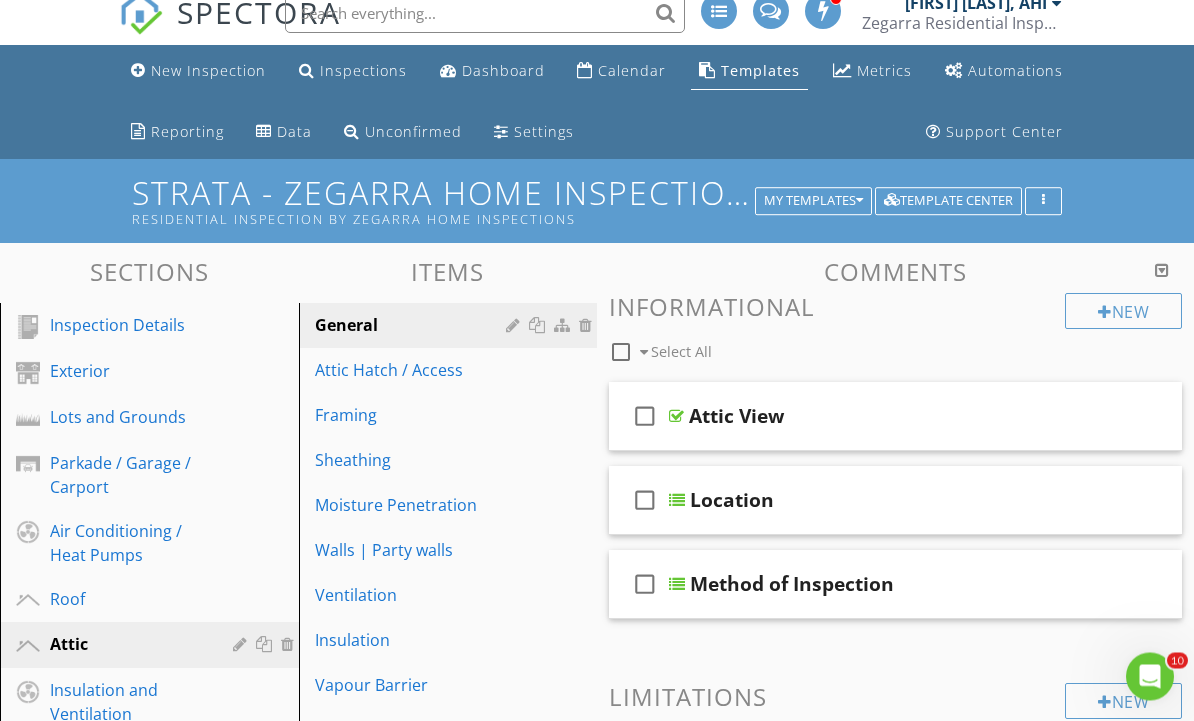 scroll, scrollTop: 0, scrollLeft: 0, axis: both 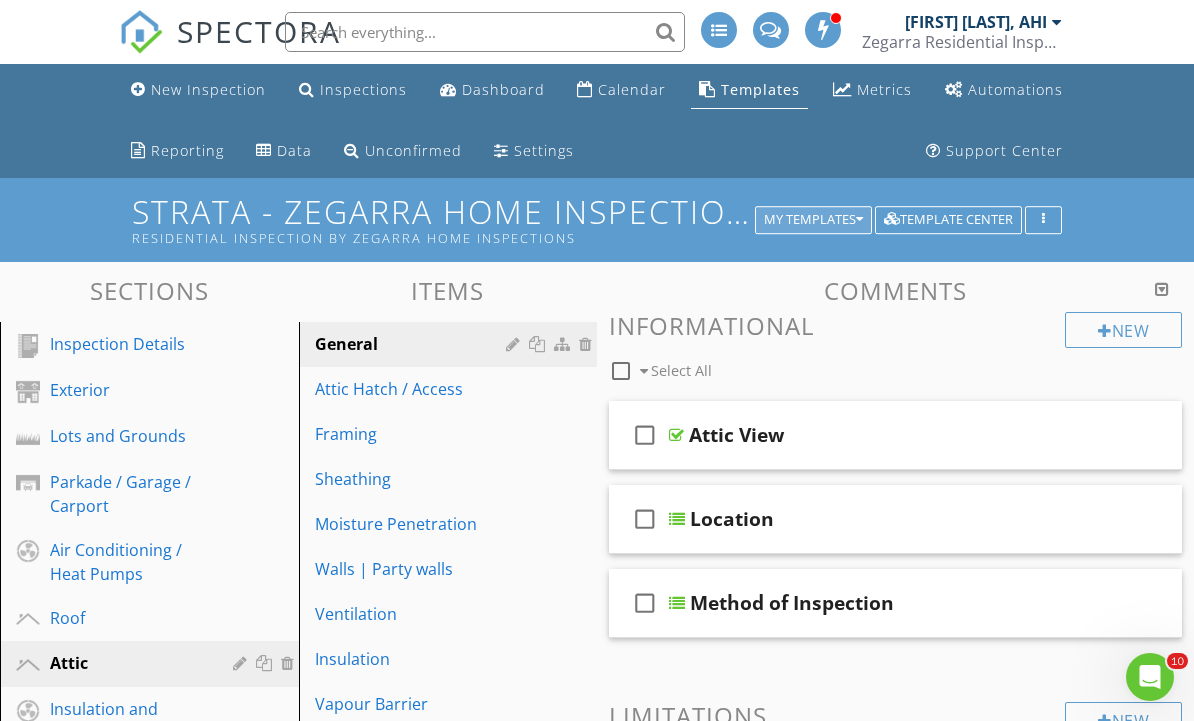 click on "My Templates" at bounding box center [813, 220] 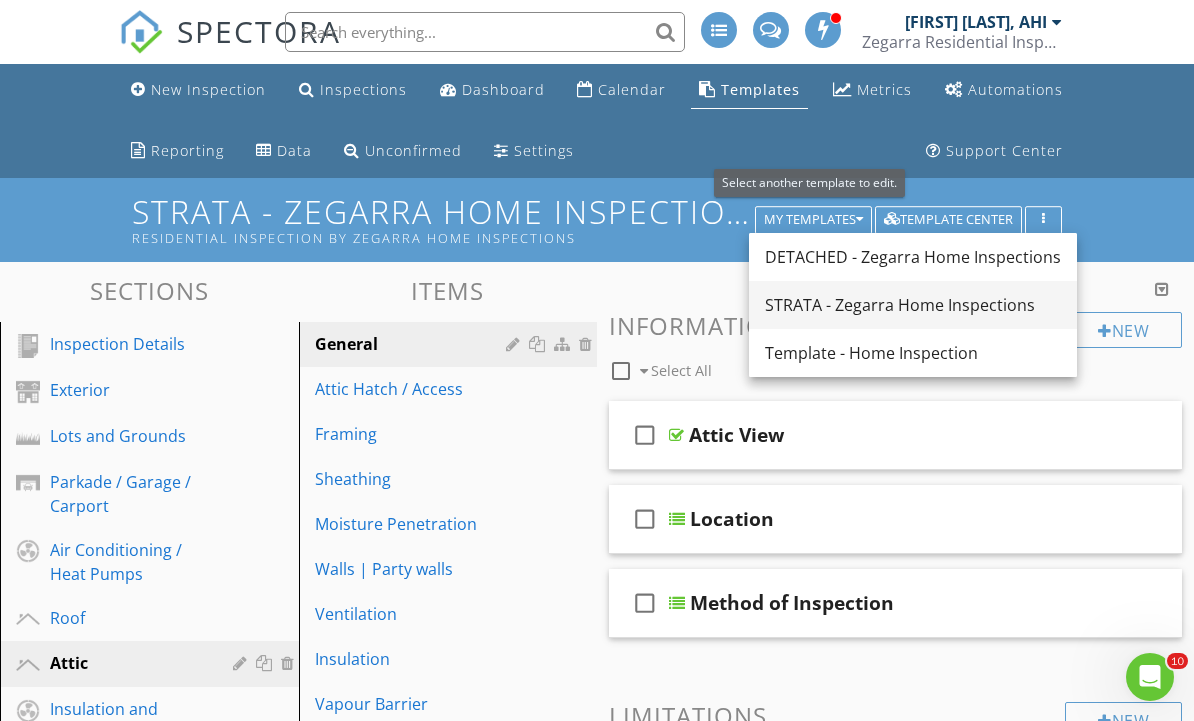 click on "STRATA - Zegarra Home Inspections" at bounding box center [913, 305] 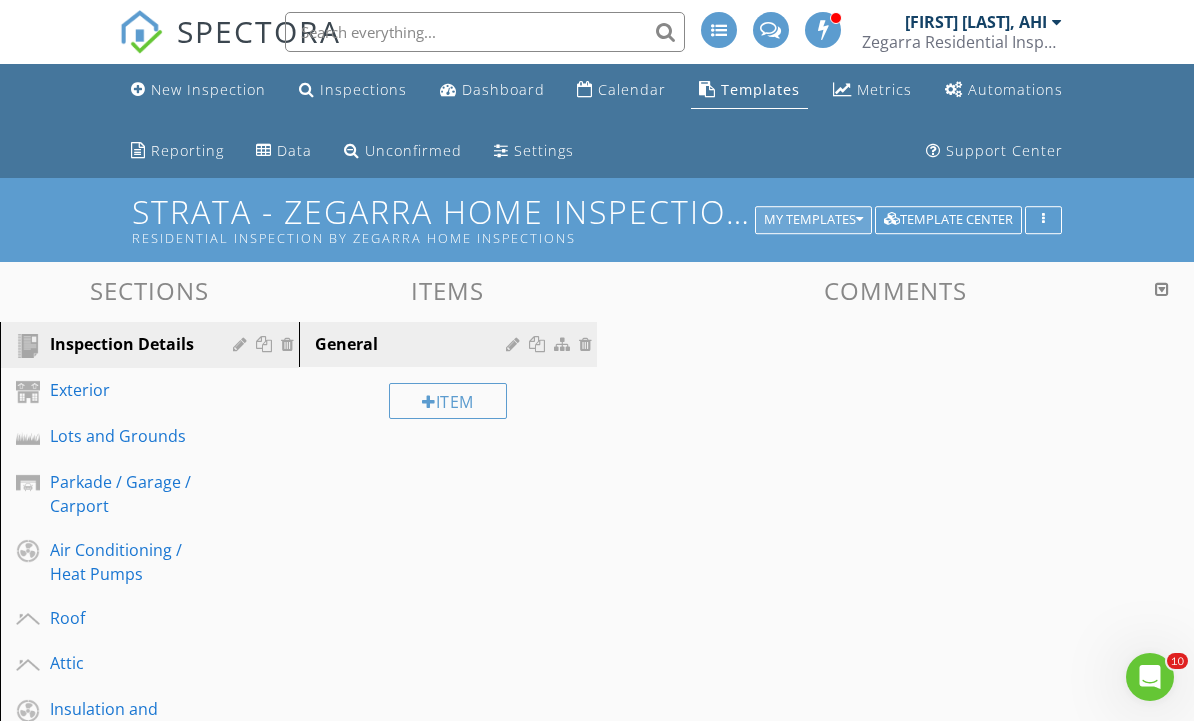 click on "My Templates" at bounding box center (813, 220) 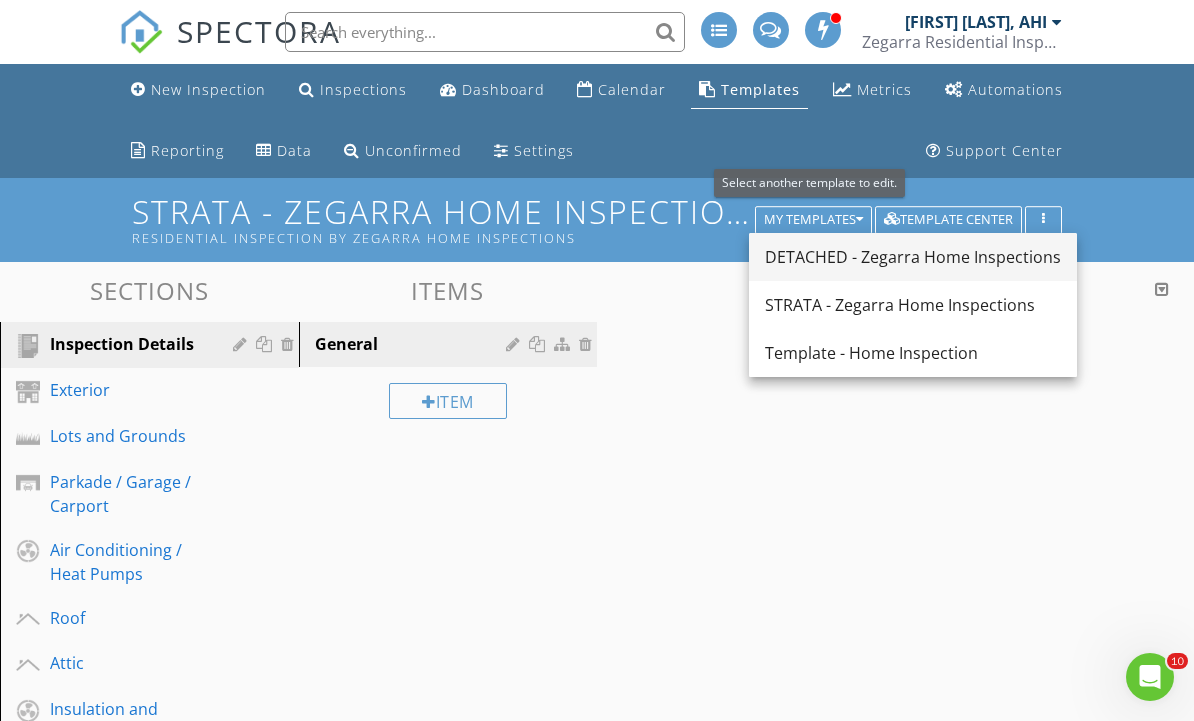 click on "DETACHED - Zegarra Home Inspections" at bounding box center [913, 257] 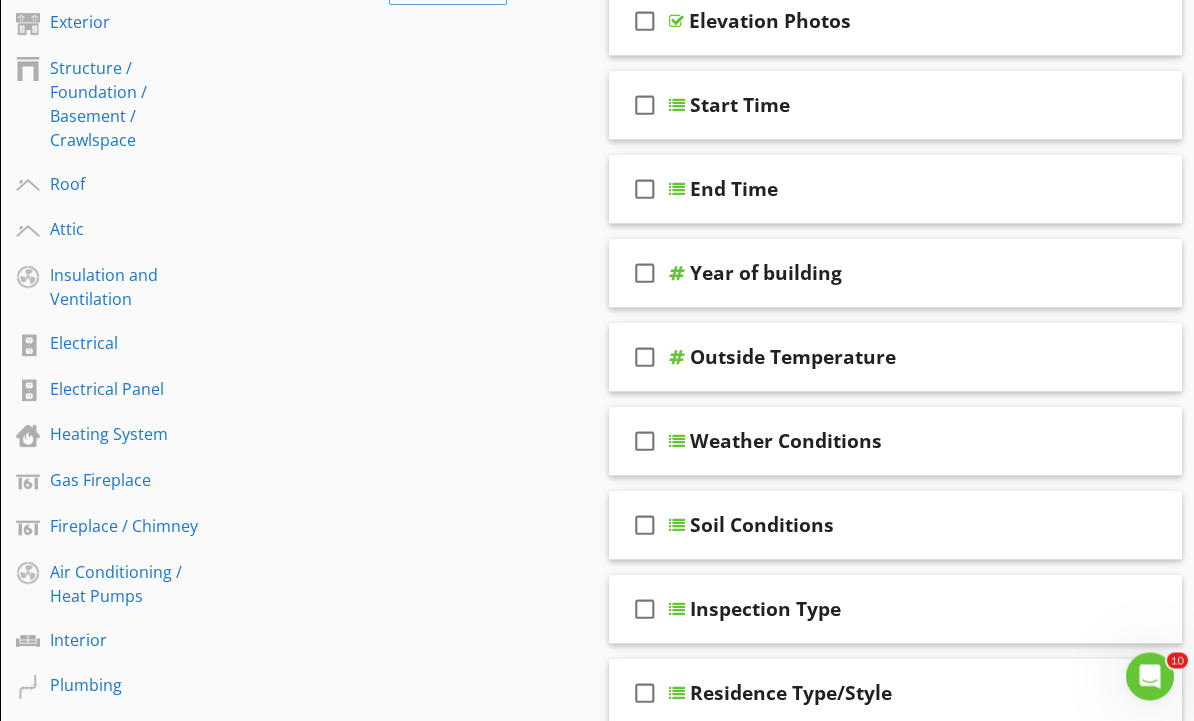 scroll, scrollTop: 414, scrollLeft: 0, axis: vertical 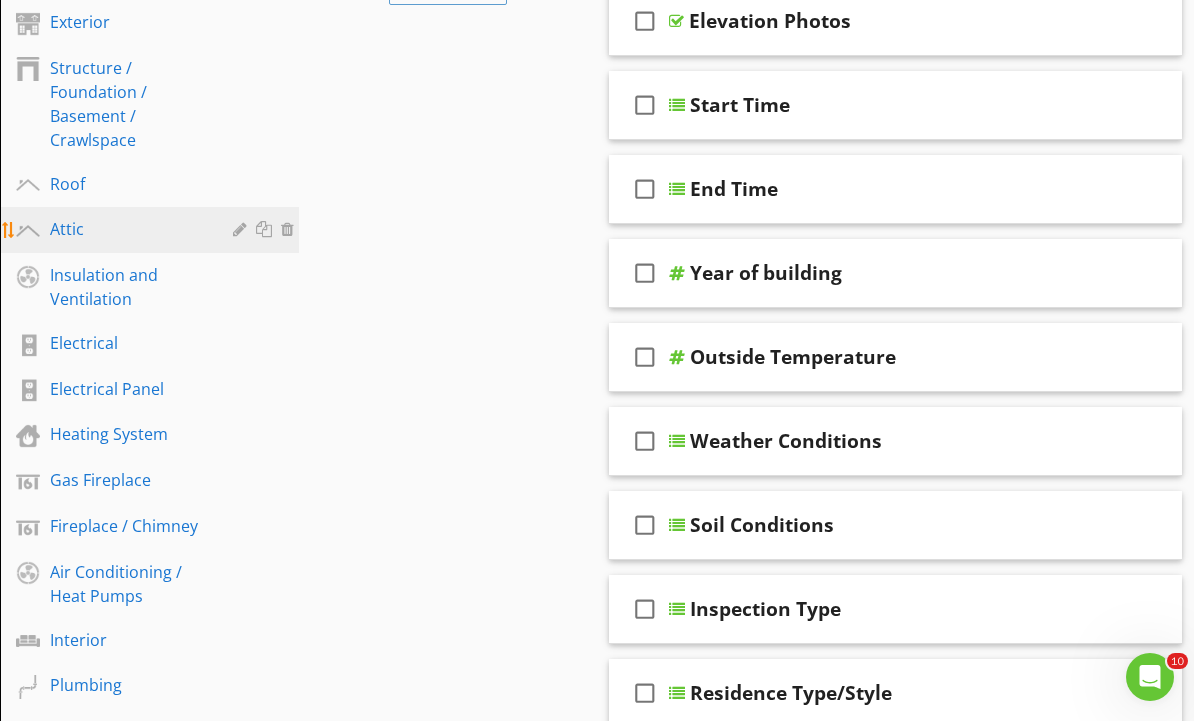 click on "Attic" at bounding box center (127, 229) 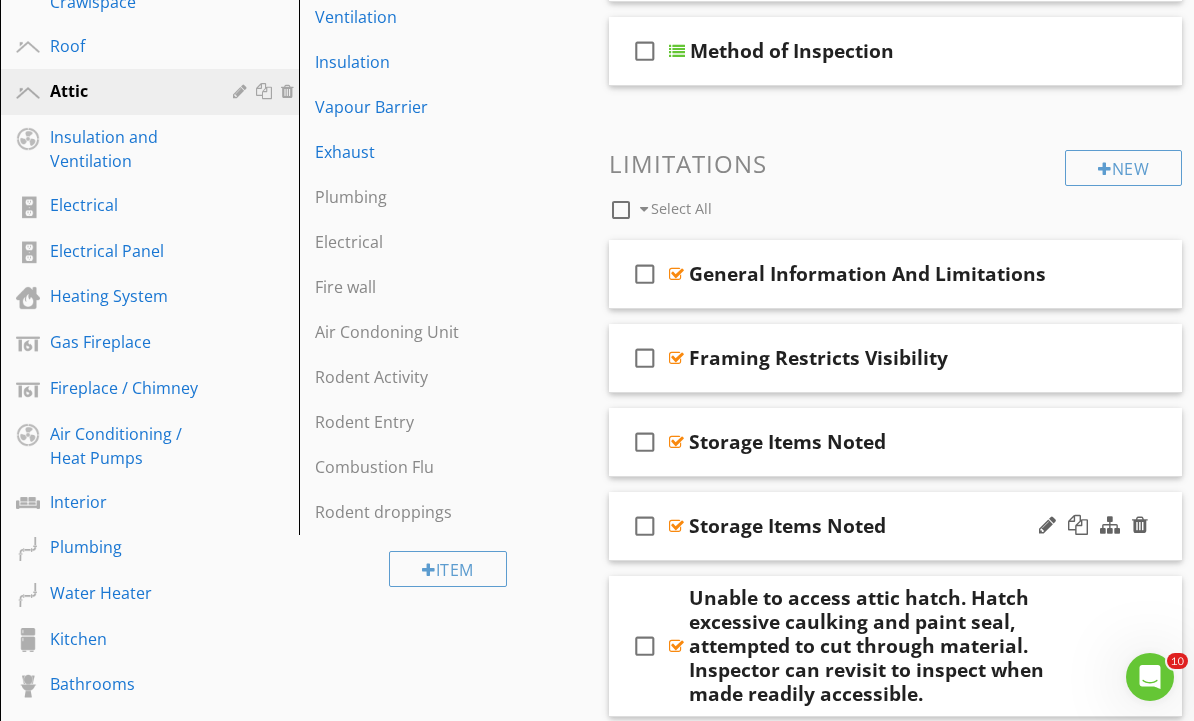 scroll, scrollTop: 562, scrollLeft: 0, axis: vertical 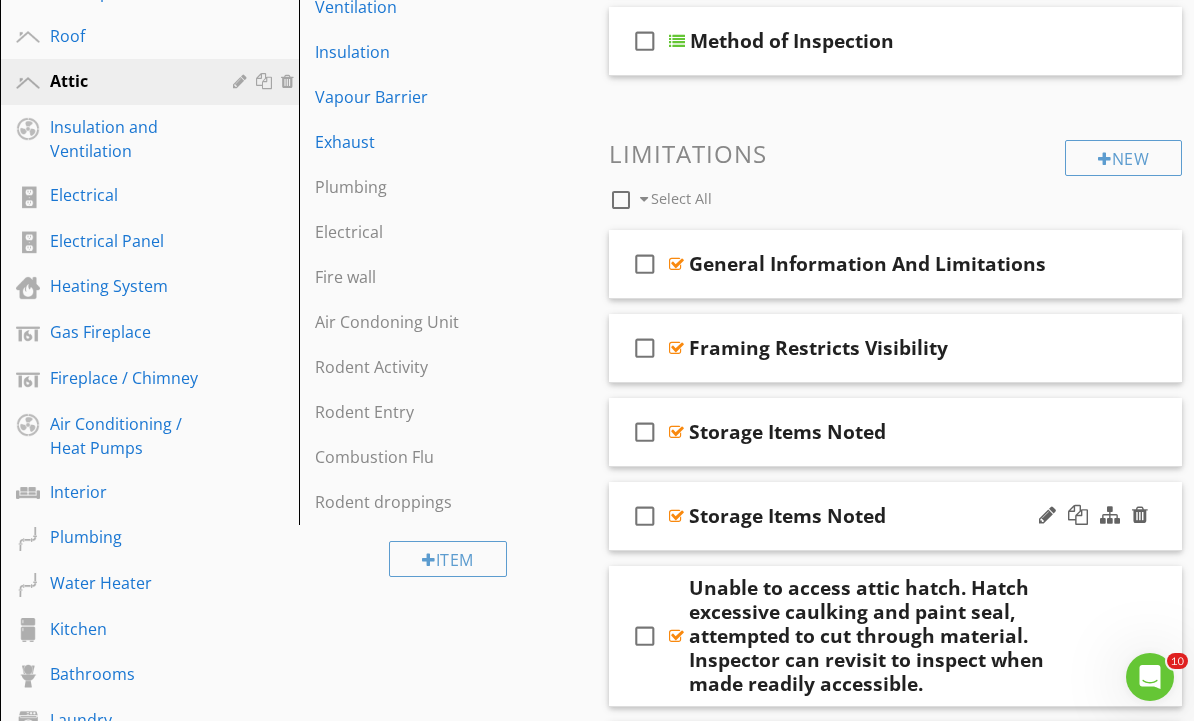 click on "check_box_outline_blank
Storage Items Noted" at bounding box center [895, 516] 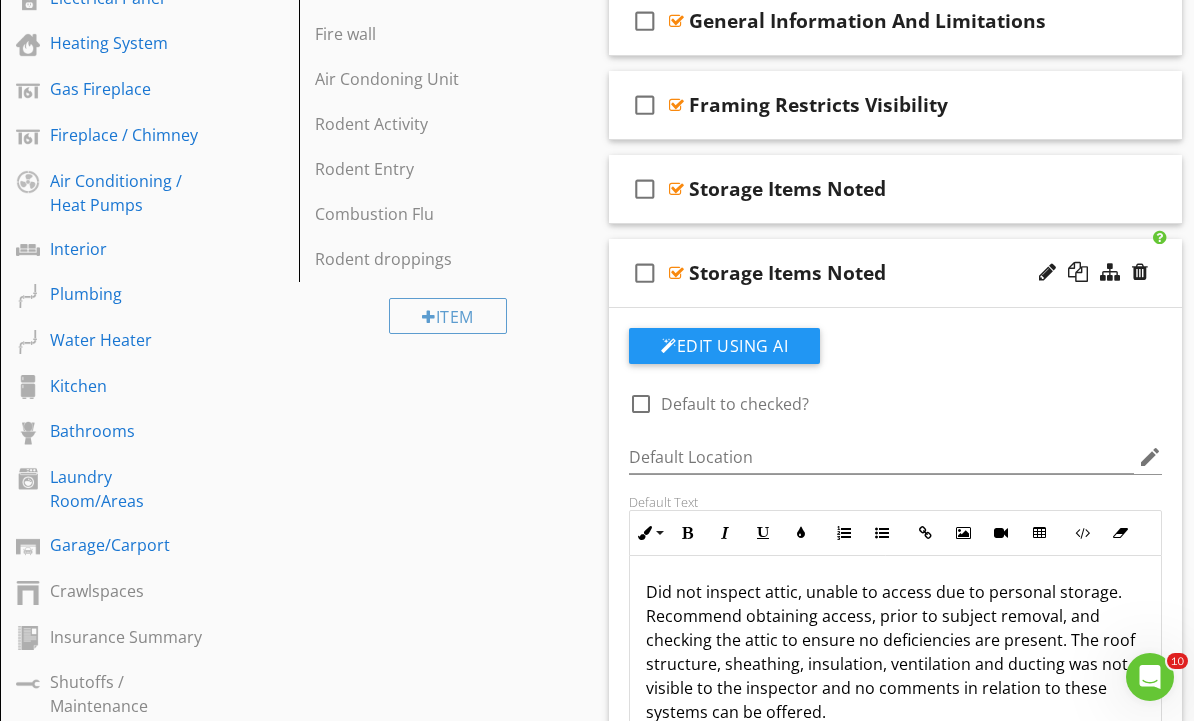 scroll, scrollTop: 807, scrollLeft: 0, axis: vertical 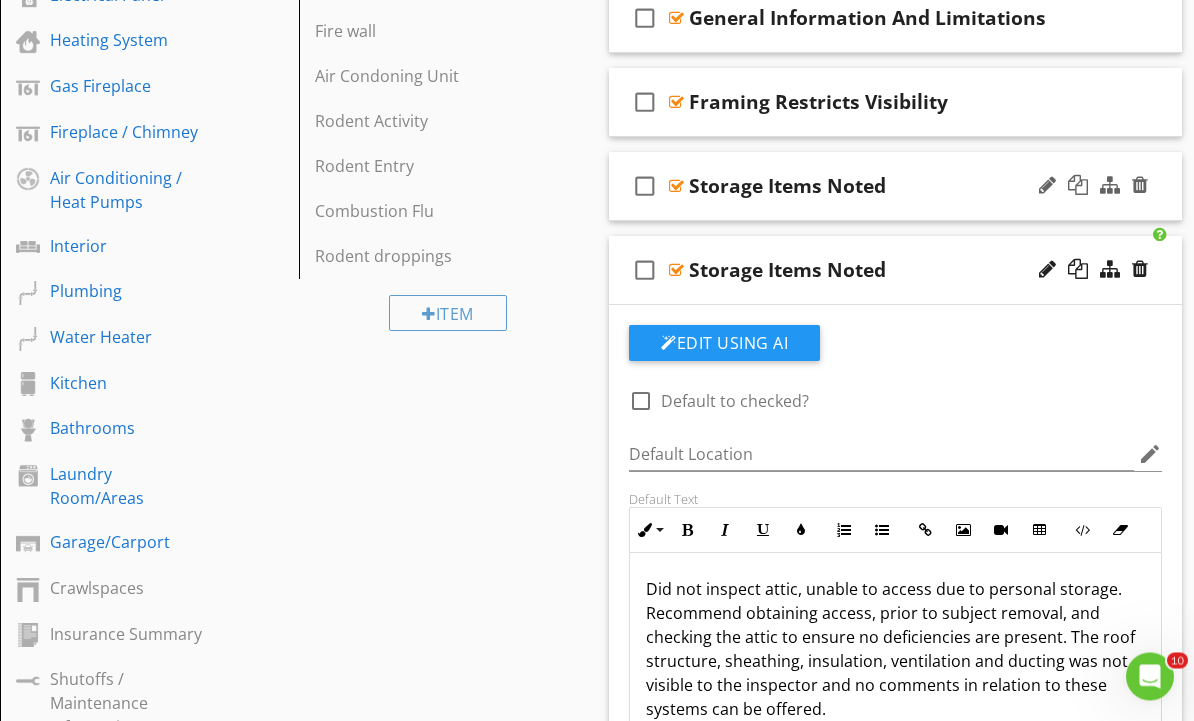 click on "check_box_outline_blank
Storage Items Noted" at bounding box center [895, 187] 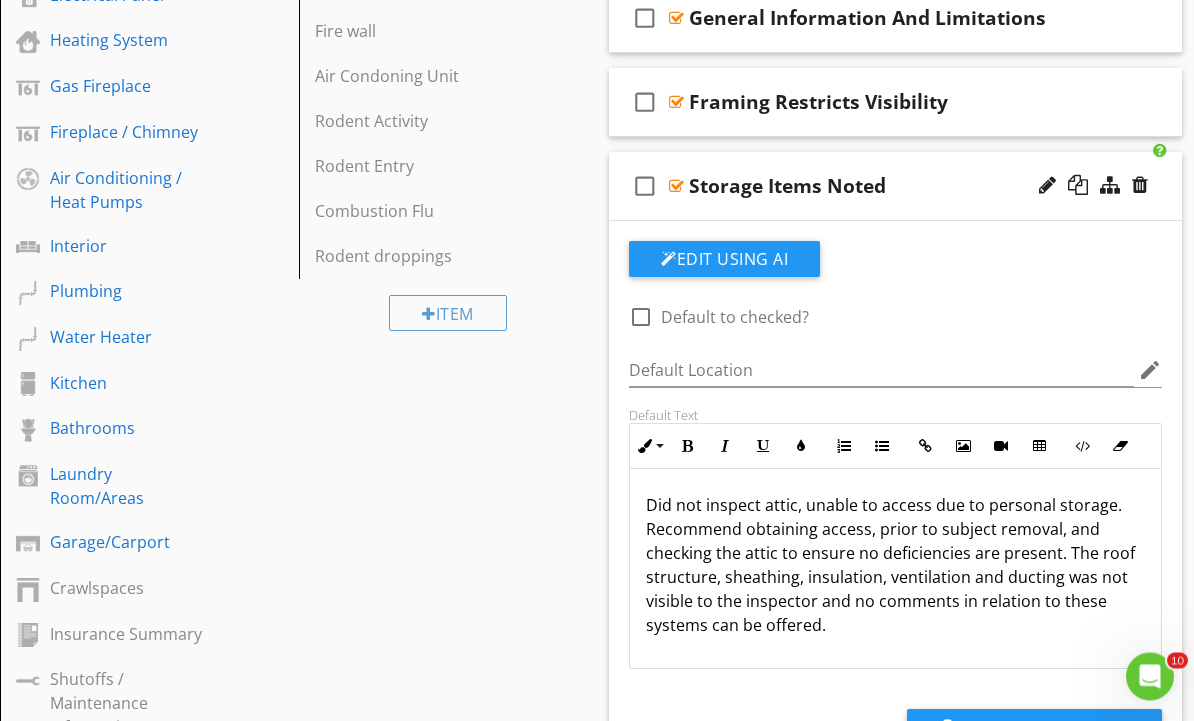 scroll, scrollTop: 808, scrollLeft: 0, axis: vertical 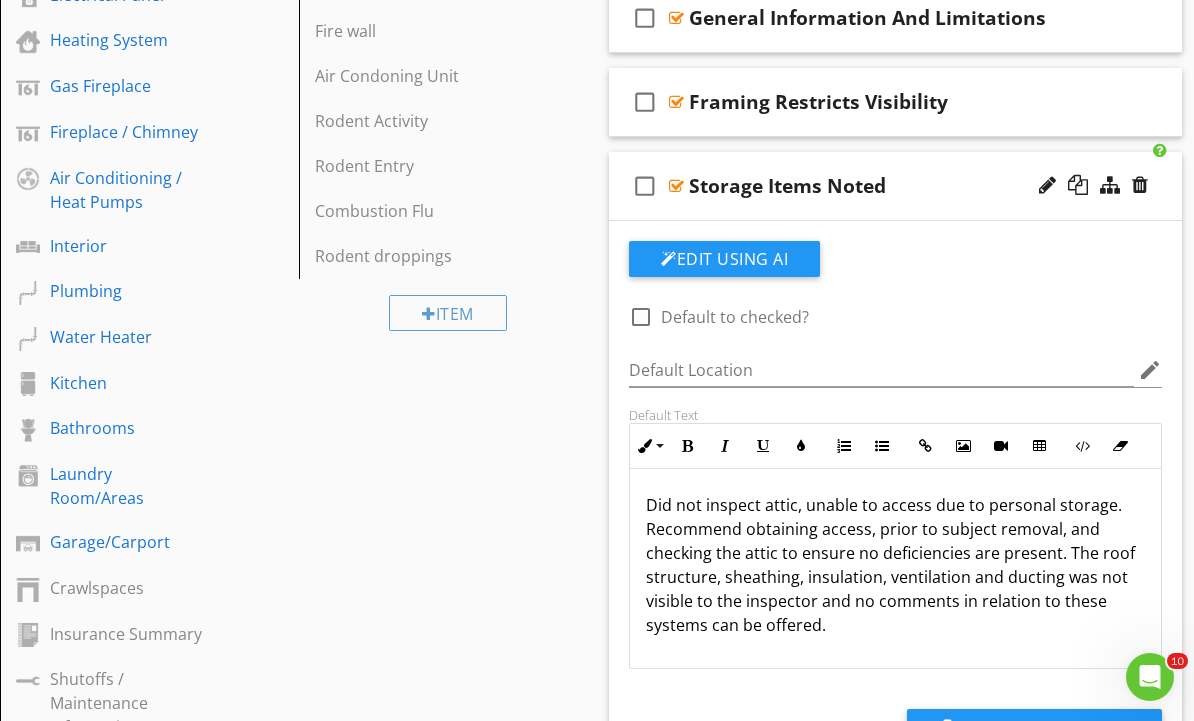 click on "check_box_outline_blank
Storage Items Noted" at bounding box center [895, 186] 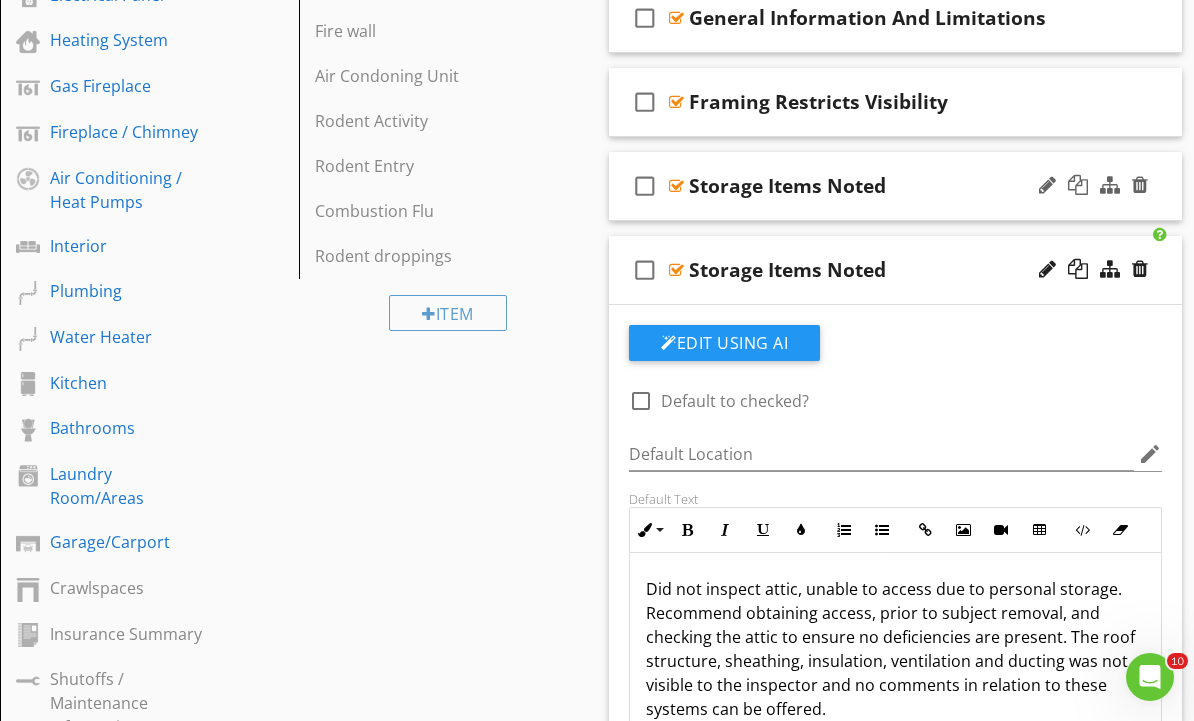click on "check_box_outline_blank
Storage Items Noted" at bounding box center (895, 186) 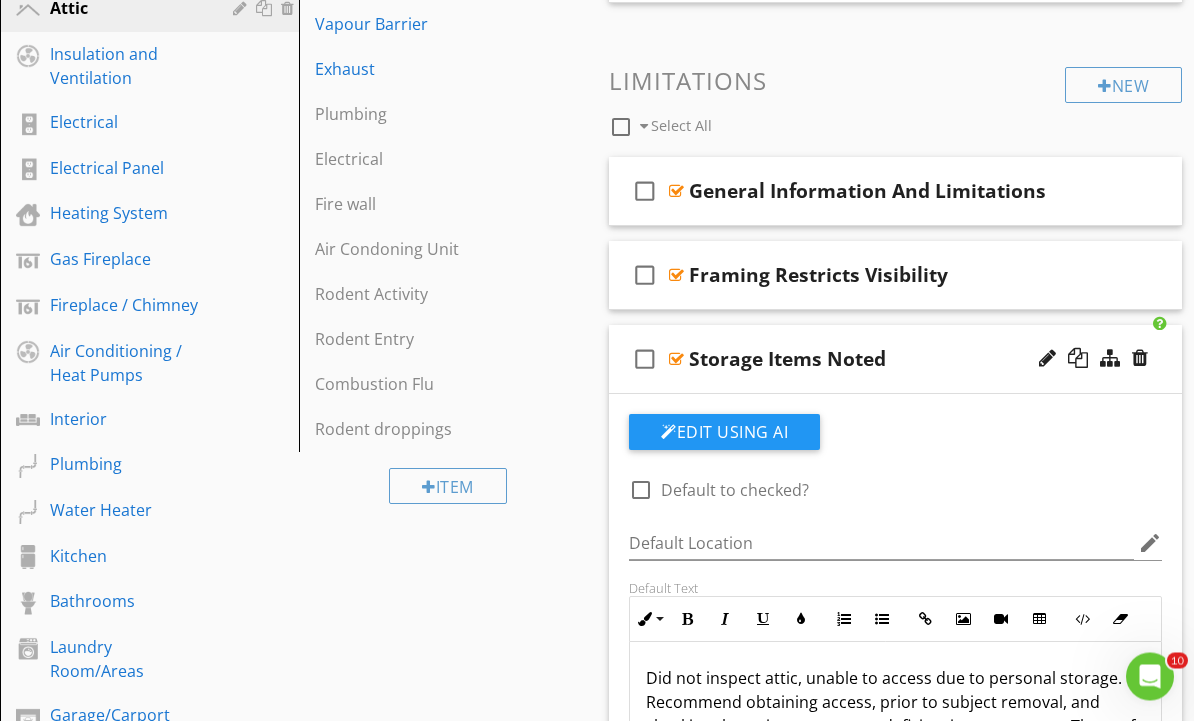 scroll, scrollTop: 696, scrollLeft: 0, axis: vertical 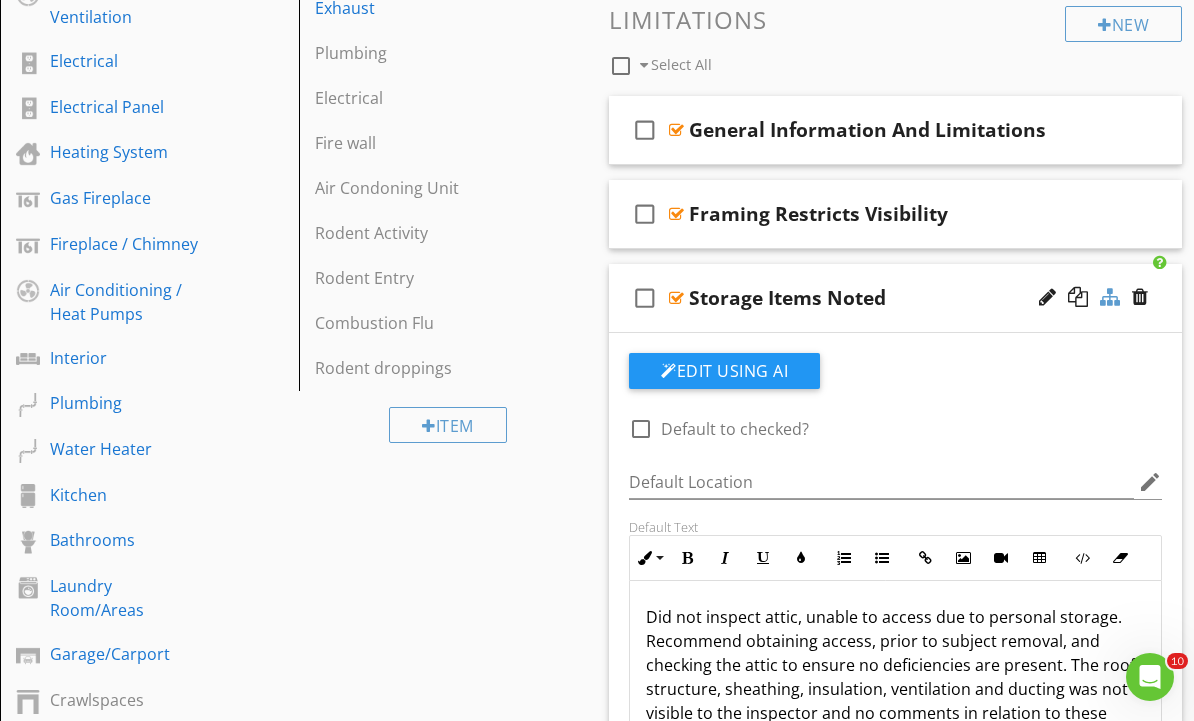 click at bounding box center (1110, 297) 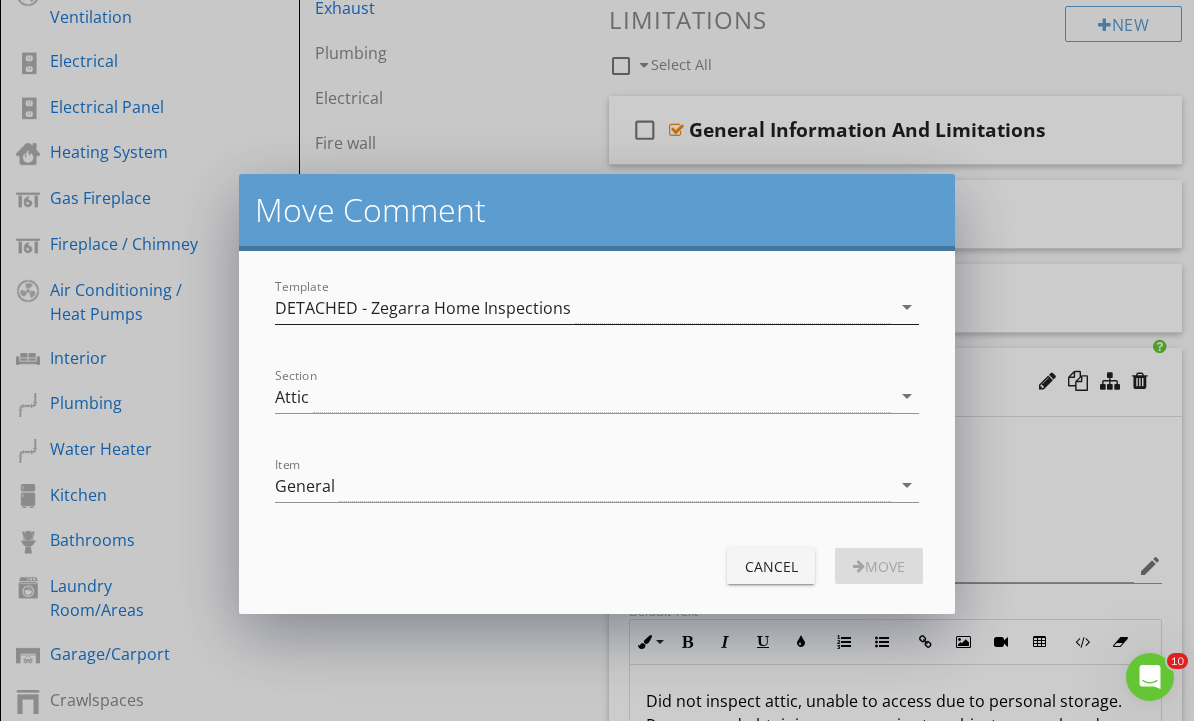 click on "DETACHED - Zegarra Home Inspections" at bounding box center [583, 307] 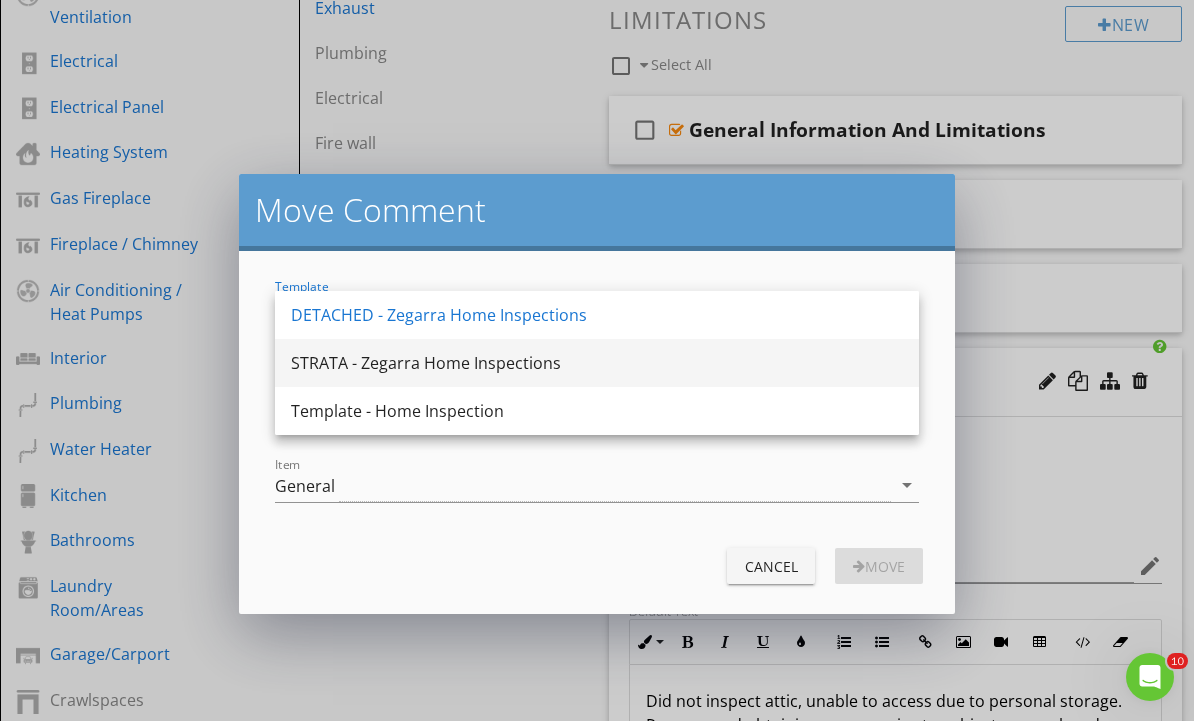 click on "STRATA - Zegarra Home Inspections" at bounding box center [597, 363] 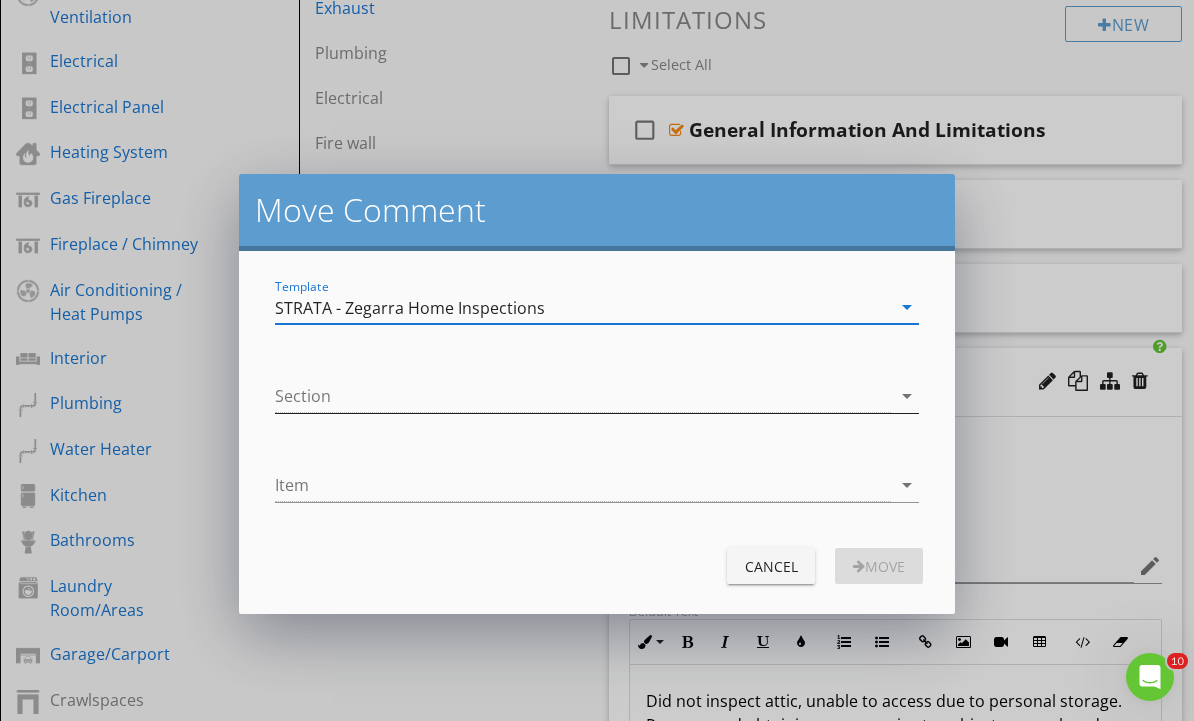 click at bounding box center [583, 396] 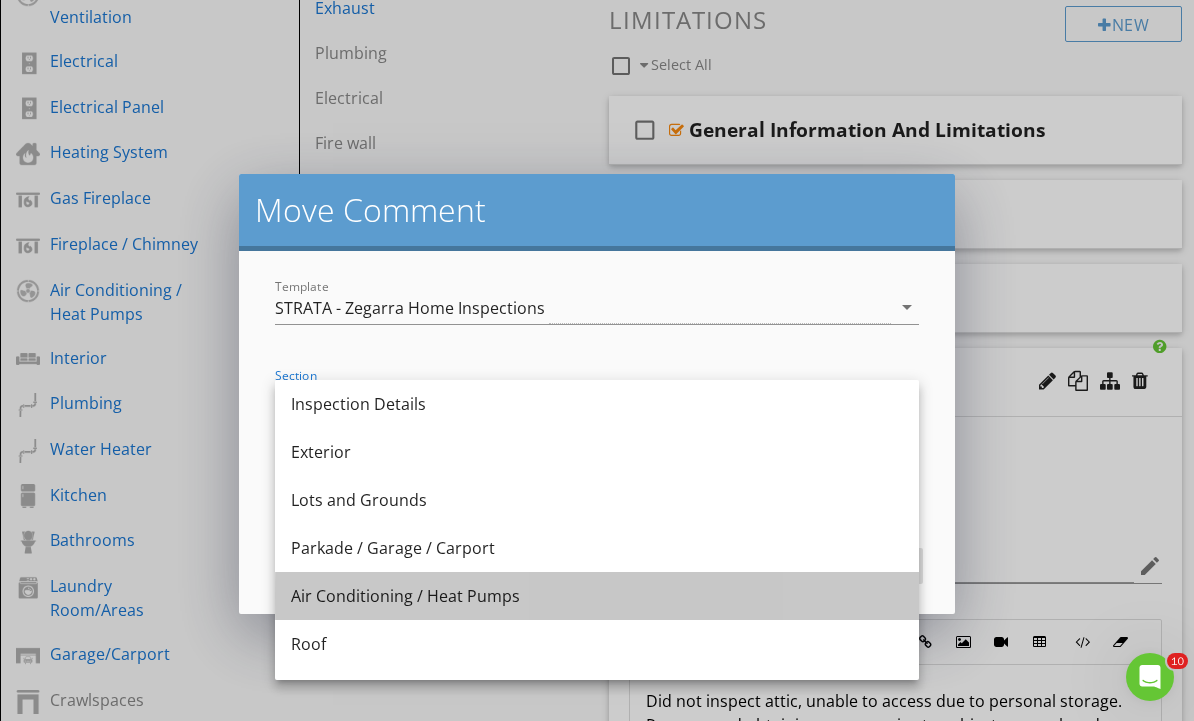 scroll, scrollTop: 104, scrollLeft: 0, axis: vertical 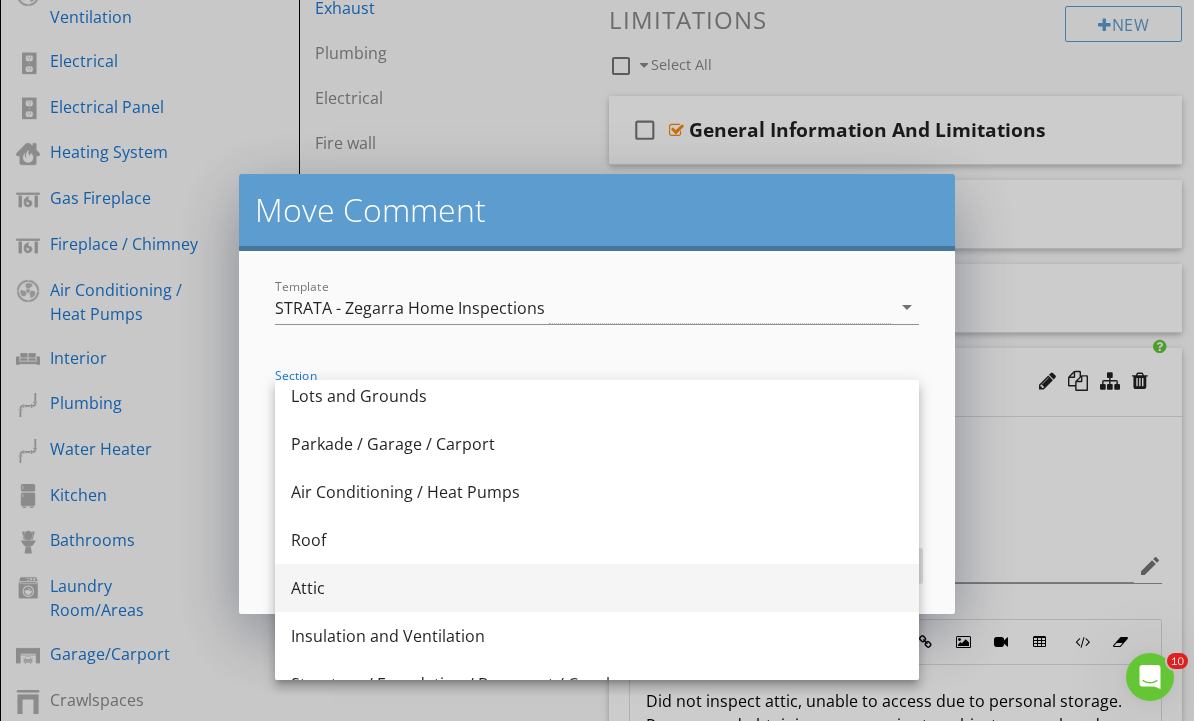 click on "Attic" at bounding box center [597, 588] 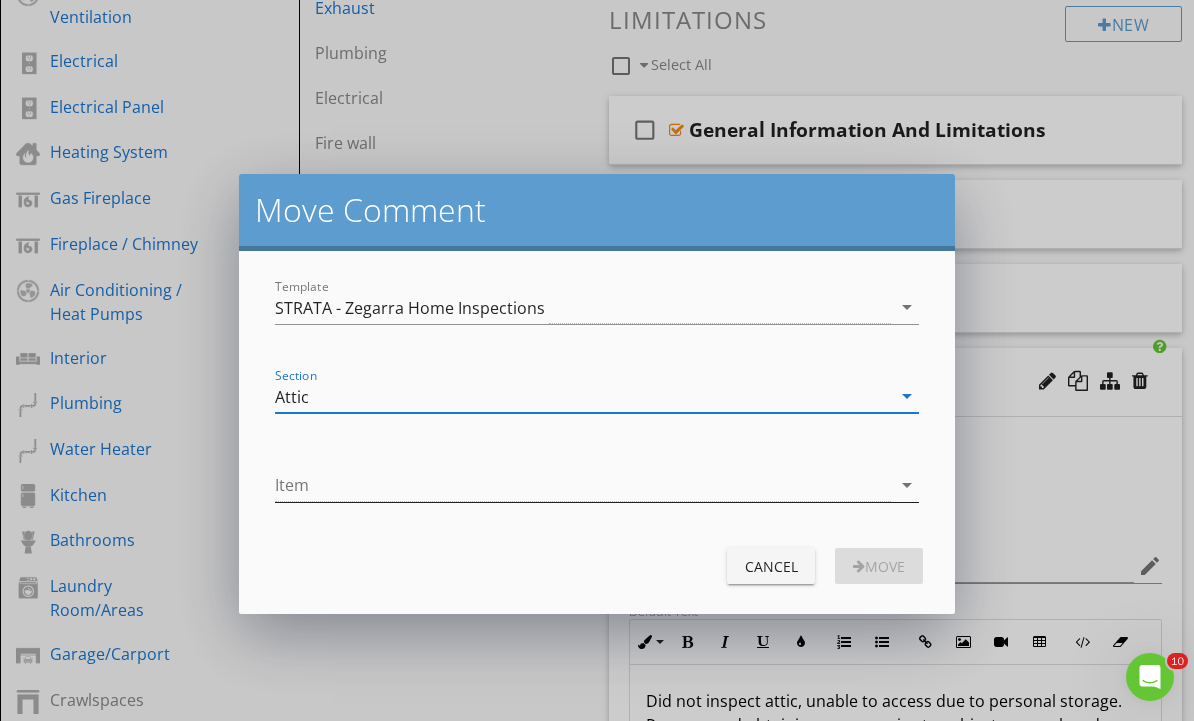 click at bounding box center (583, 485) 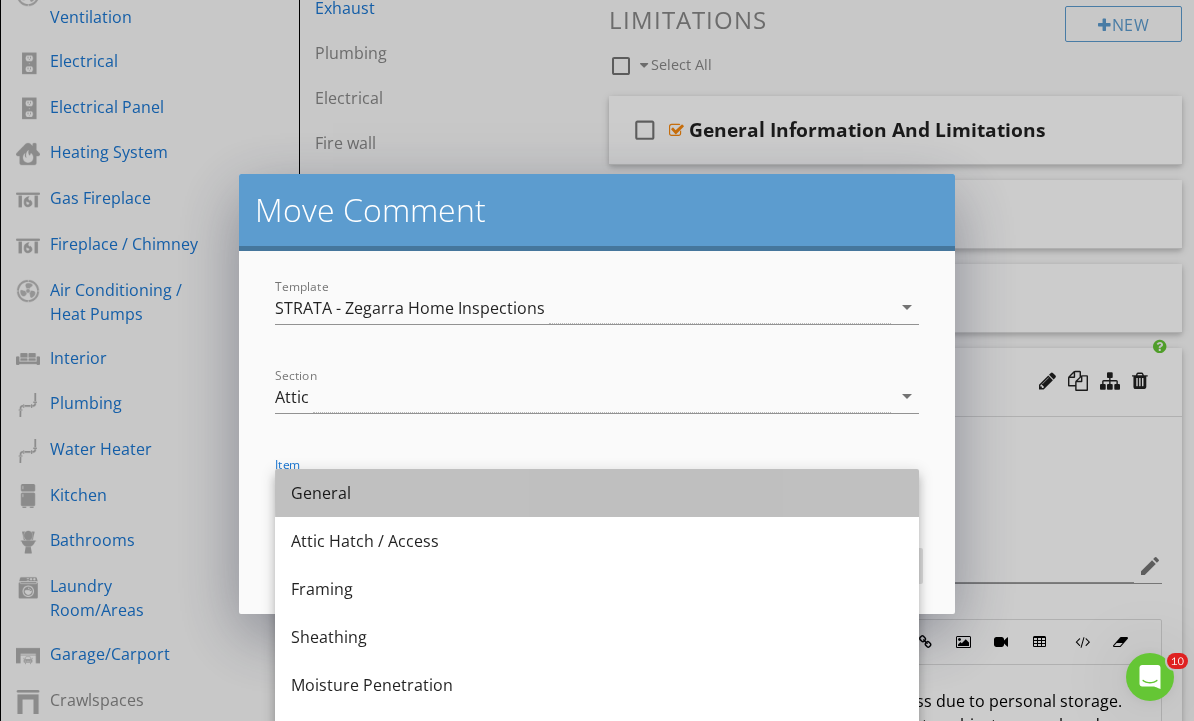 click on "General" at bounding box center (597, 493) 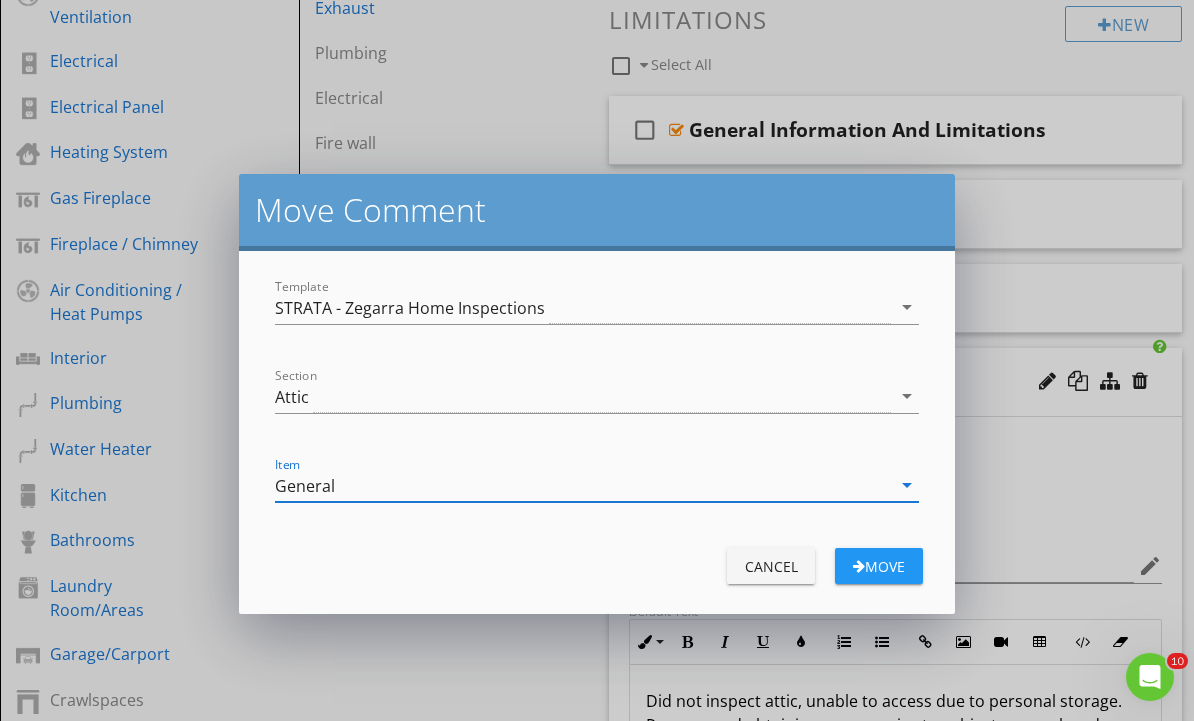 click on "Move" at bounding box center [879, 566] 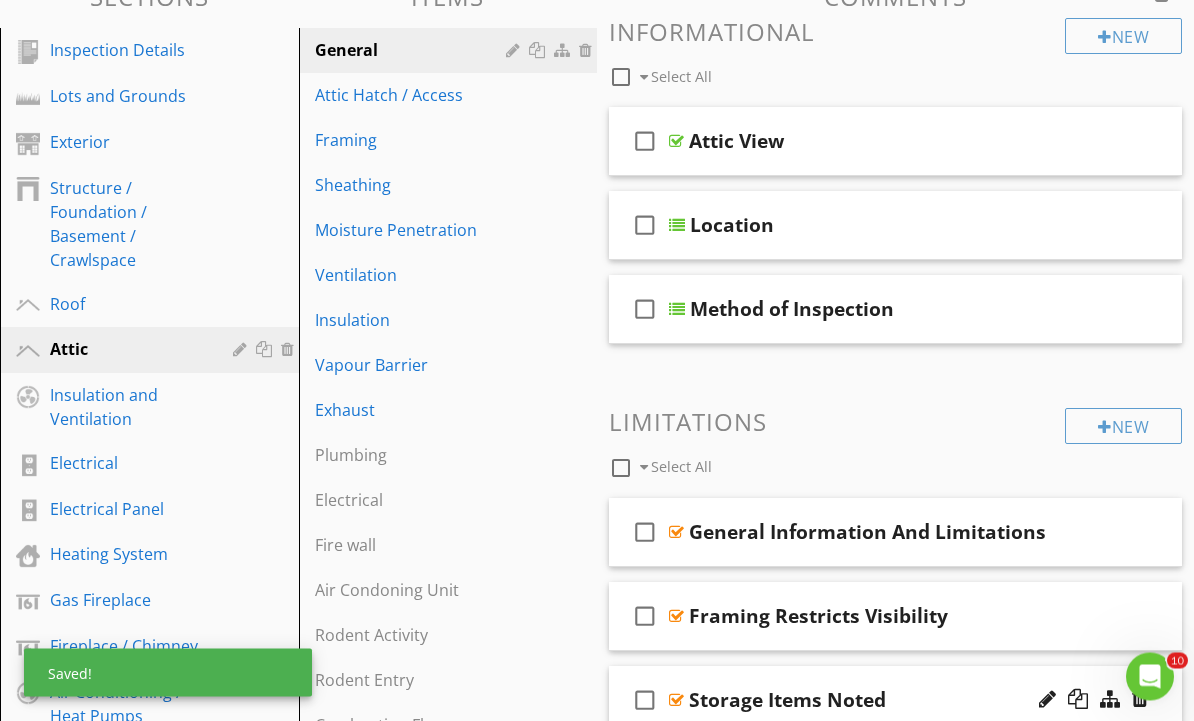scroll, scrollTop: 0, scrollLeft: 0, axis: both 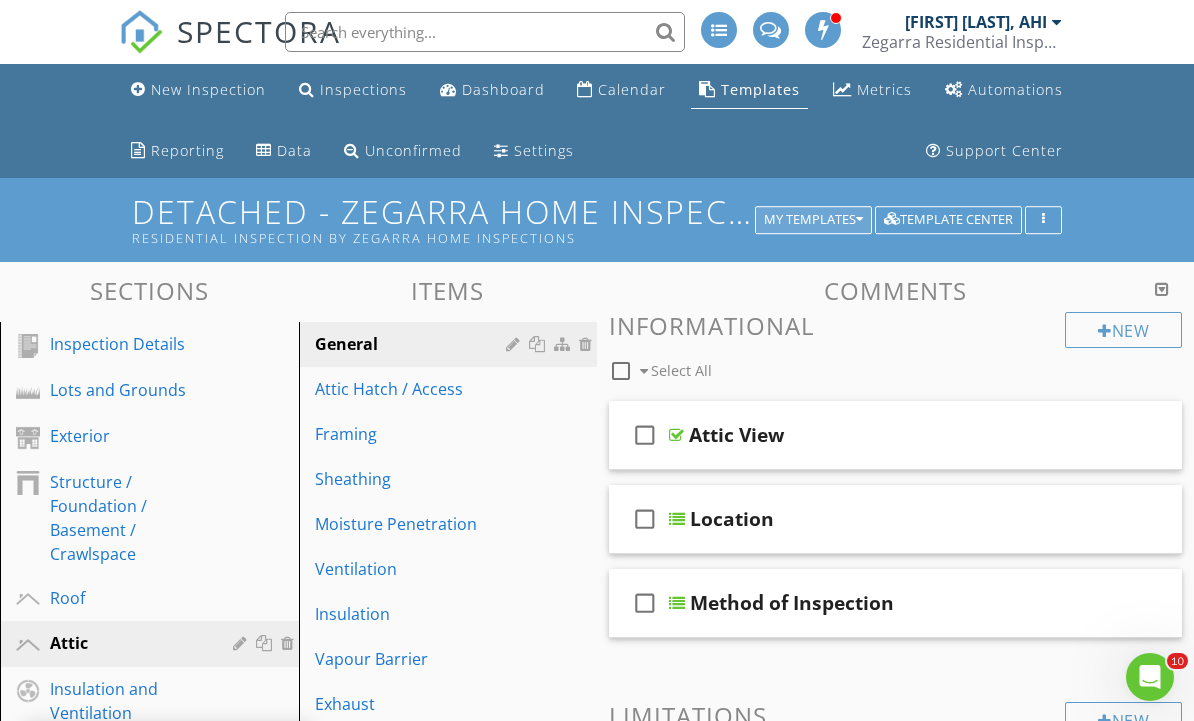 click on "My Templates" at bounding box center (813, 220) 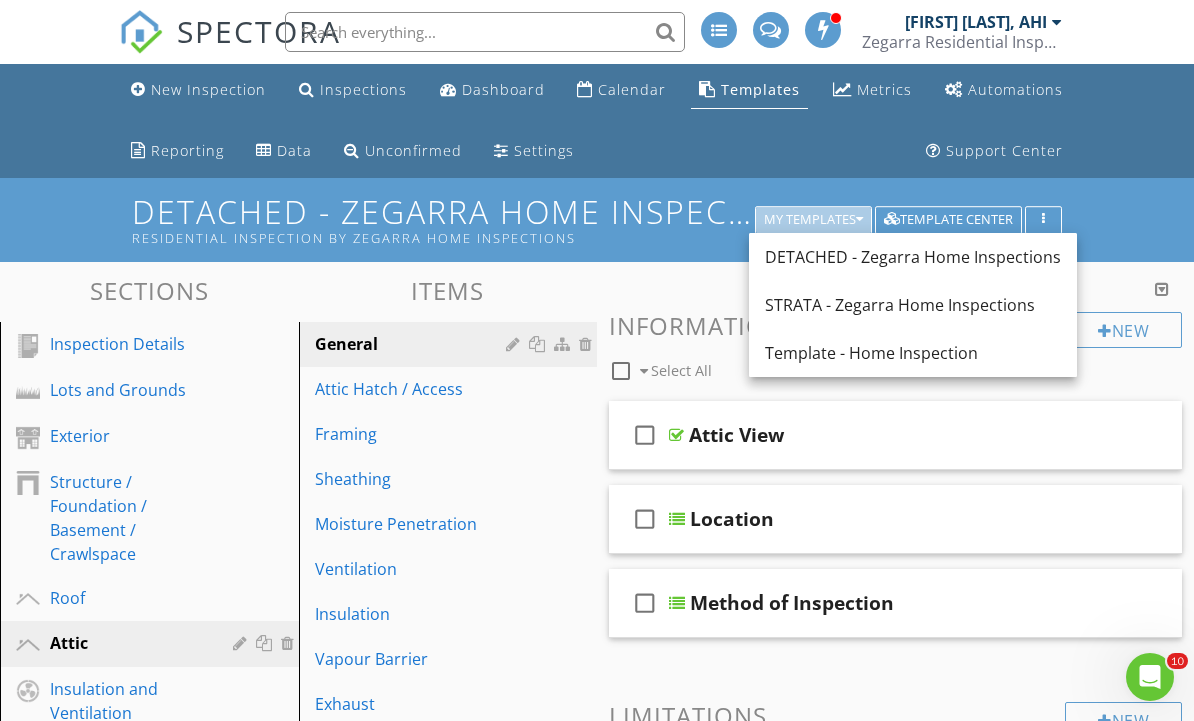 click on "My Templates" at bounding box center (813, 220) 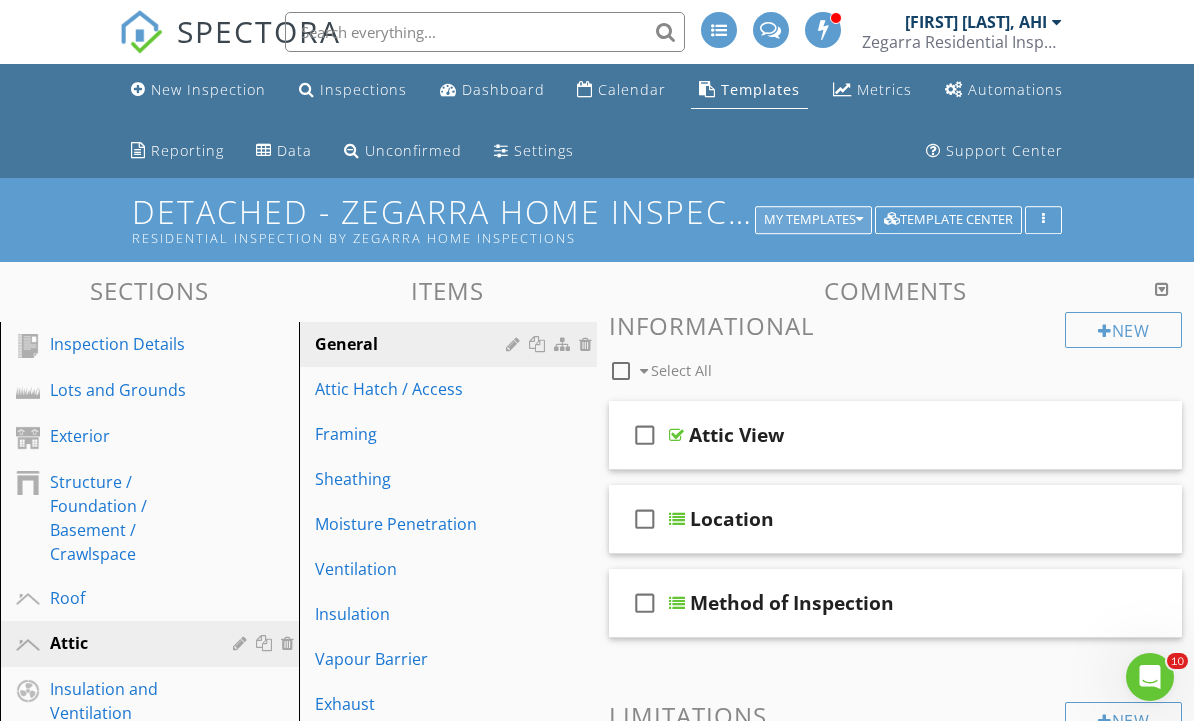 click on "My Templates" at bounding box center [813, 220] 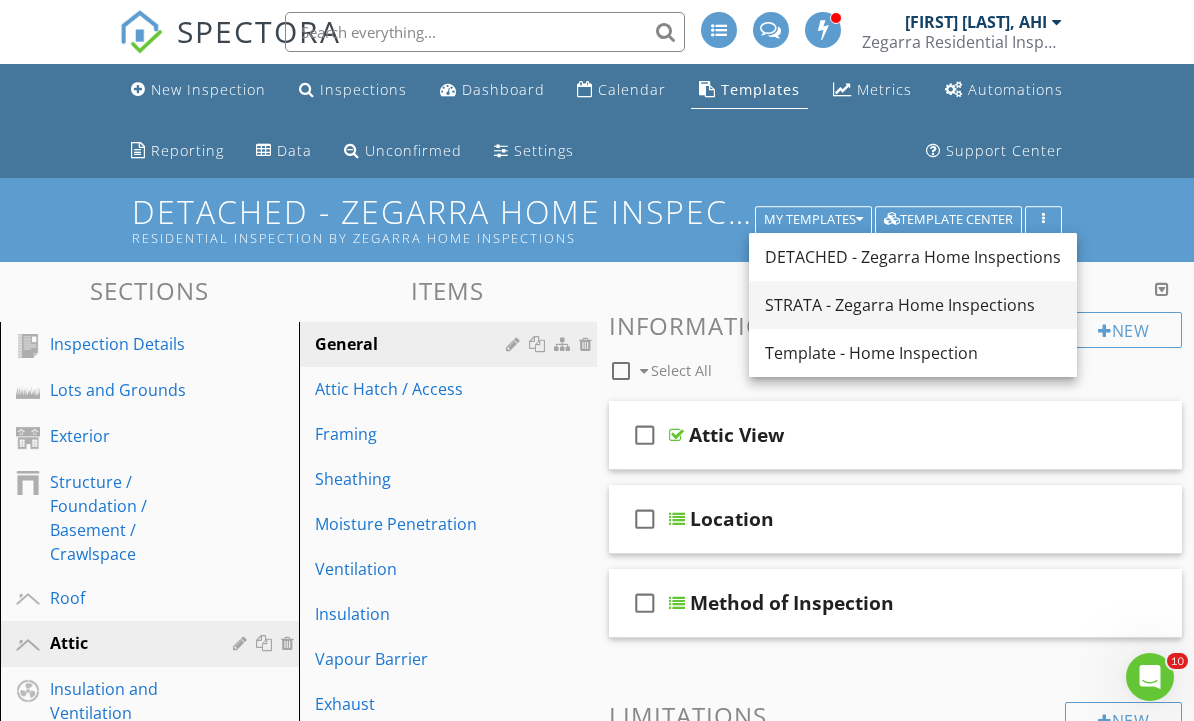 click on "STRATA - Zegarra Home Inspections" at bounding box center (913, 305) 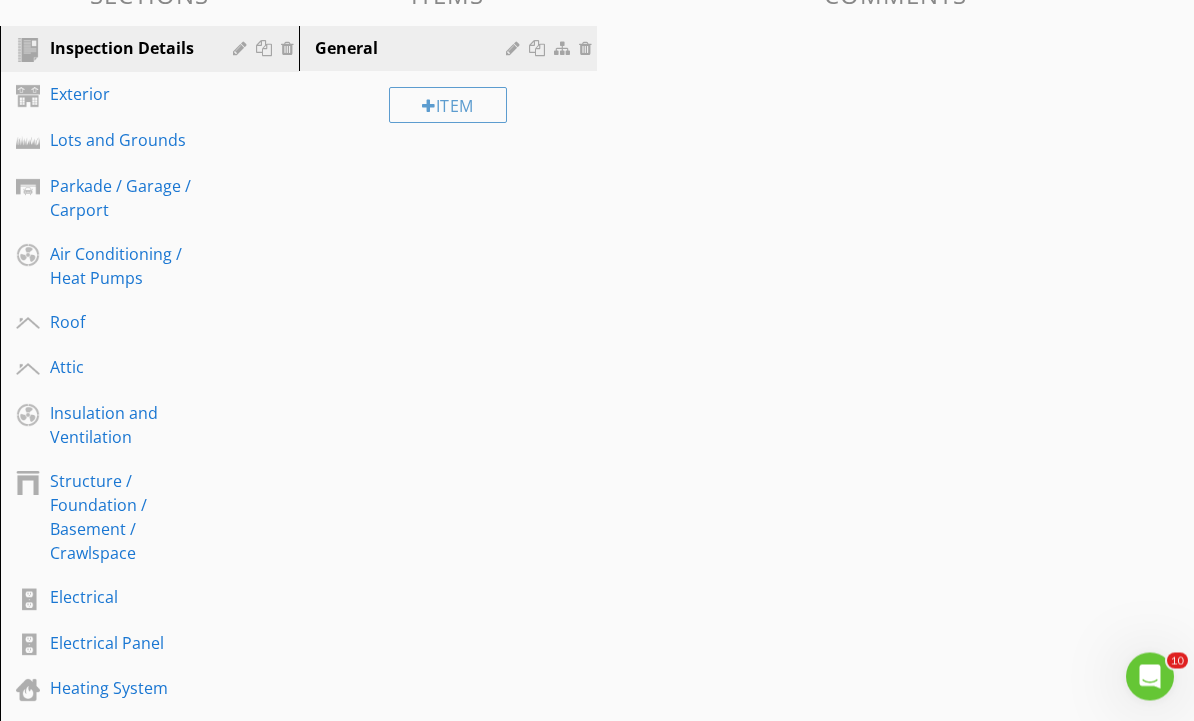 scroll, scrollTop: 298, scrollLeft: 0, axis: vertical 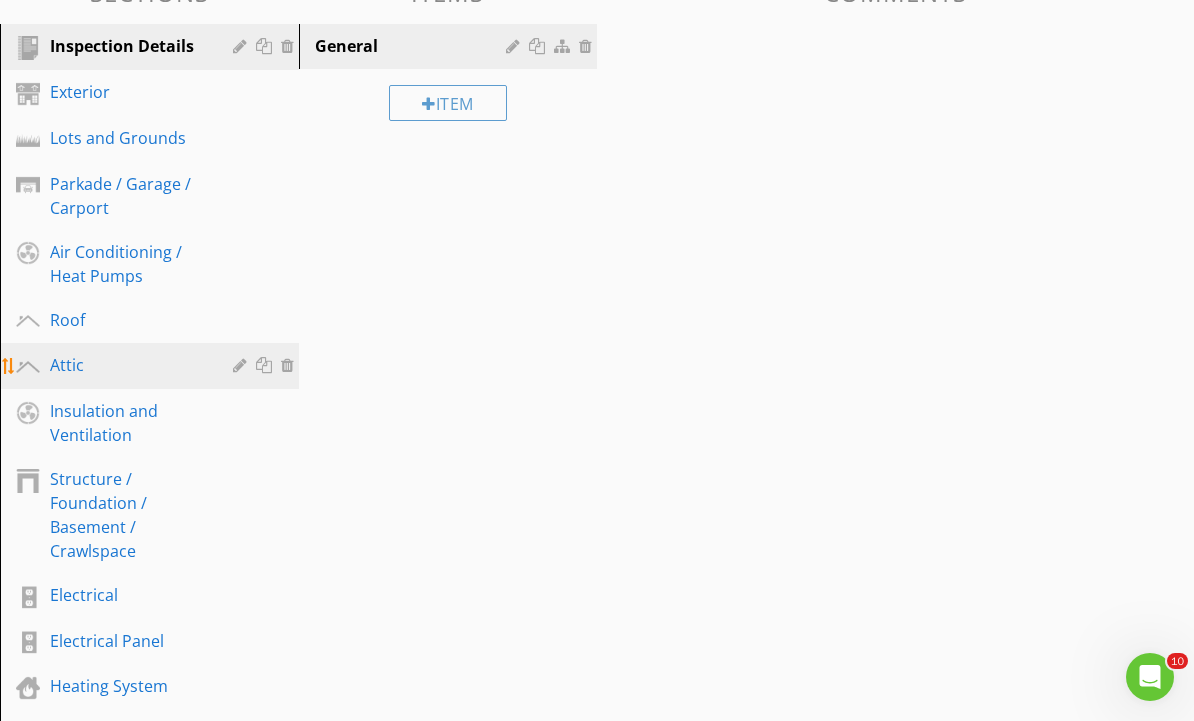 click on "Attic" at bounding box center (127, 365) 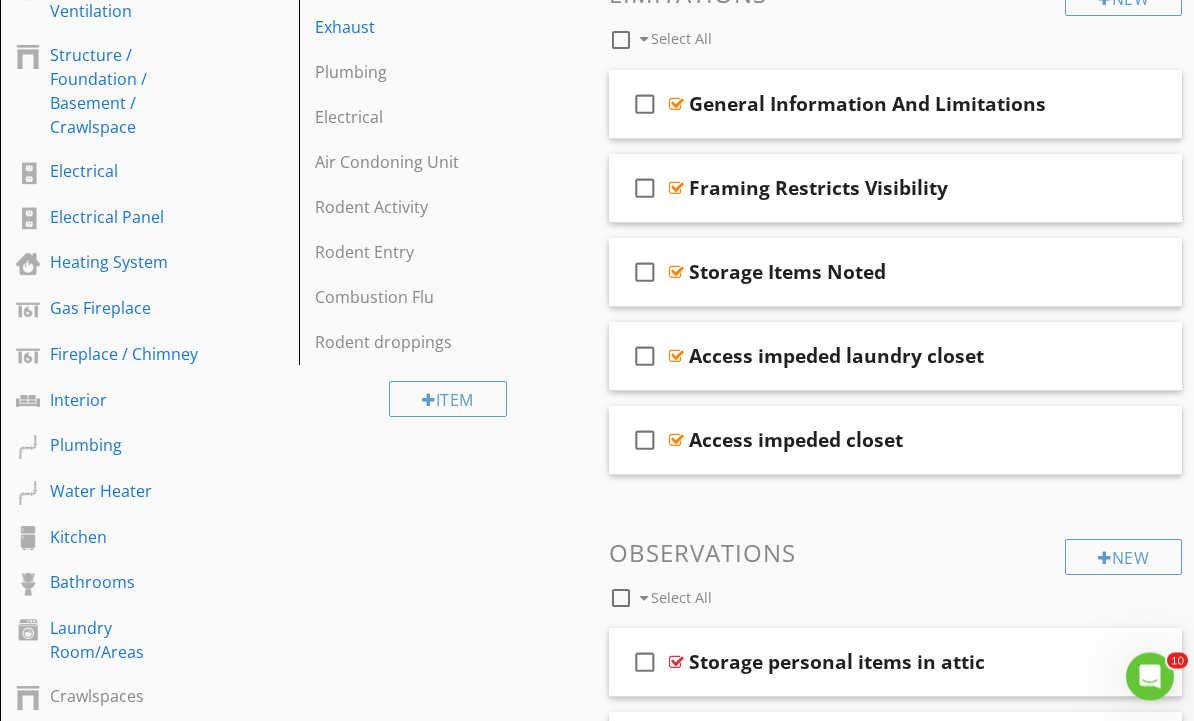 scroll, scrollTop: 708, scrollLeft: 0, axis: vertical 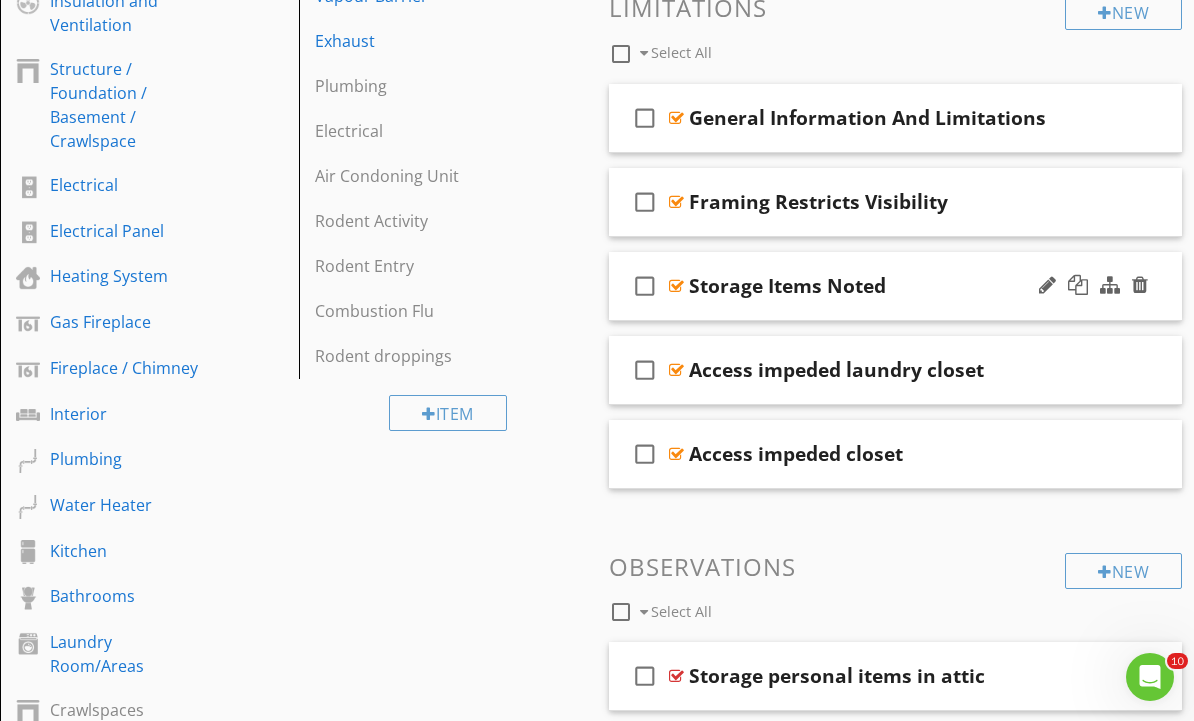 click on "check_box_outline_blank
Storage Items Noted" at bounding box center (895, 286) 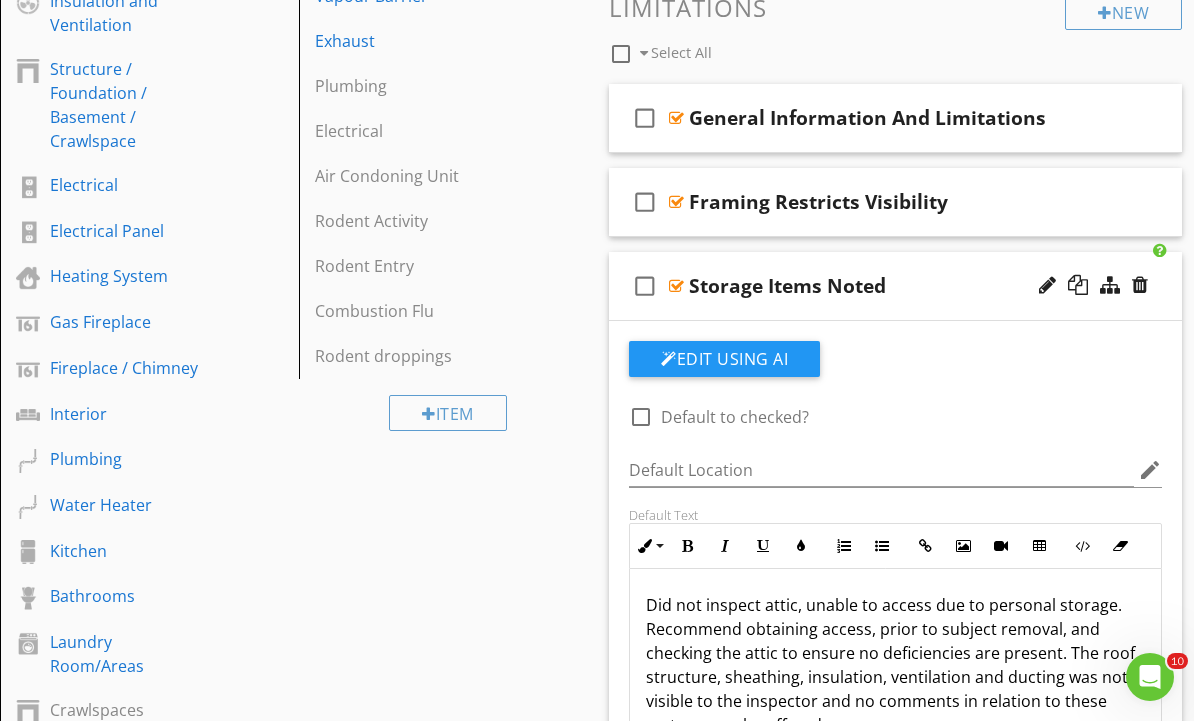 click on "check_box_outline_blank
Storage Items Noted" at bounding box center [895, 286] 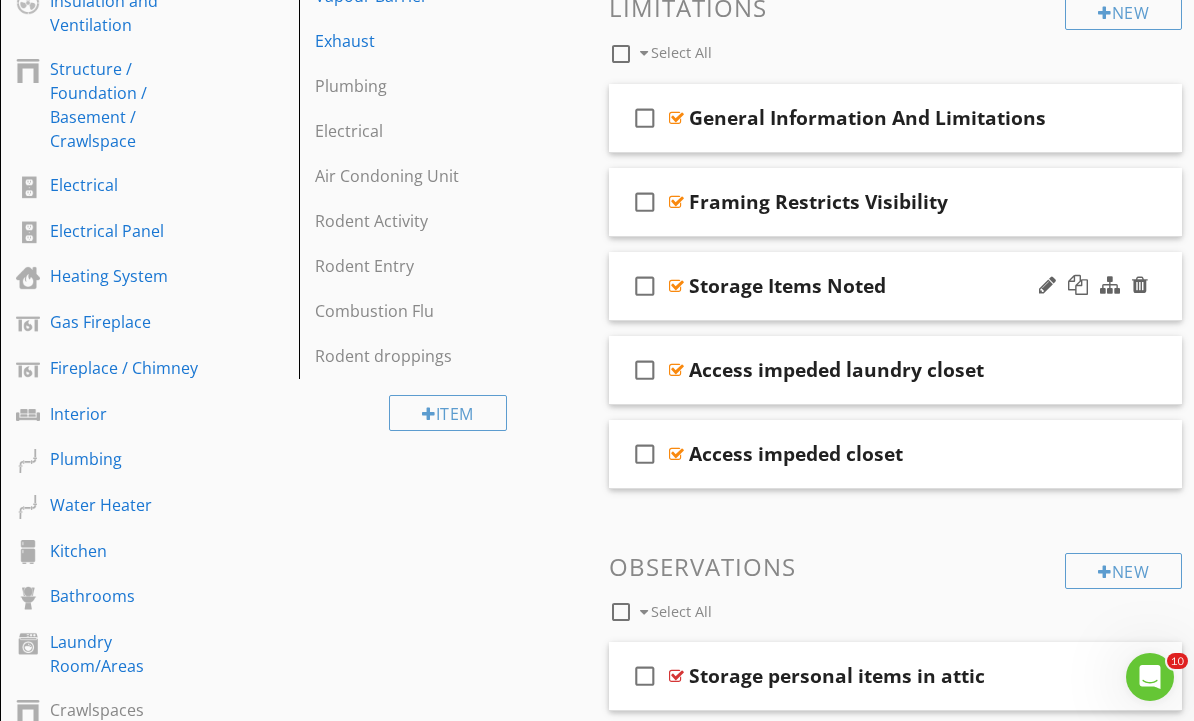 click on "check_box_outline_blank
Storage Items Noted" at bounding box center (895, 286) 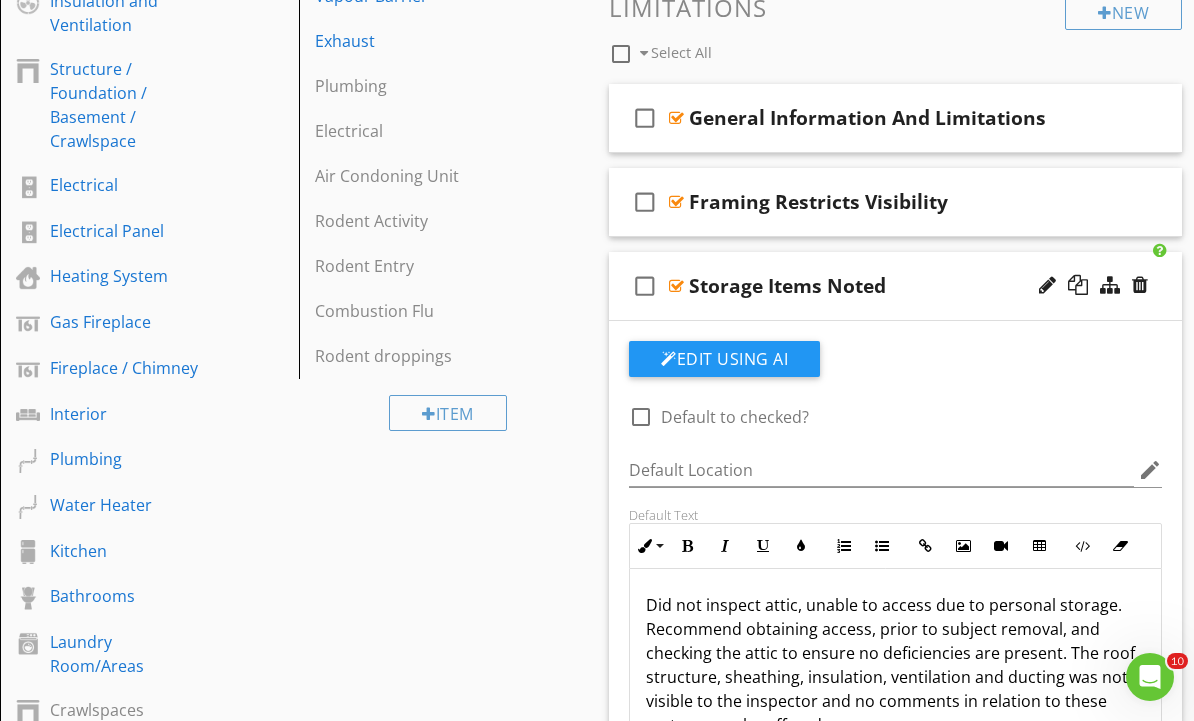 click on "check_box_outline_blank
Storage Items Noted" at bounding box center (895, 286) 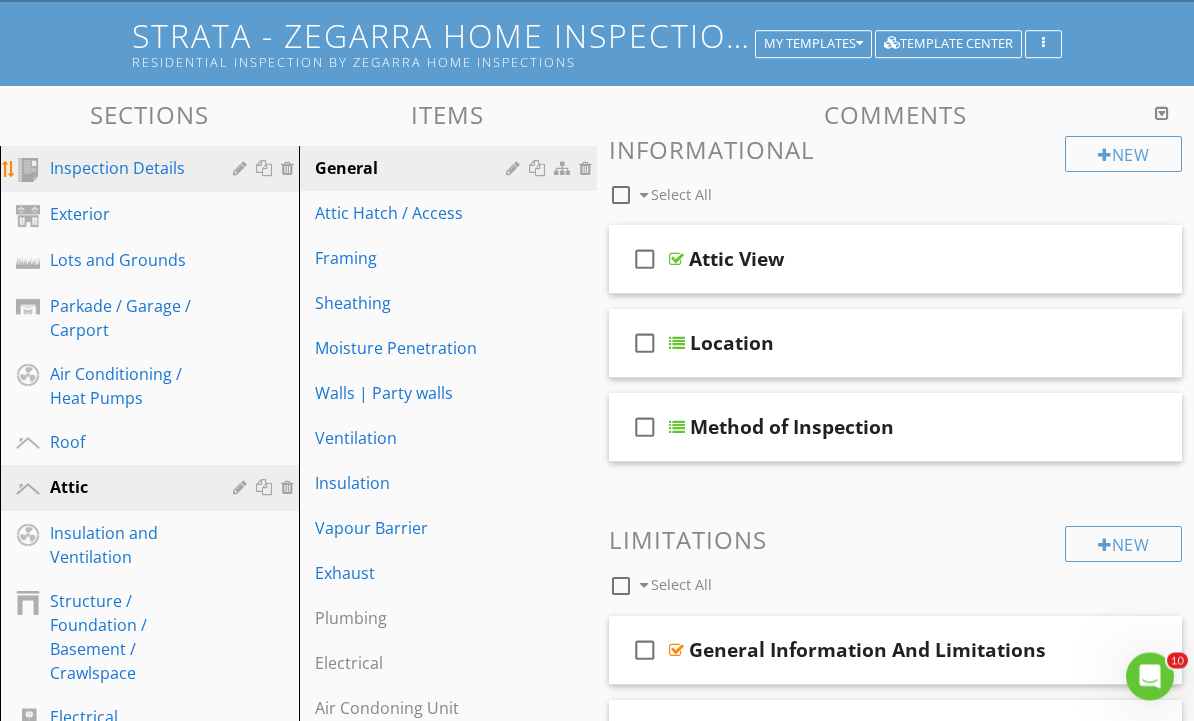 scroll, scrollTop: 176, scrollLeft: 0, axis: vertical 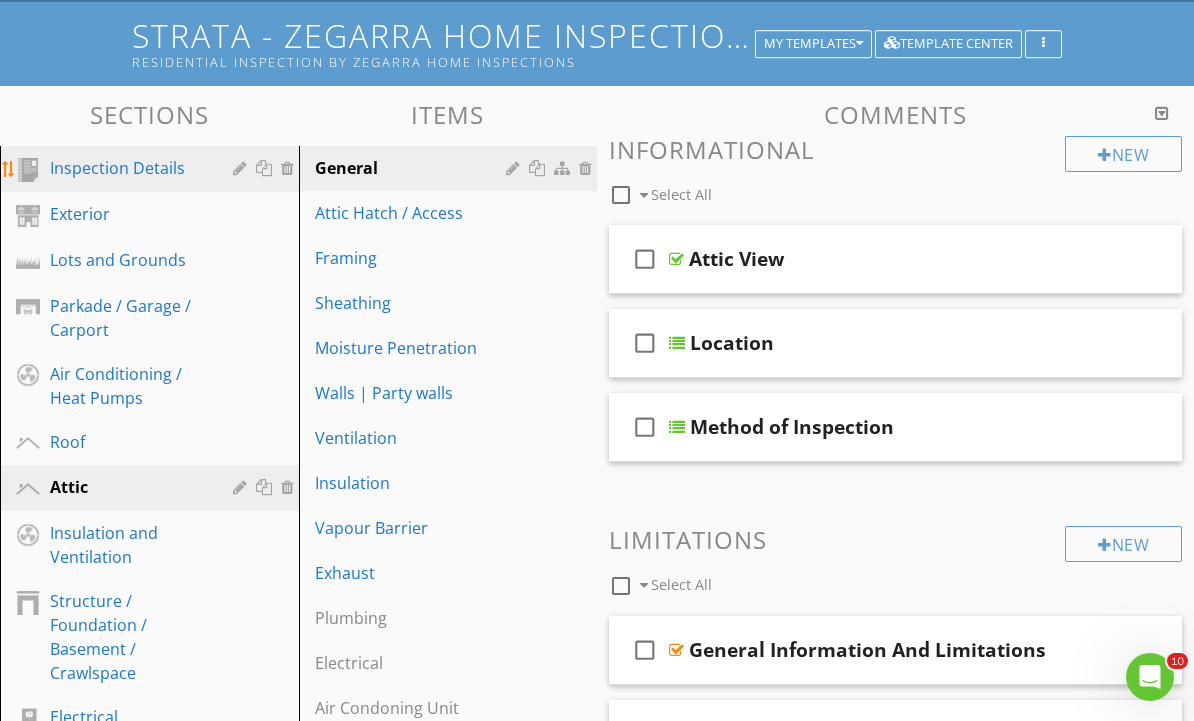 click on "Inspection Details" at bounding box center [127, 168] 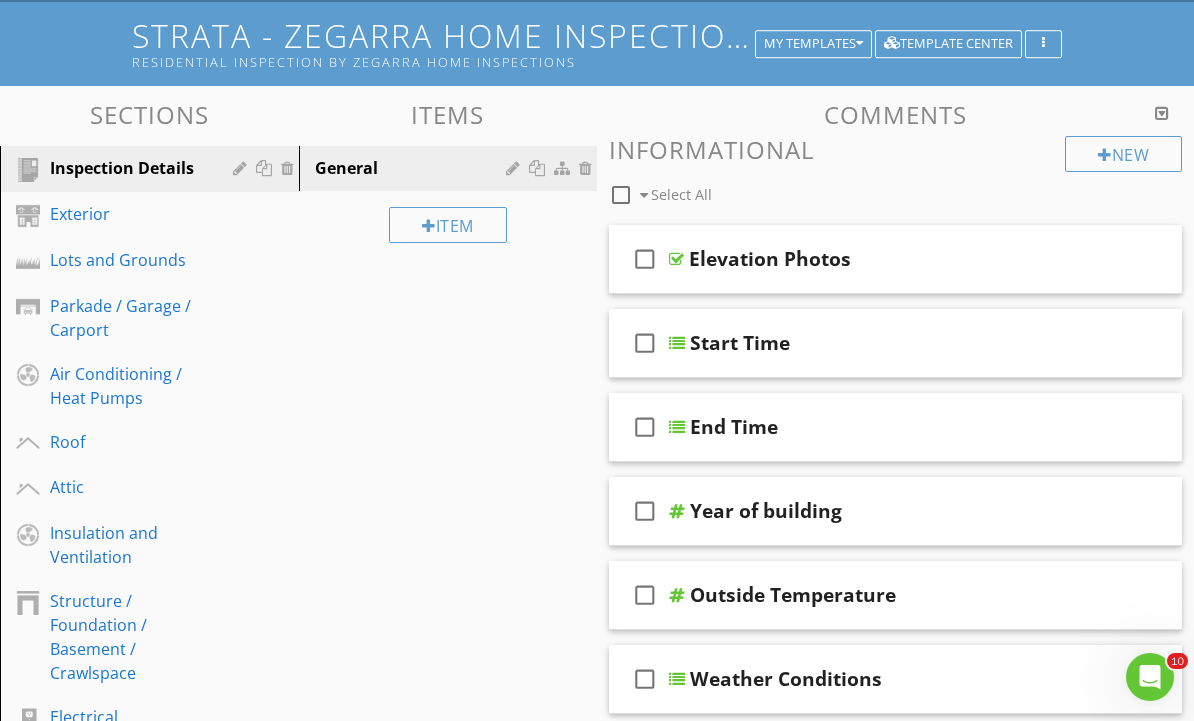 click on "Comments
New
Informational   check_box_outline_blank     Select All       check_box_outline_blank
Elevation Photos
check_box_outline_blank
Start Time
check_box_outline_blank
End Time
check_box_outline_blank
Year of building
check_box_outline_blank
Outside Temperature
check_box_outline_blank
Weather Conditions
check_box_outline_blank
Soil Conditions
check_box_outline_blank
Inspection Type
check_box_outline_blank
Residence Type/Style
check_box_outline_blank
Attendance
check_box_outline_blank
Occupancy" at bounding box center [895, 1055] 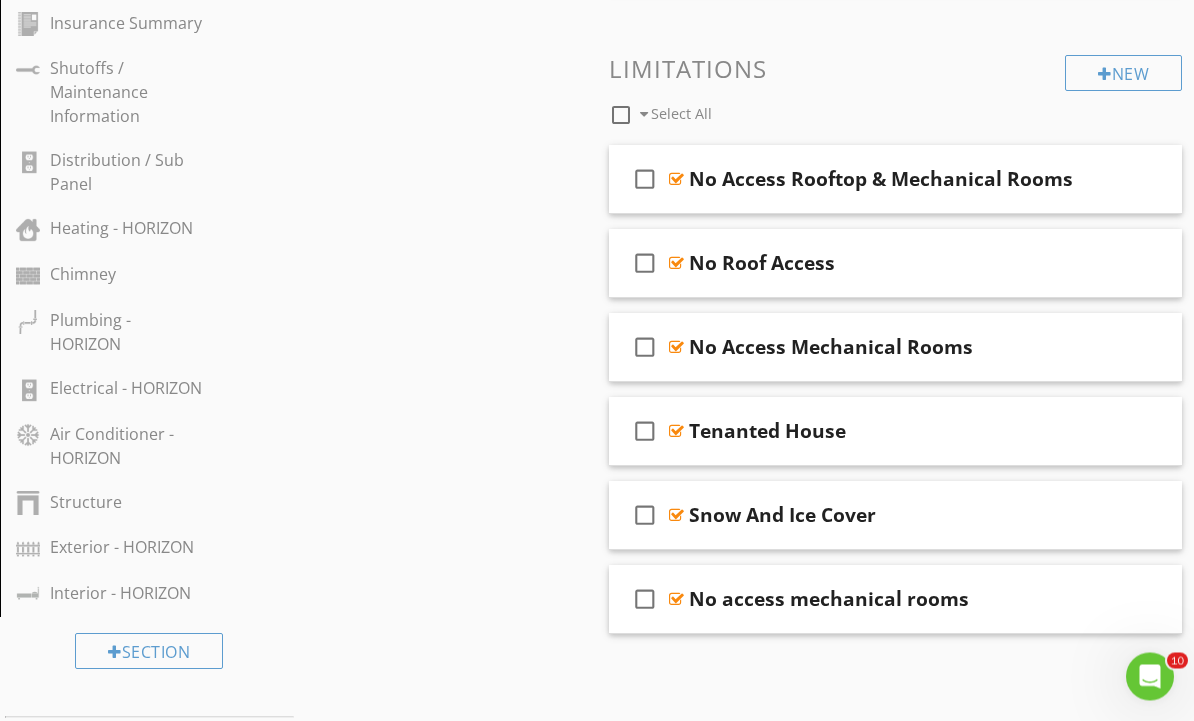 scroll, scrollTop: 1516, scrollLeft: 0, axis: vertical 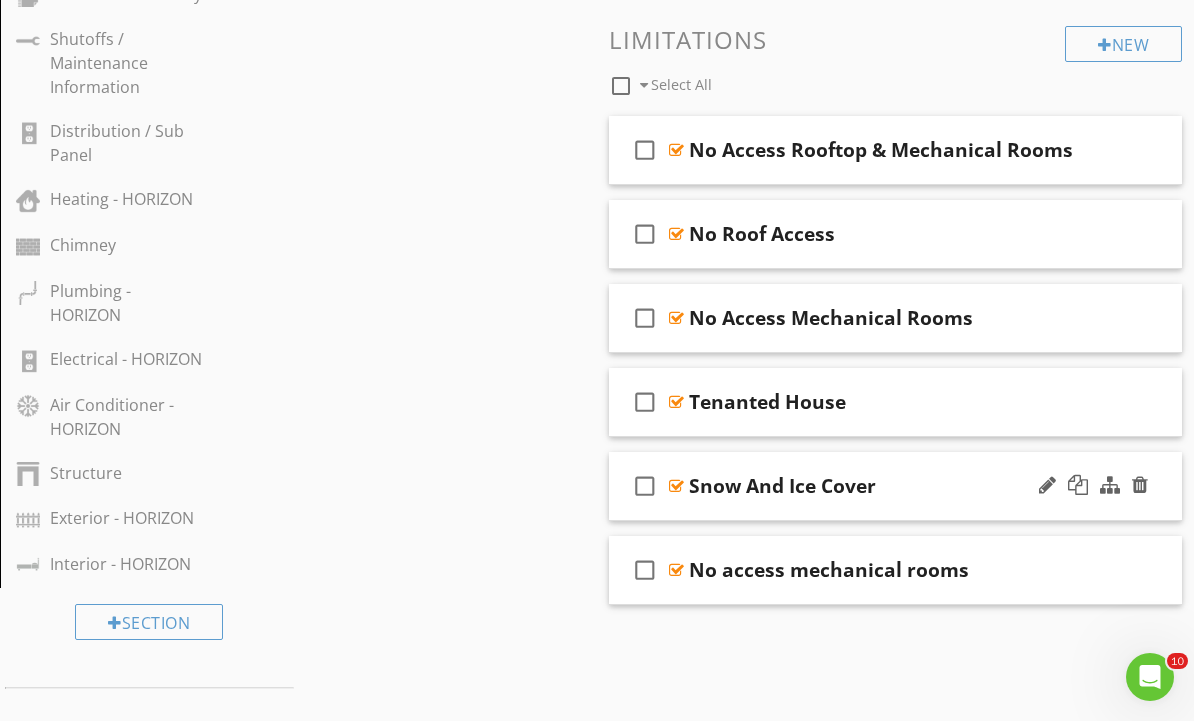click on "Snow And Ice Cover" at bounding box center [889, 486] 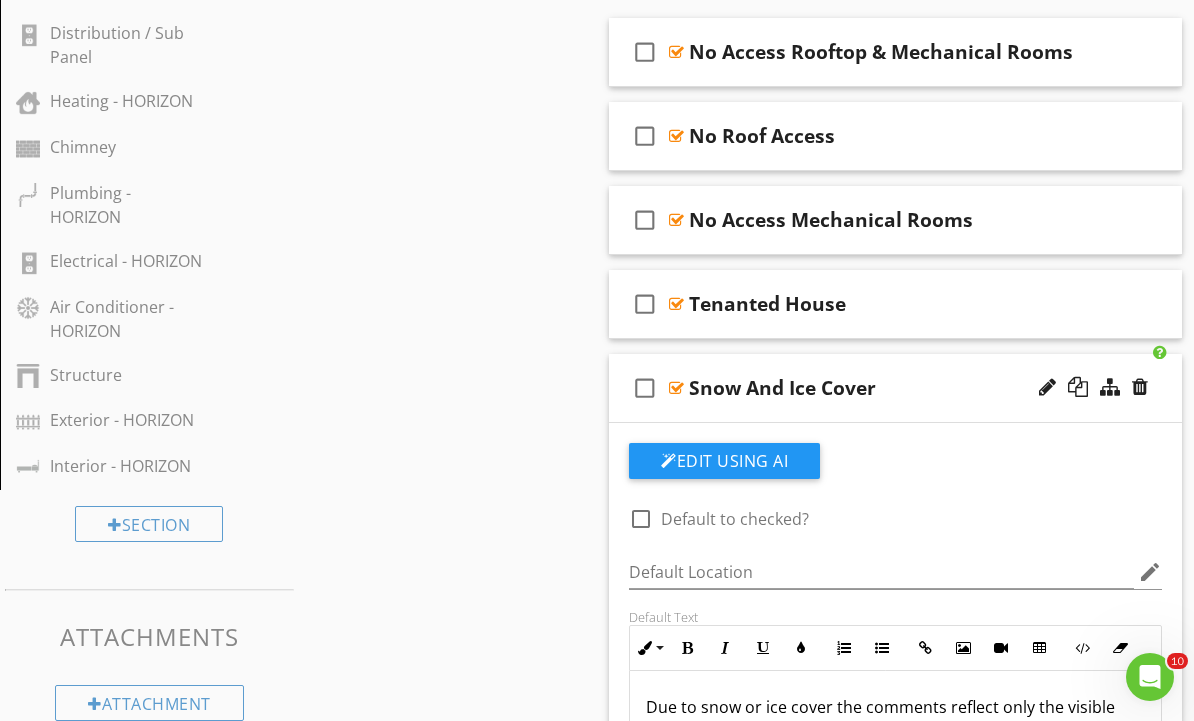 scroll, scrollTop: 1613, scrollLeft: 0, axis: vertical 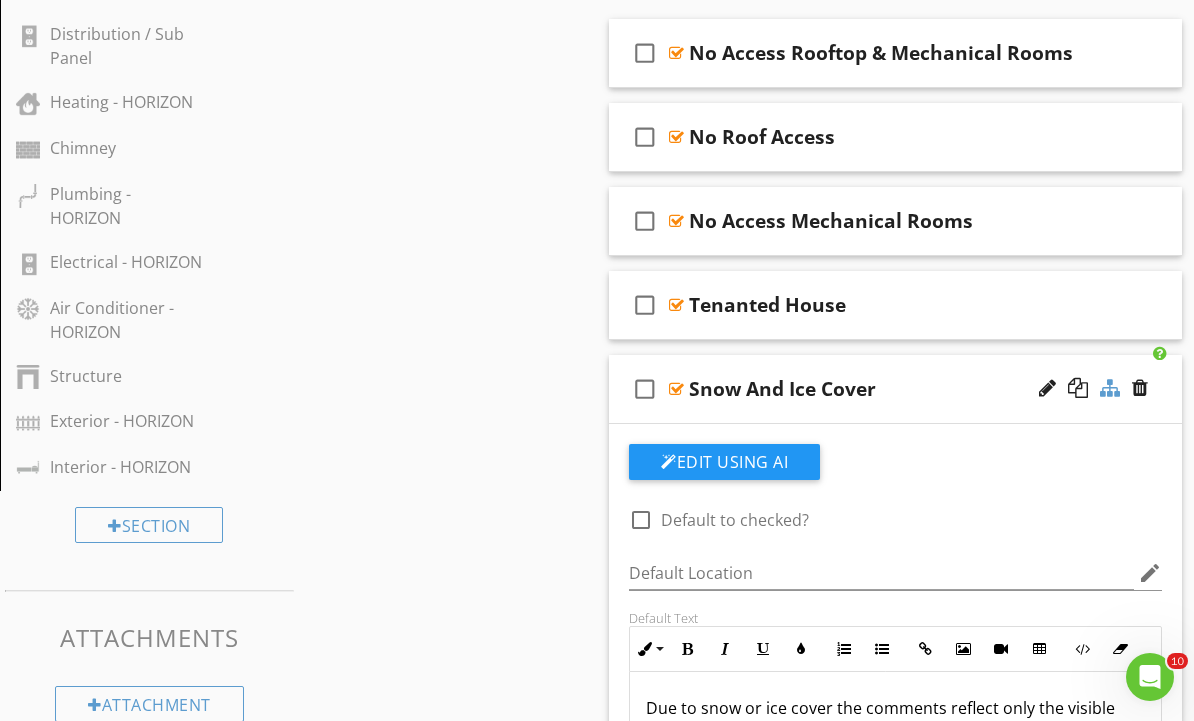 click at bounding box center [1110, 388] 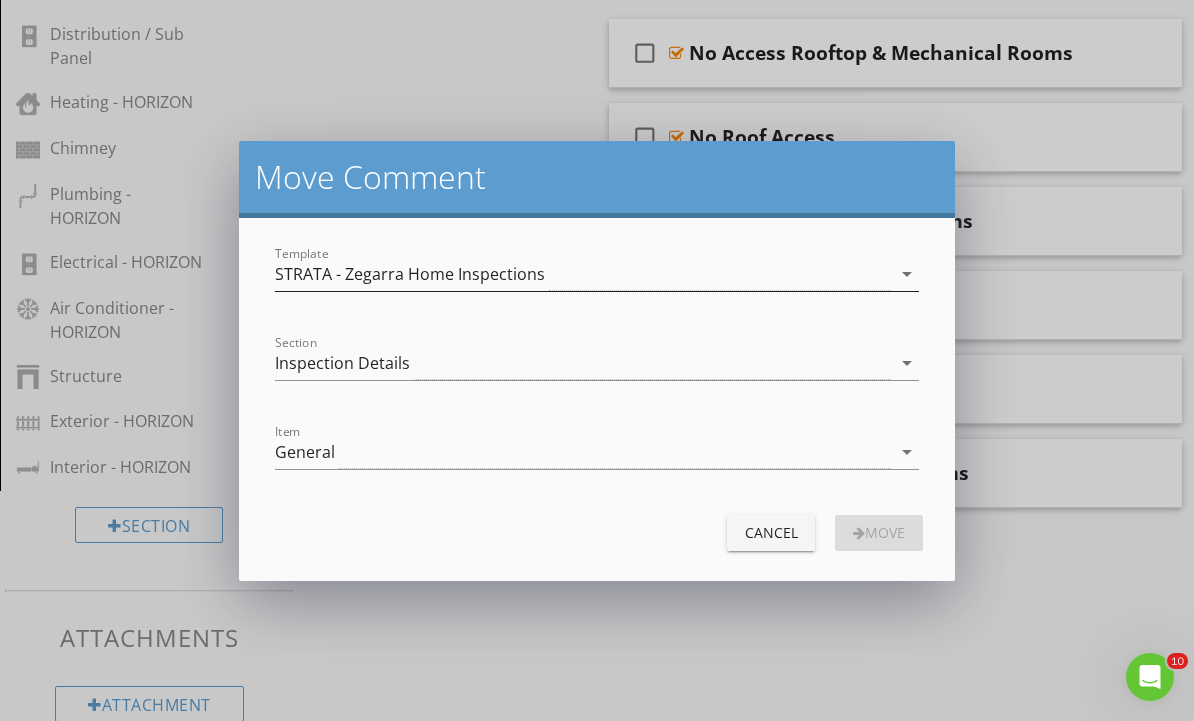 click on "STRATA - Zegarra Home Inspections" at bounding box center (583, 274) 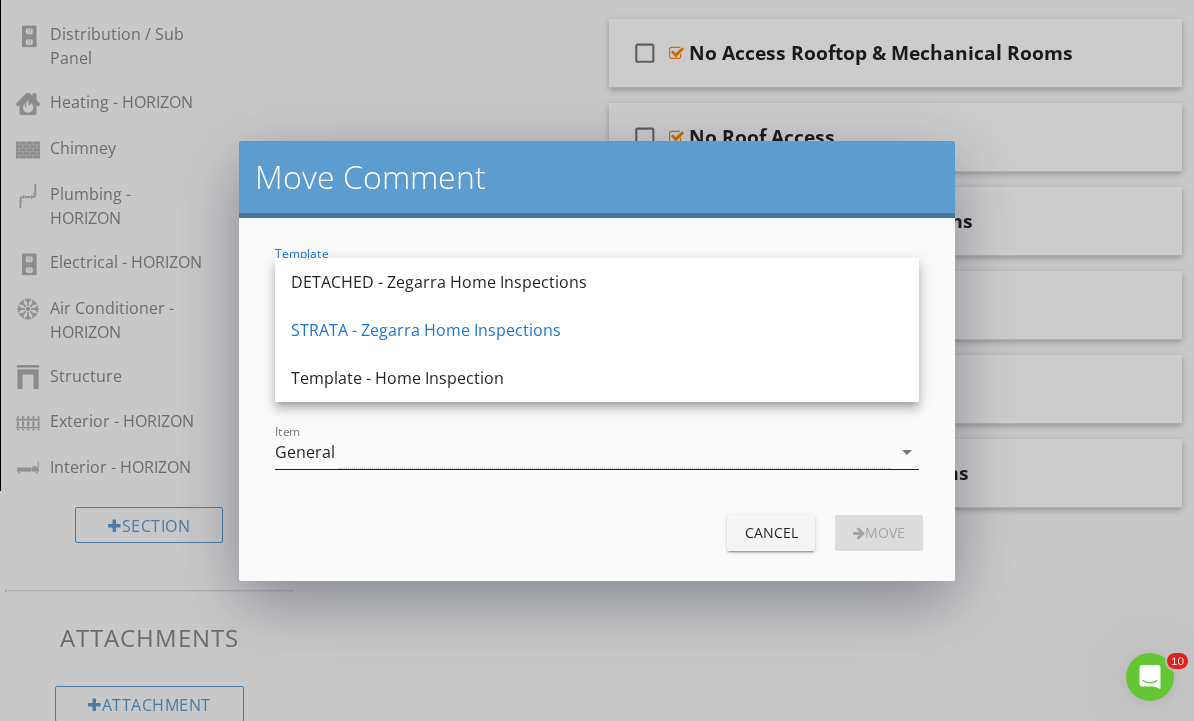 click on "General" at bounding box center (583, 452) 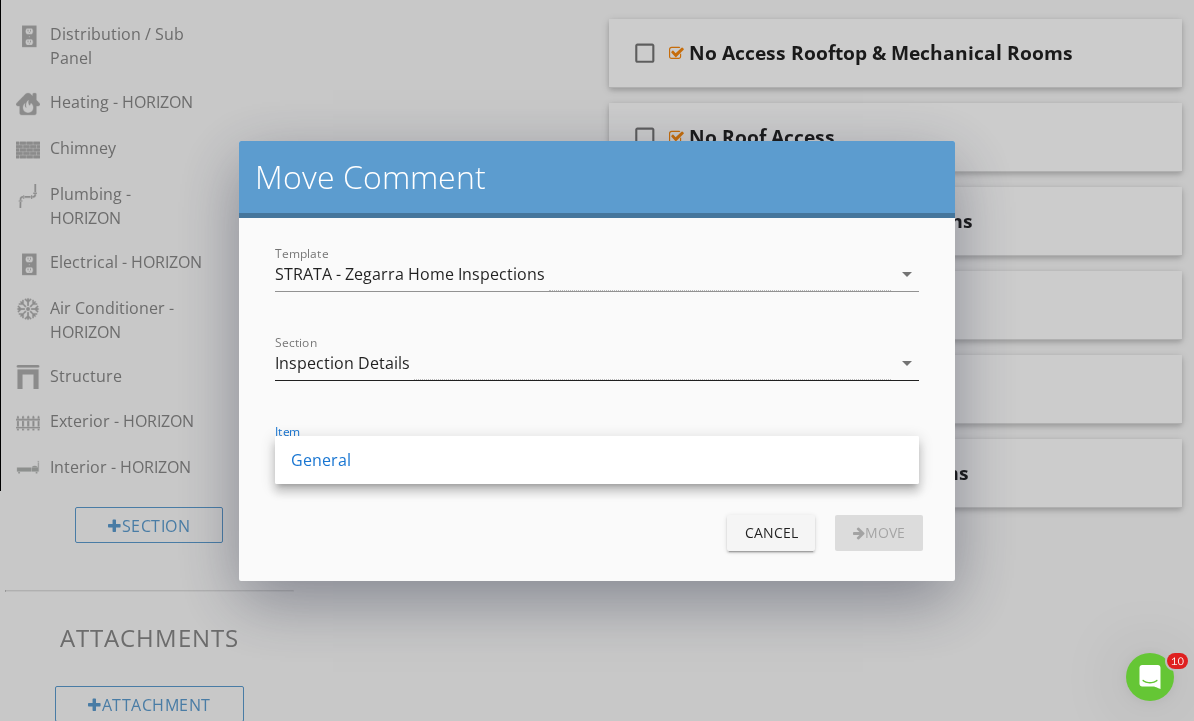 click on "Inspection Details" at bounding box center [583, 363] 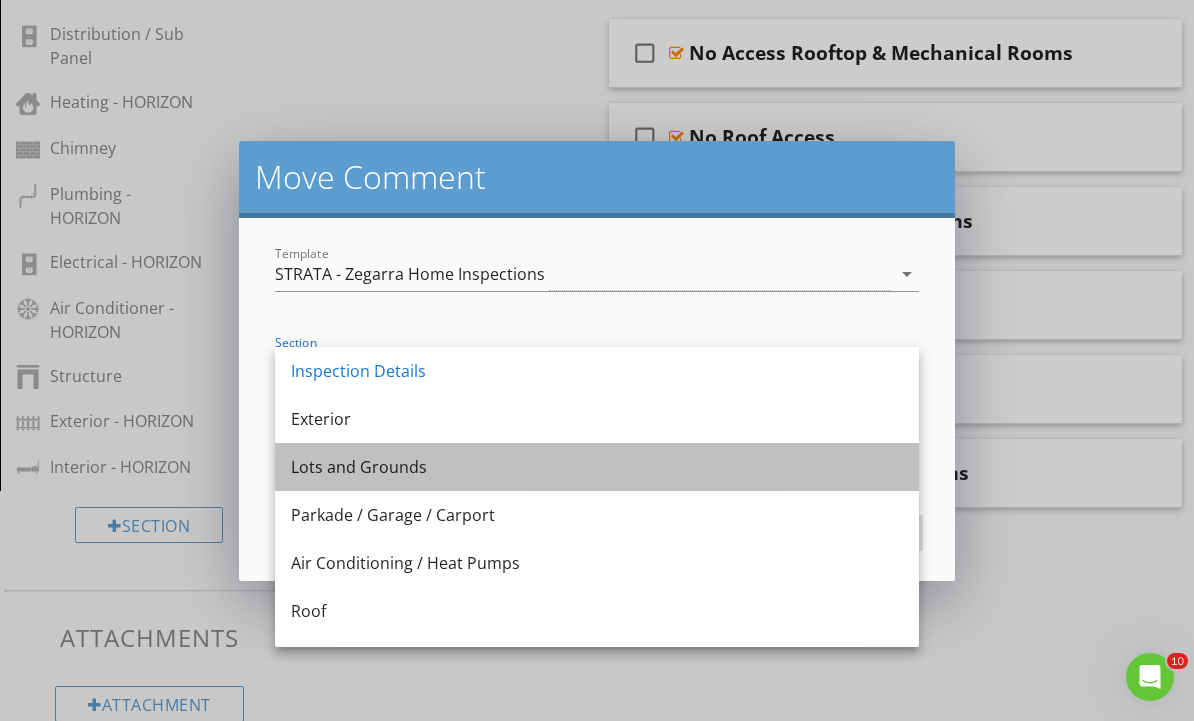 click on "Lots and Grounds" at bounding box center (597, 467) 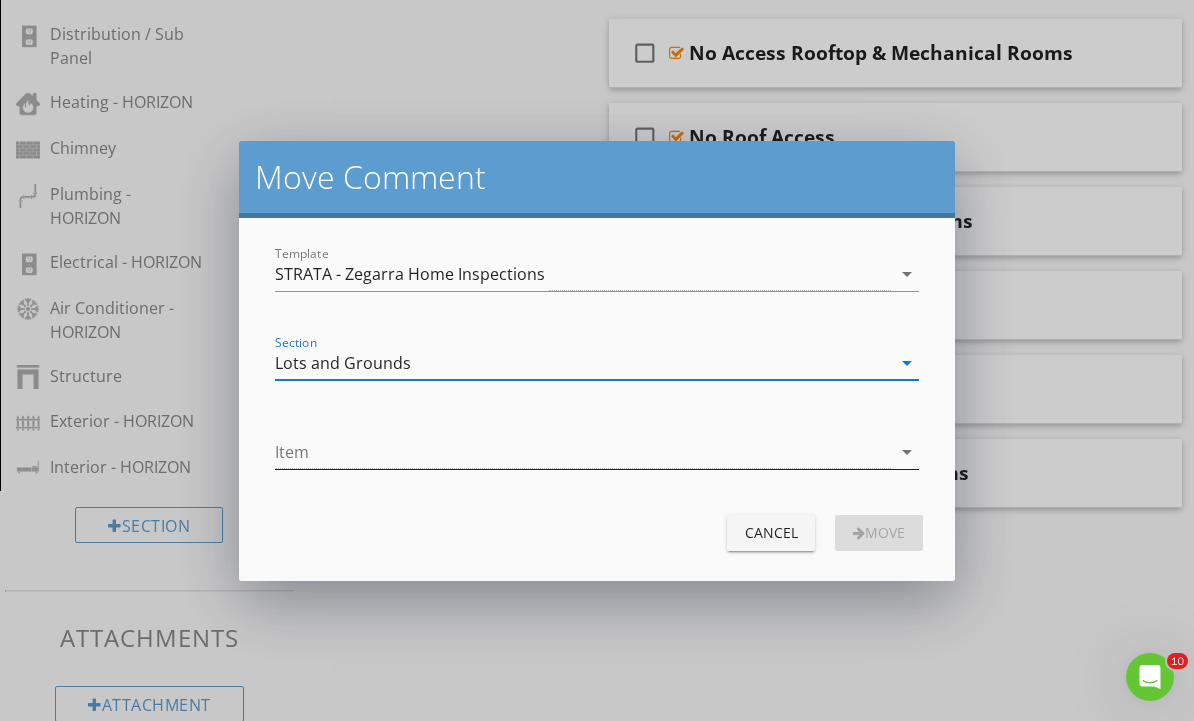 click at bounding box center (583, 452) 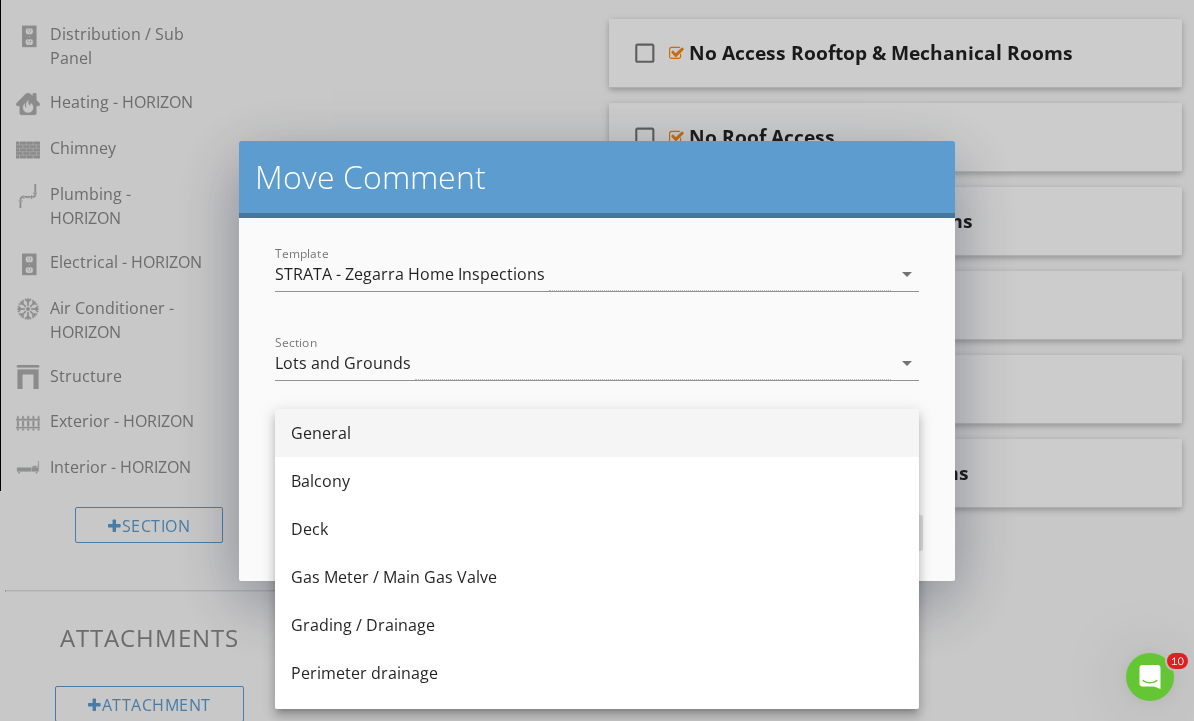 click on "General" at bounding box center (597, 433) 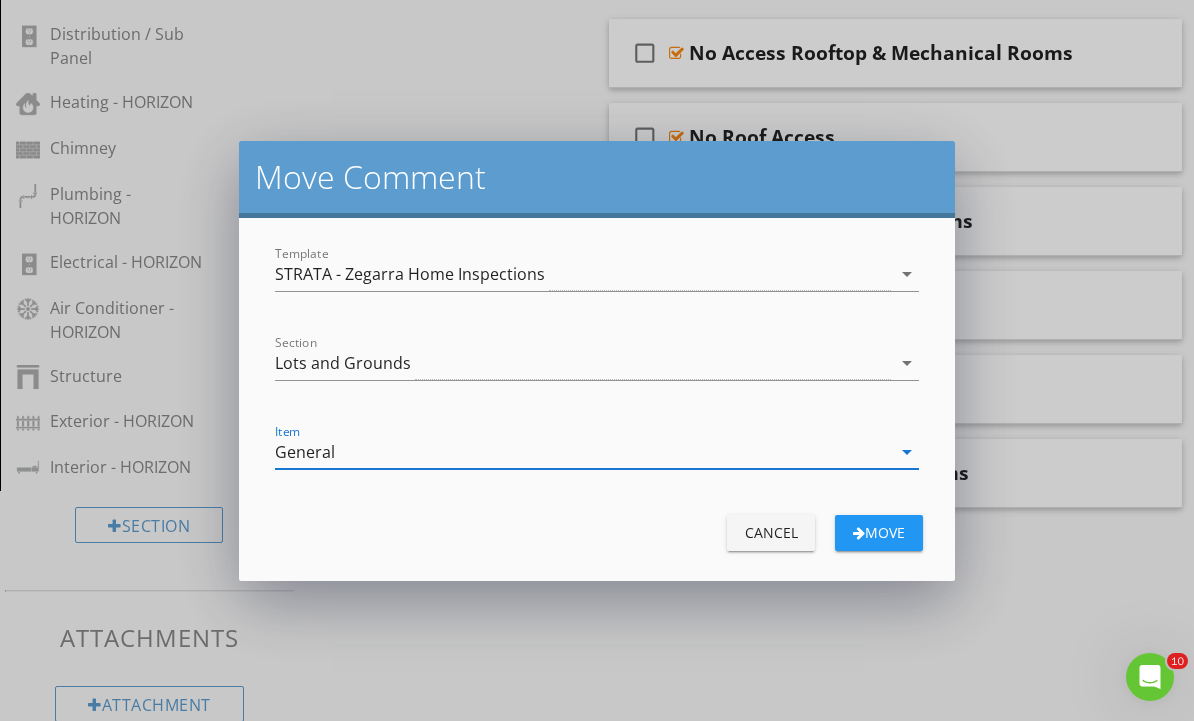 click on "Move" at bounding box center [879, 532] 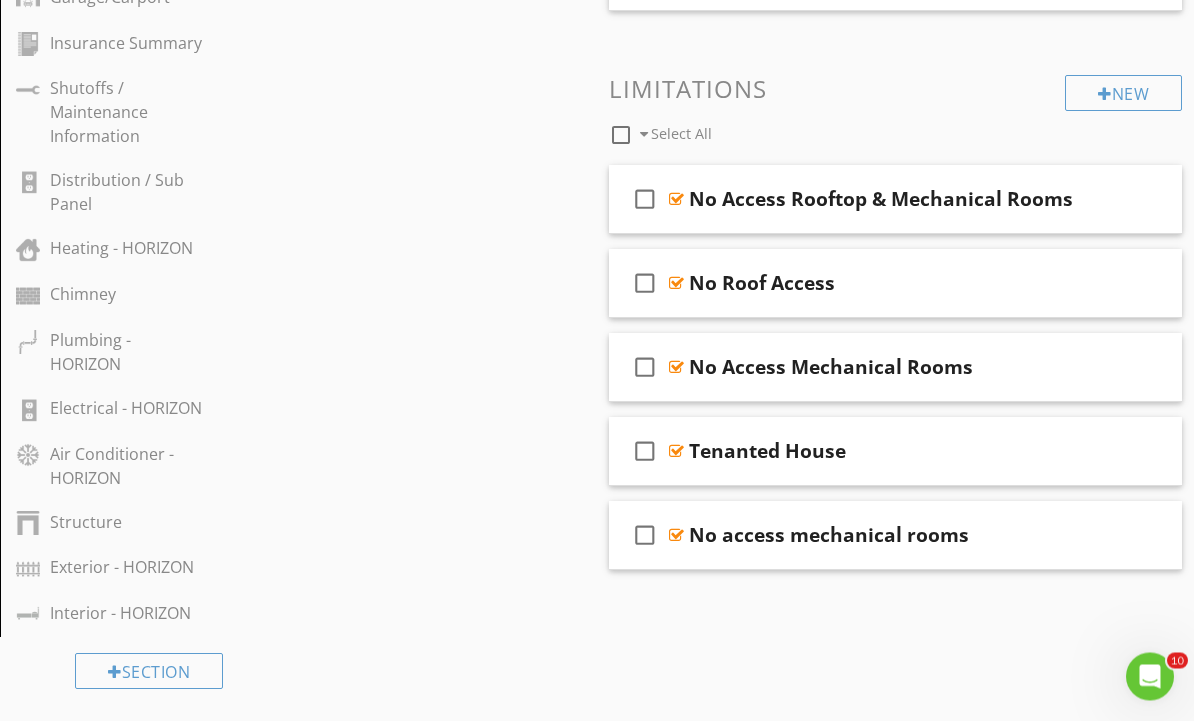 scroll, scrollTop: 1467, scrollLeft: 0, axis: vertical 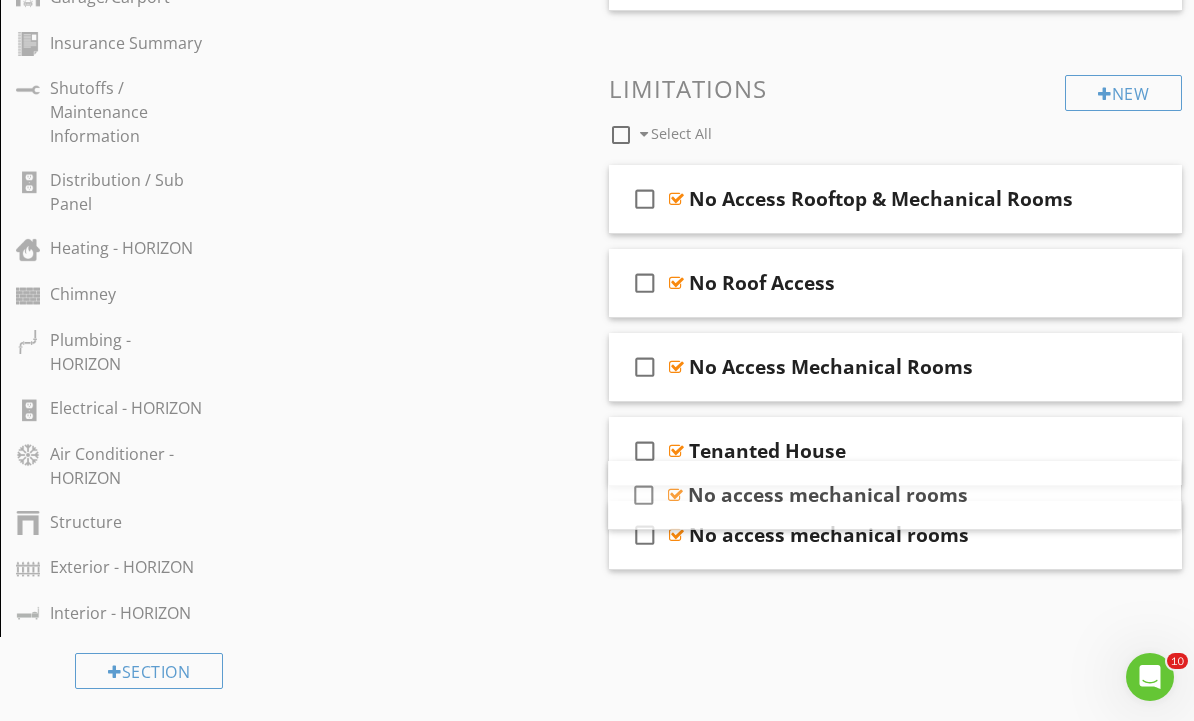 type 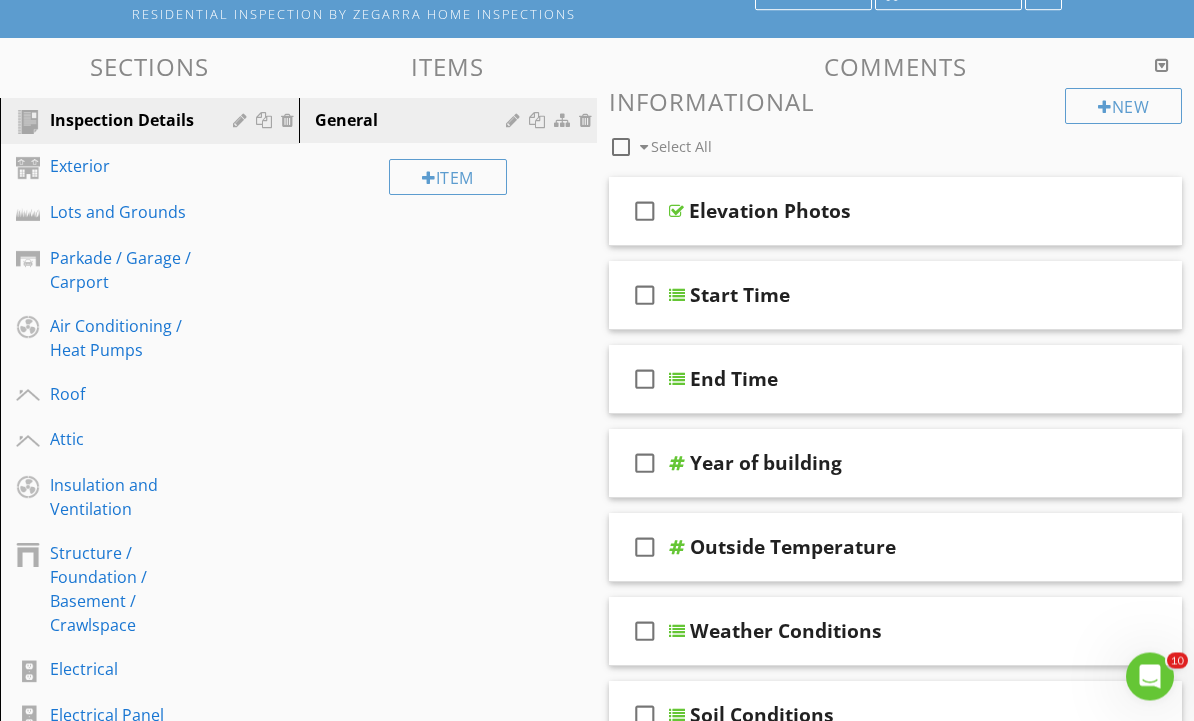 scroll, scrollTop: 0, scrollLeft: 0, axis: both 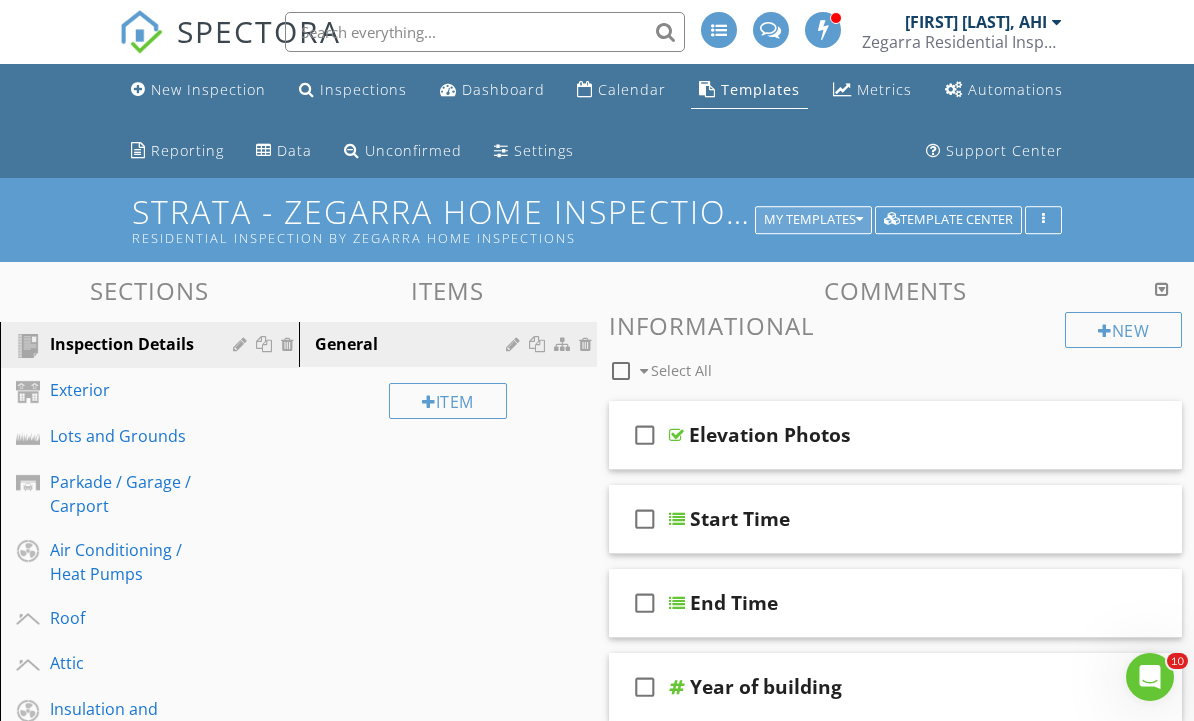 click on "My Templates" at bounding box center (813, 220) 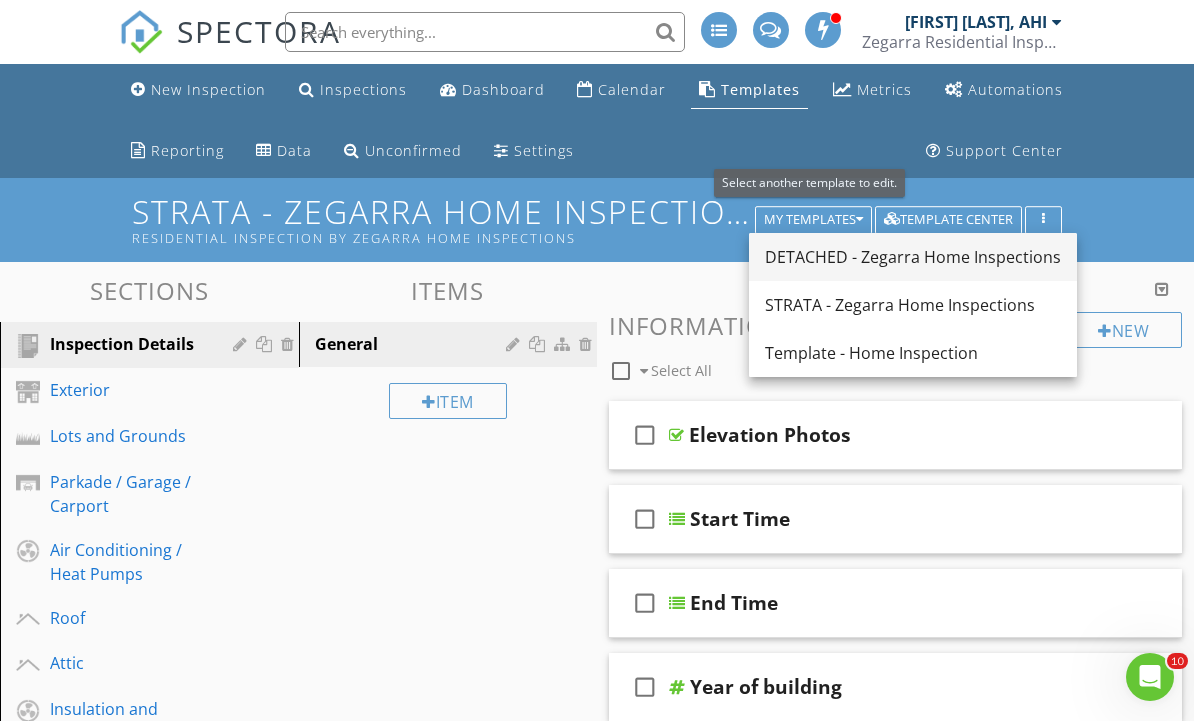 click on "DETACHED - Zegarra Home Inspections" at bounding box center [913, 257] 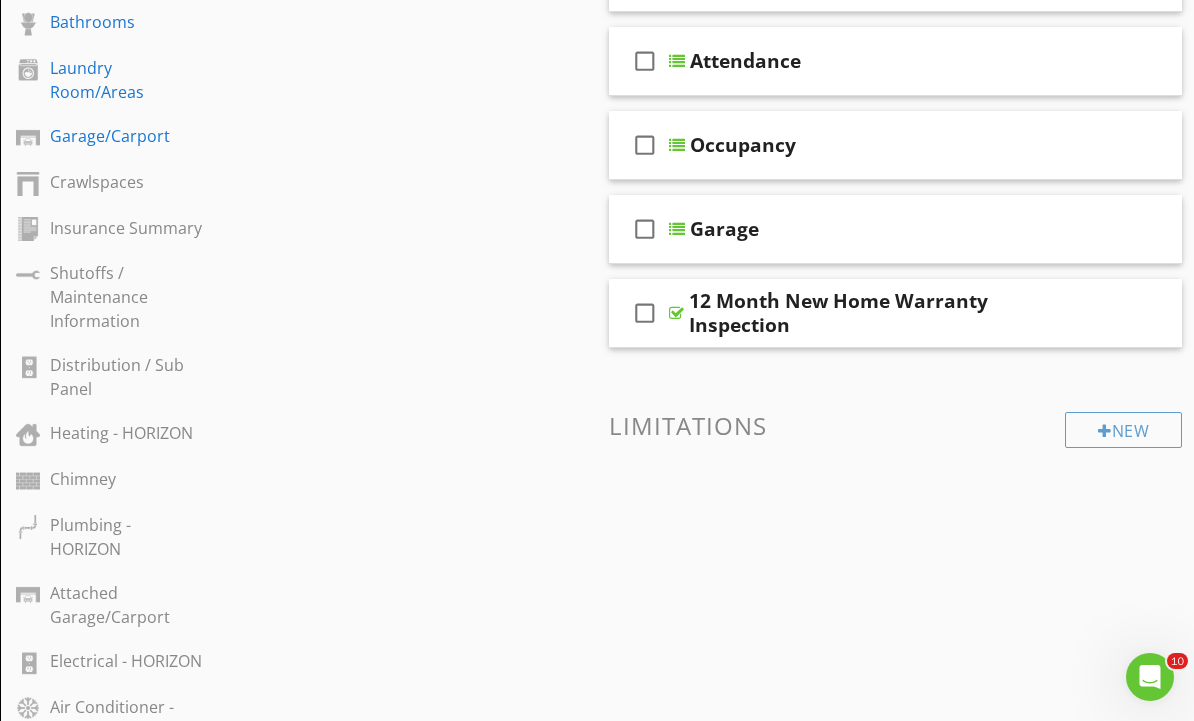 scroll, scrollTop: 1296, scrollLeft: 0, axis: vertical 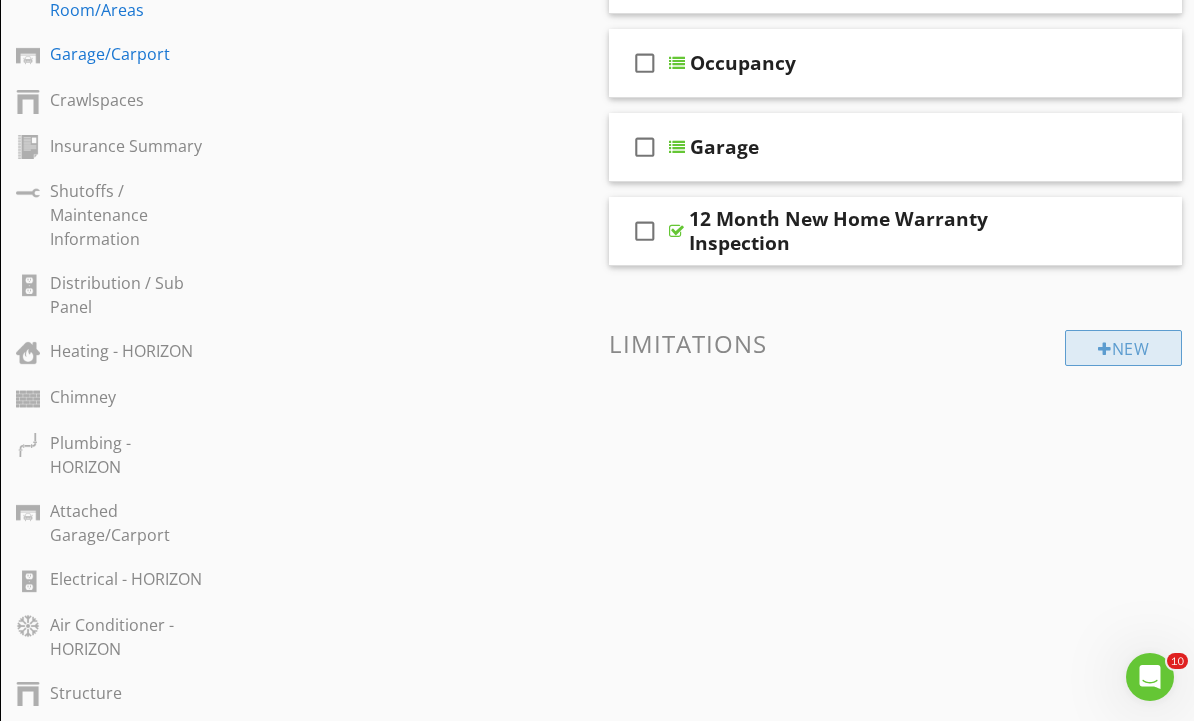 click on "New" at bounding box center [1123, 348] 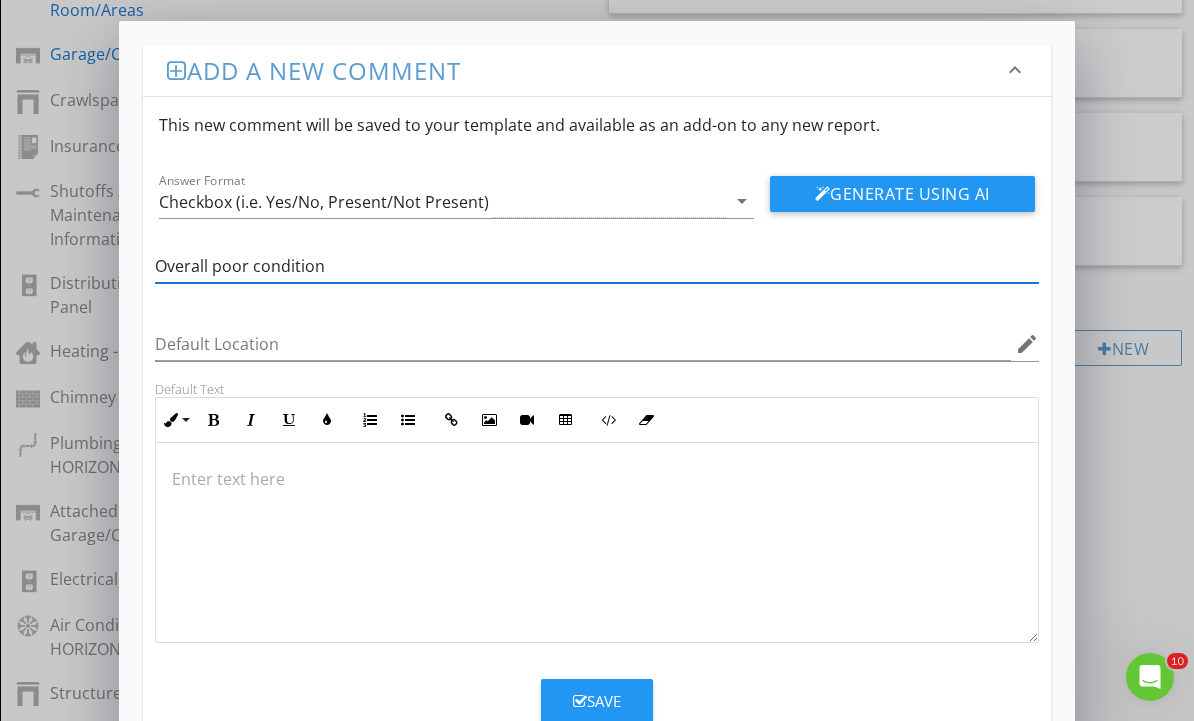 type on "Overall poor condition" 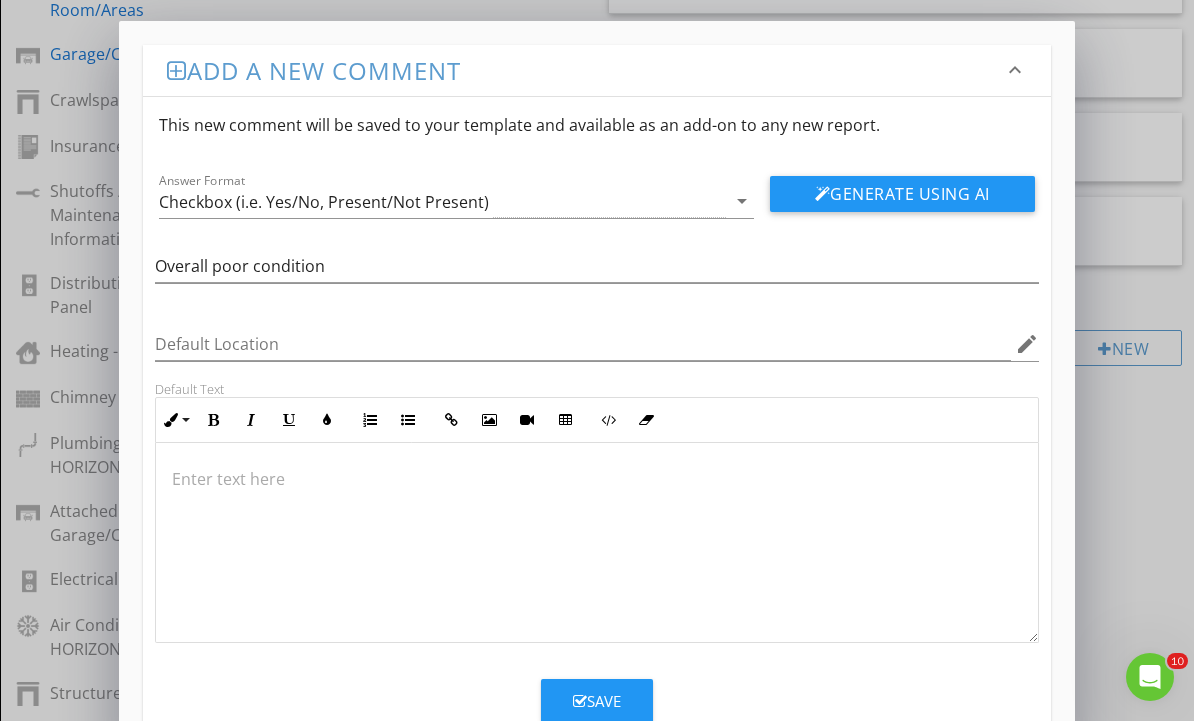 type 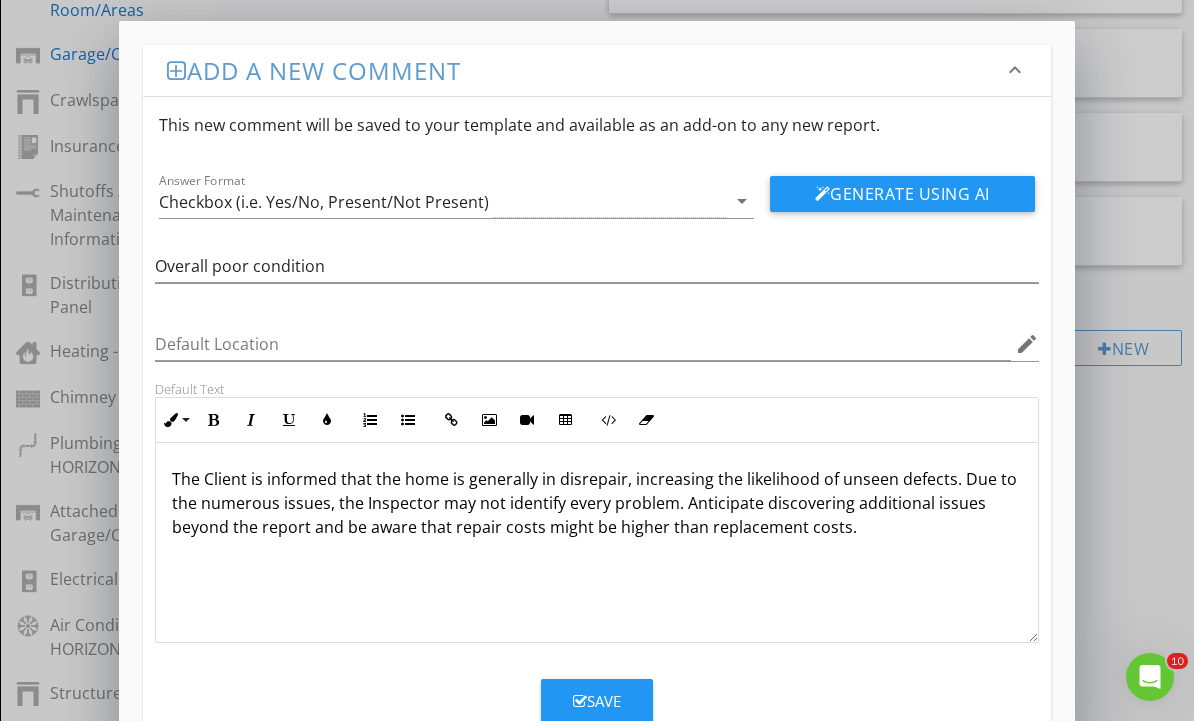 click on "Save" at bounding box center (597, 701) 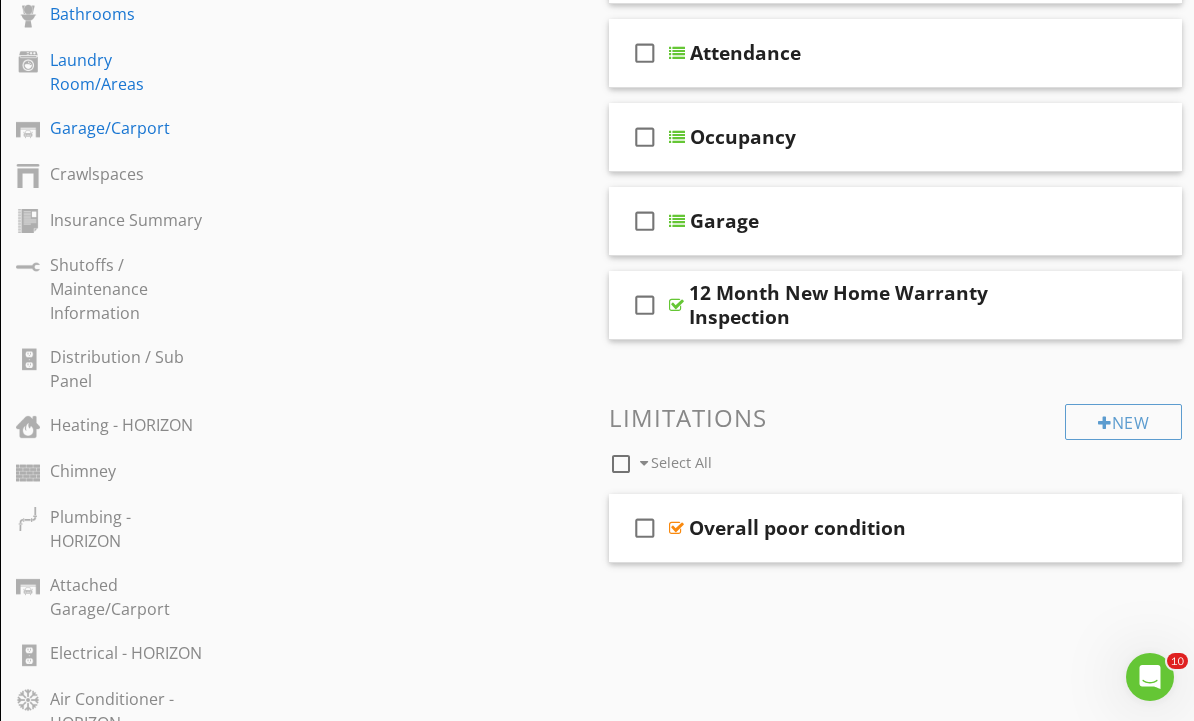 scroll, scrollTop: 1225, scrollLeft: 0, axis: vertical 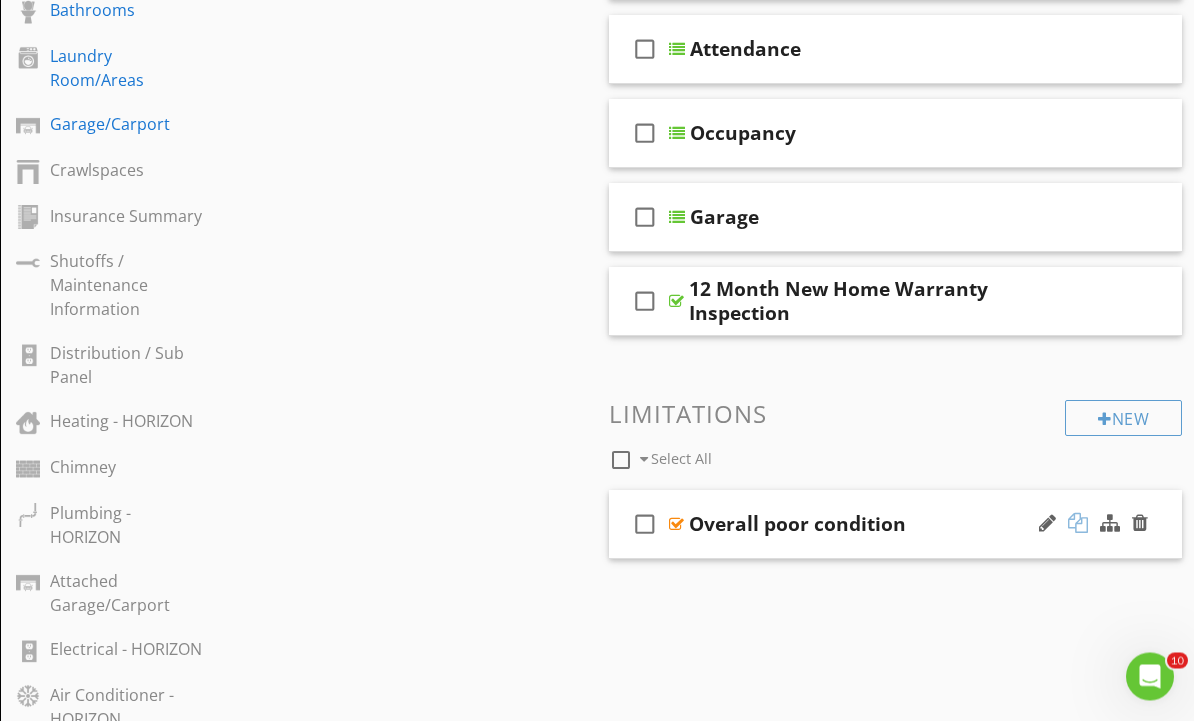 click at bounding box center (1078, 524) 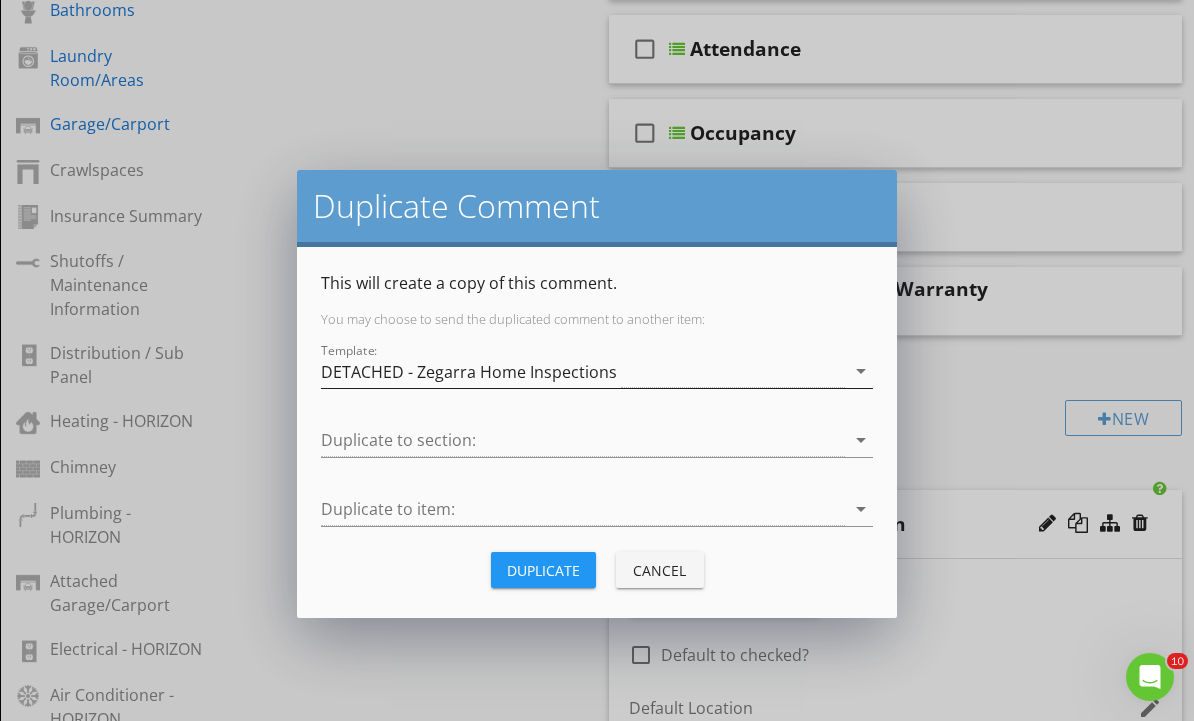 click on "DETACHED - Zegarra Home Inspections" at bounding box center (583, 371) 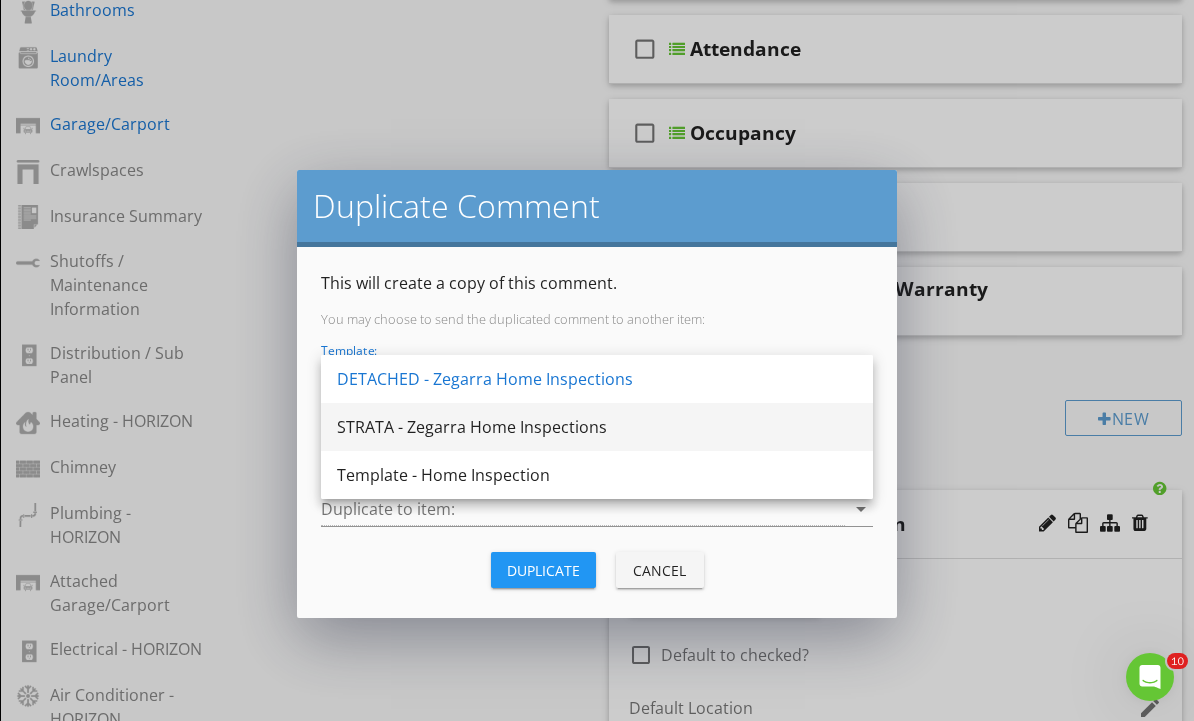 click on "STRATA - Zegarra Home Inspections" at bounding box center (597, 427) 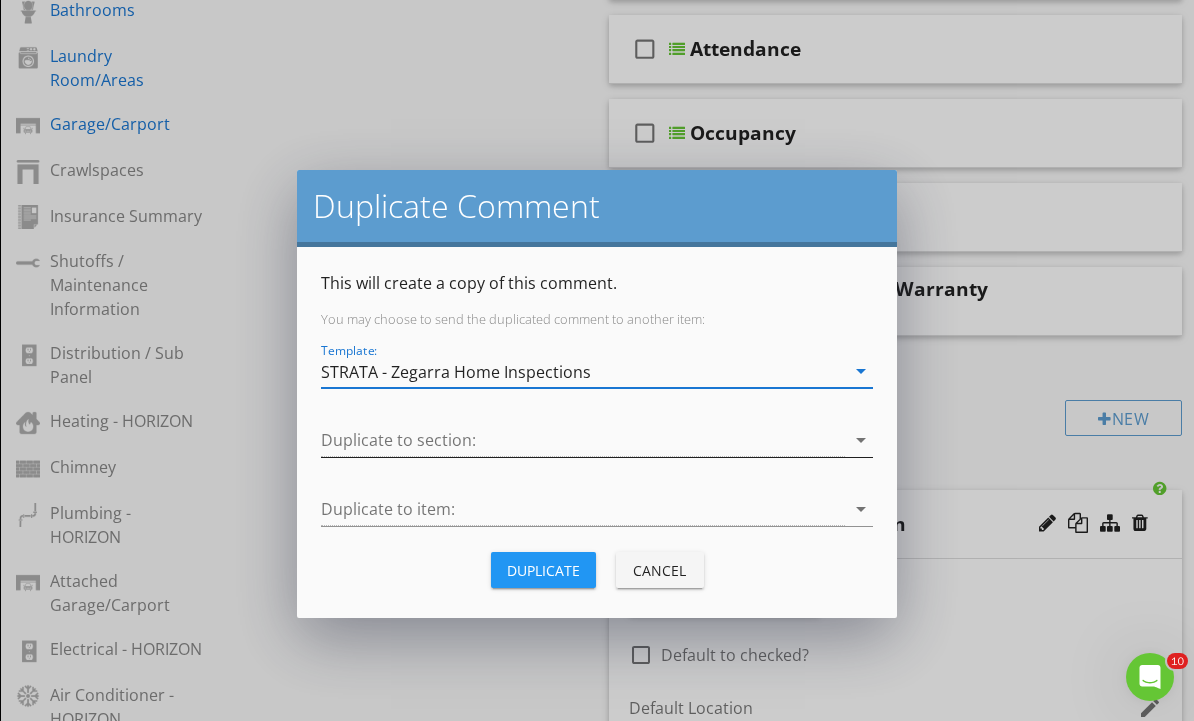 click at bounding box center [583, 440] 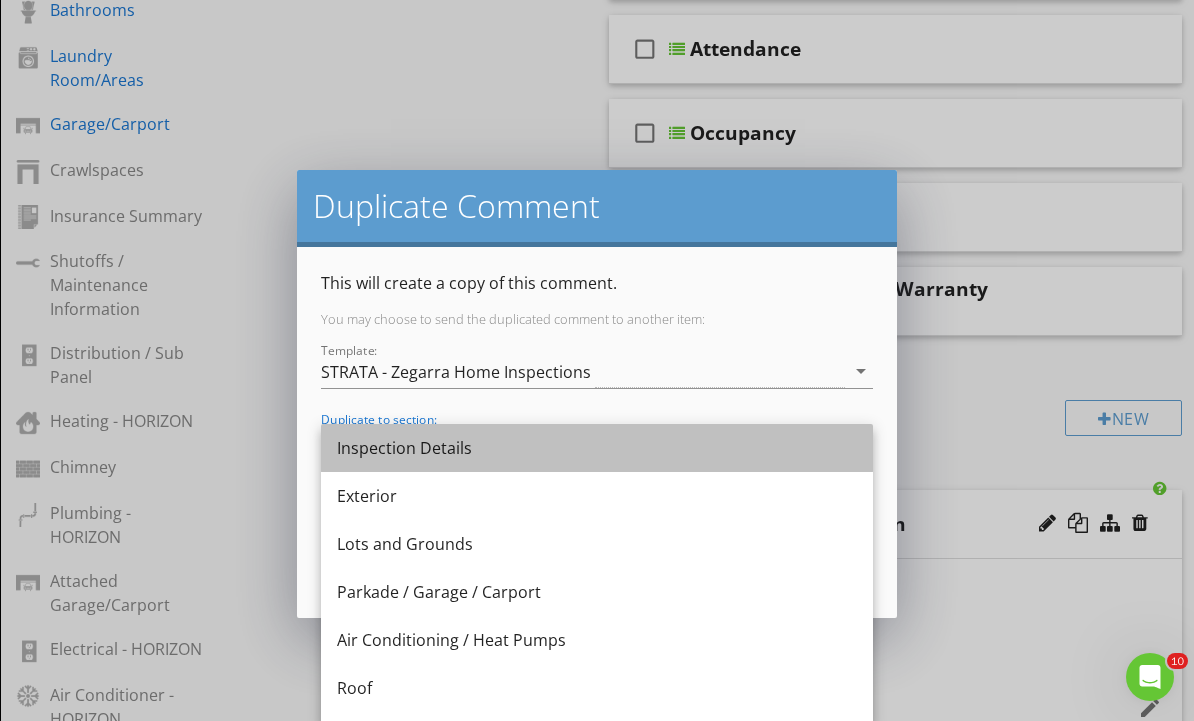 click on "Inspection Details" at bounding box center [597, 448] 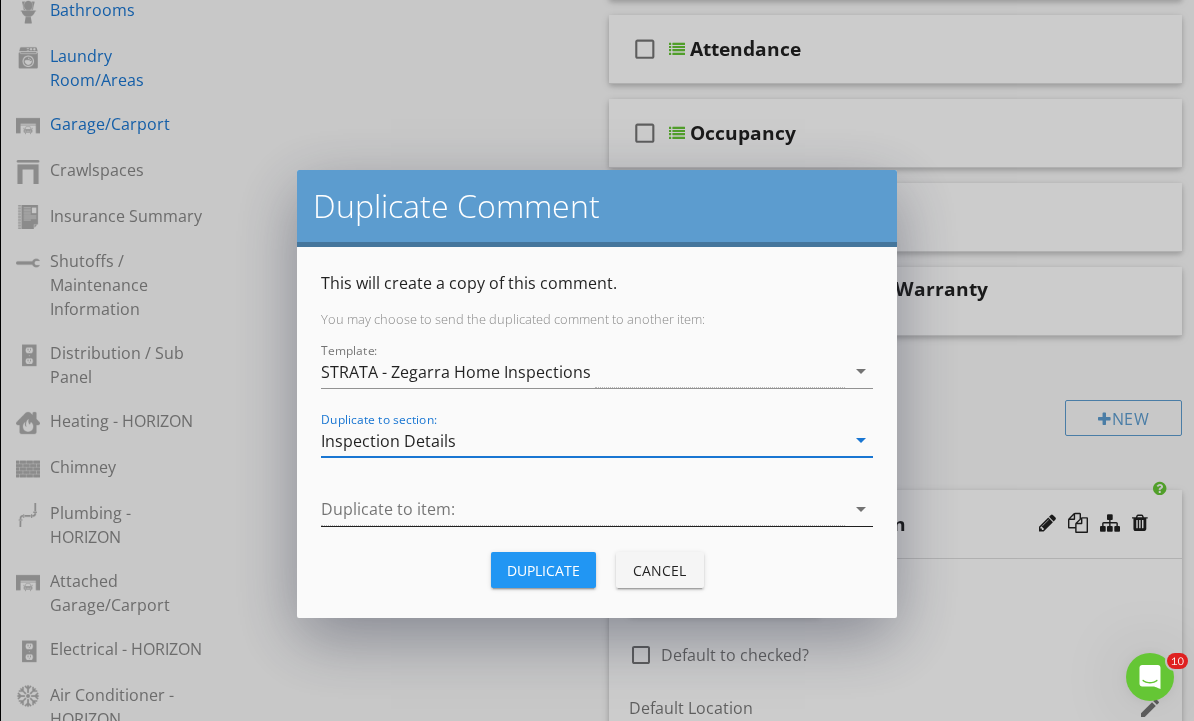 click at bounding box center (583, 509) 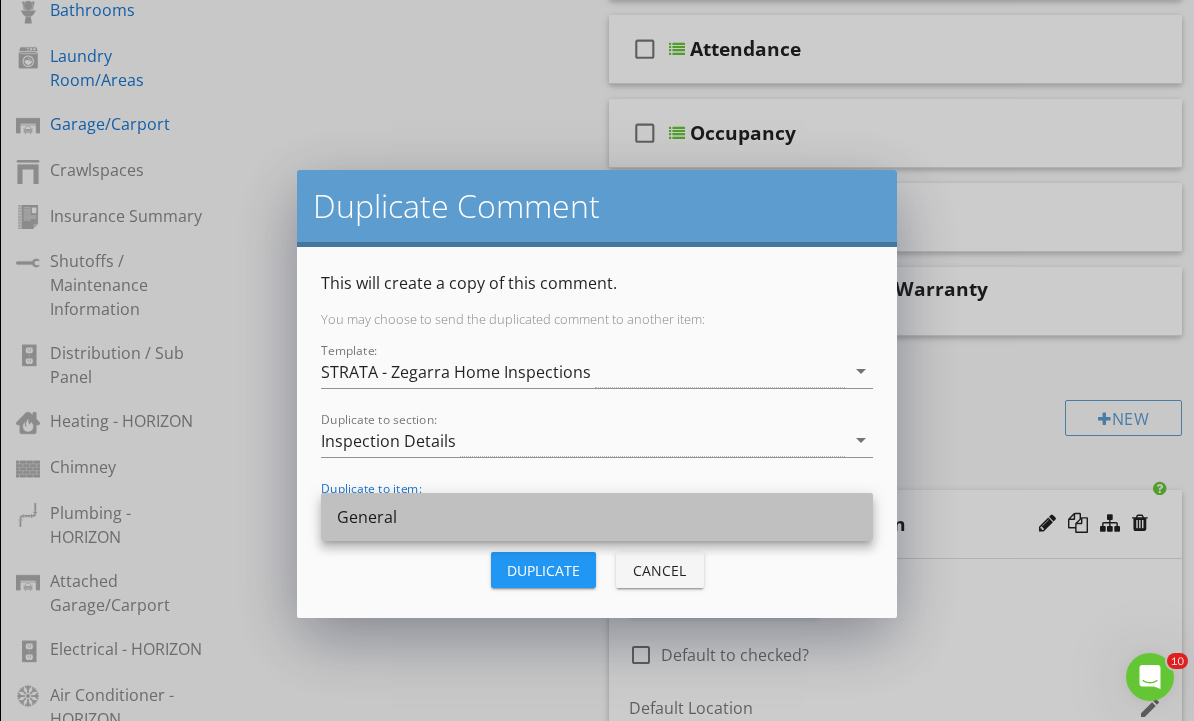 click on "General" at bounding box center (597, 517) 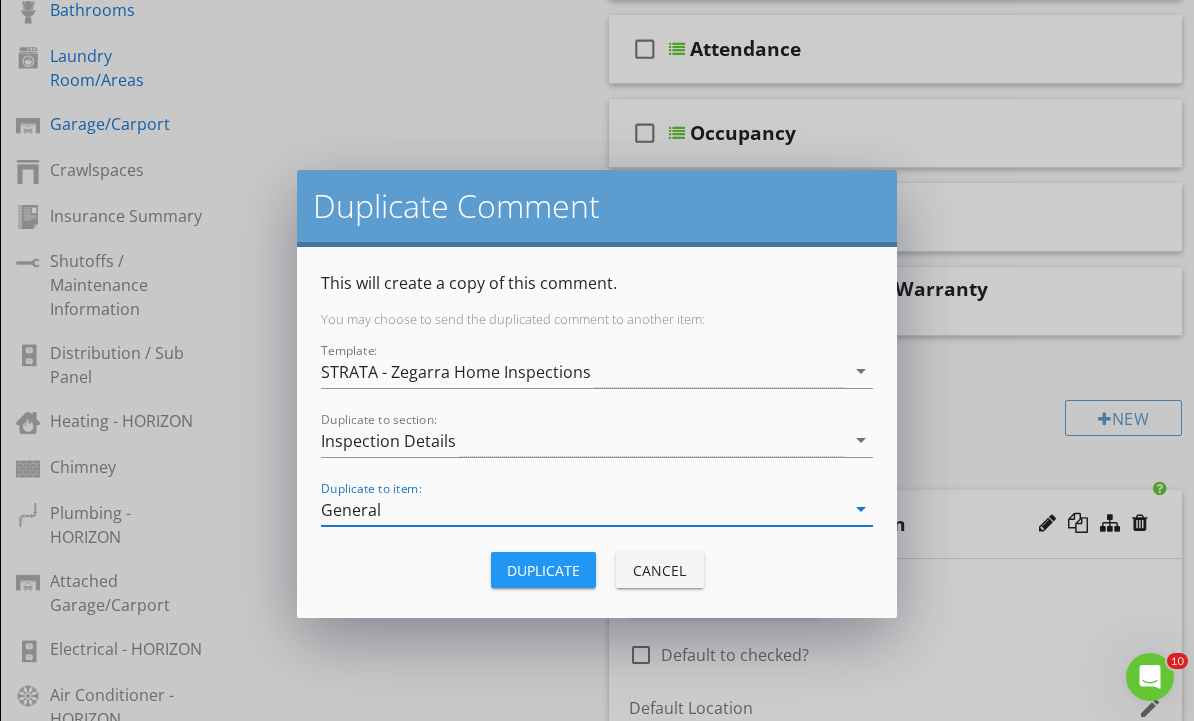 click on "Duplicate" at bounding box center [543, 570] 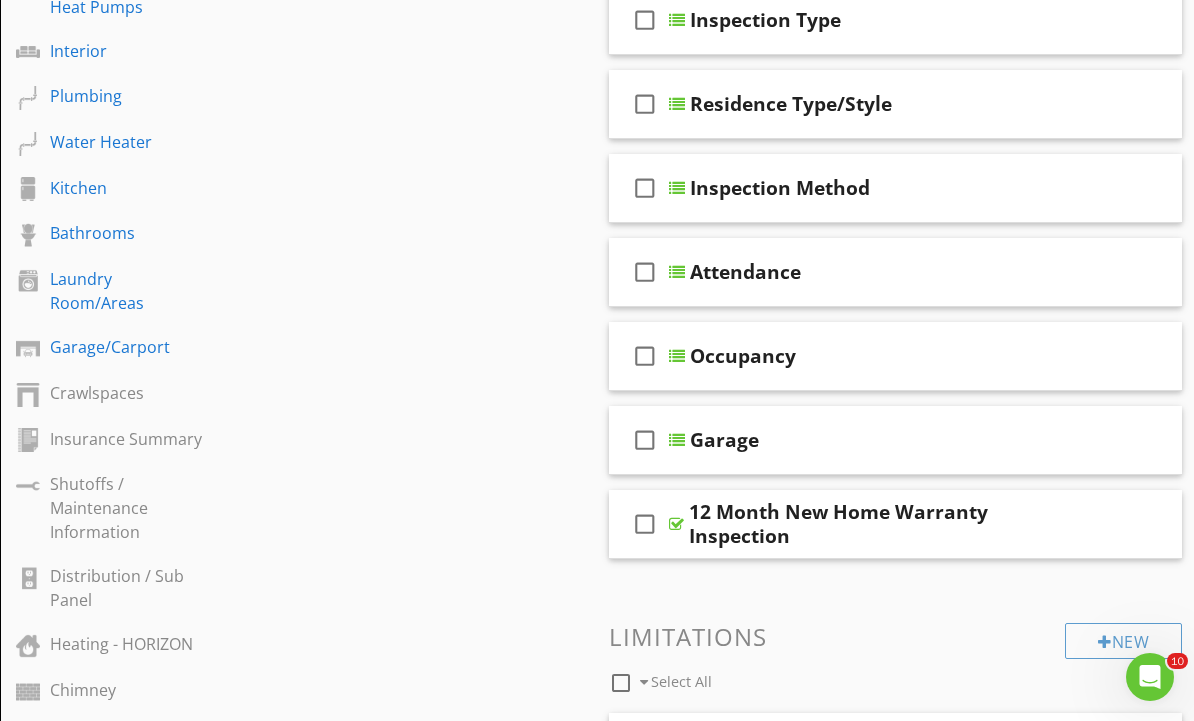 scroll, scrollTop: 1070, scrollLeft: 0, axis: vertical 